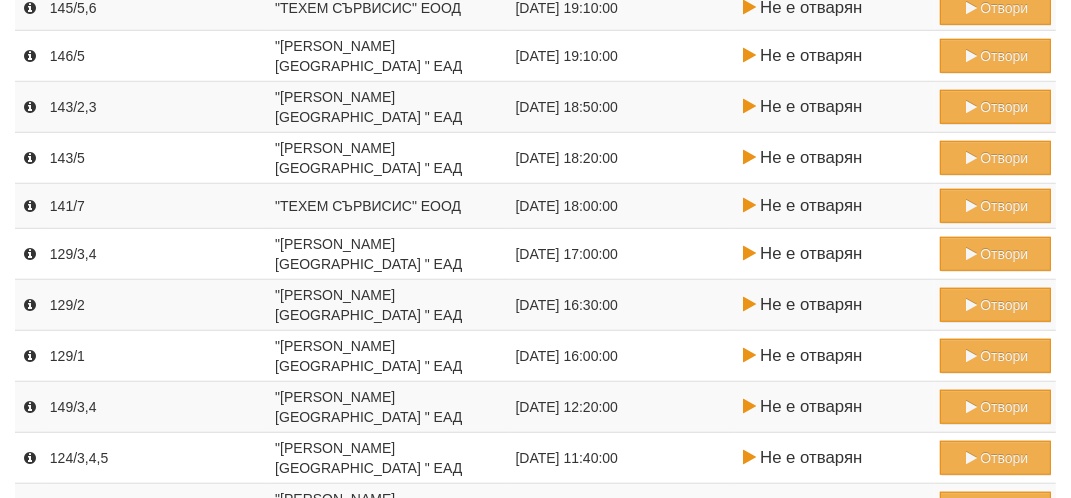 scroll, scrollTop: 1299, scrollLeft: 0, axis: vertical 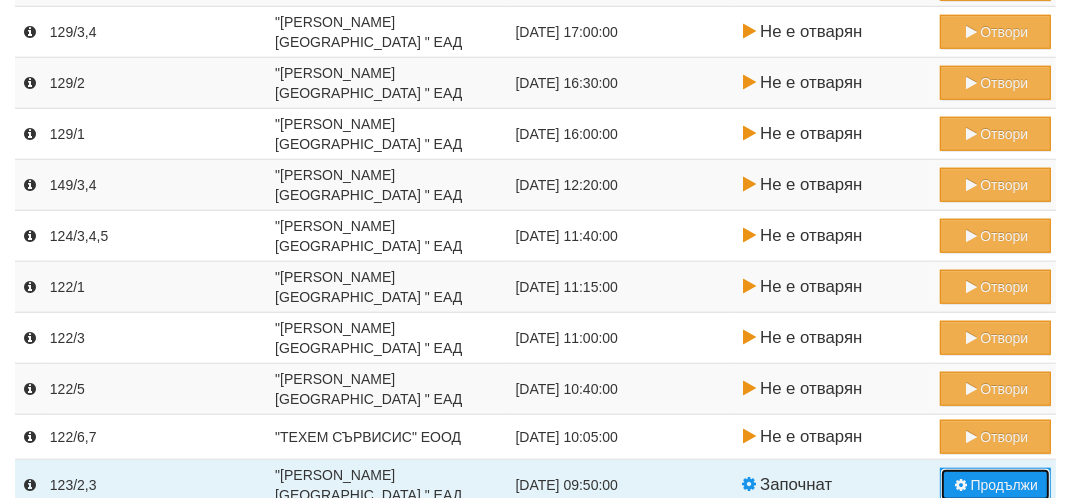 click on "Продължи" at bounding box center (995, 485) 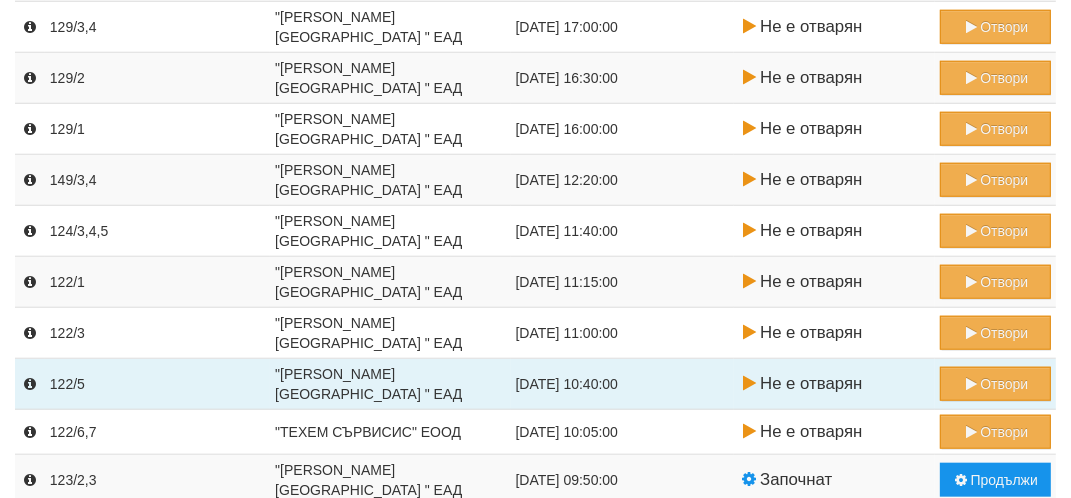 scroll, scrollTop: 1356, scrollLeft: 0, axis: vertical 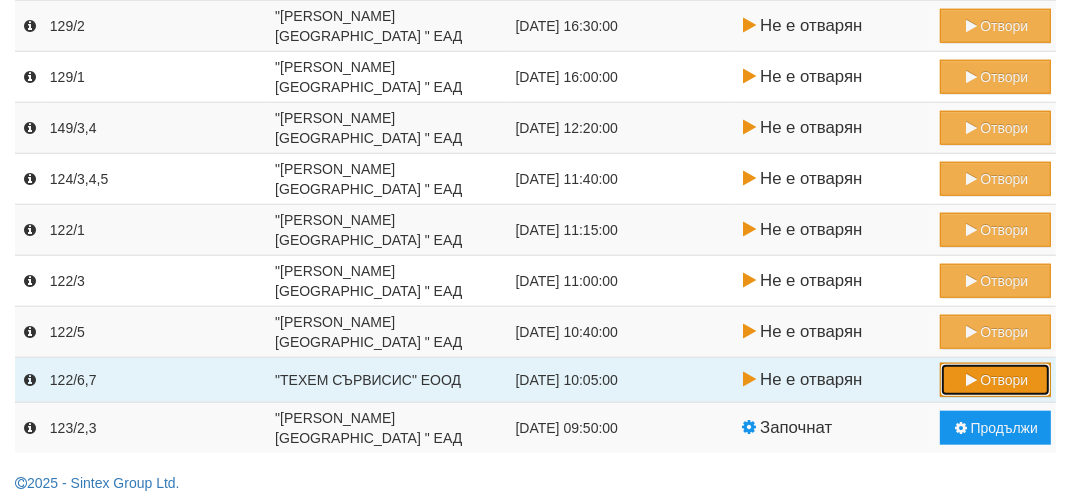 click on "Отвори" at bounding box center (995, 380) 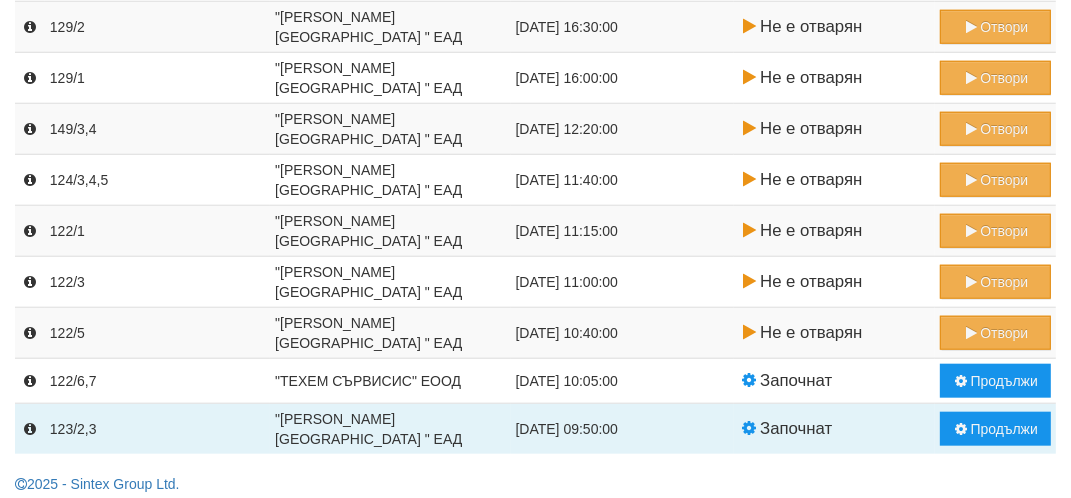 scroll, scrollTop: 1356, scrollLeft: 0, axis: vertical 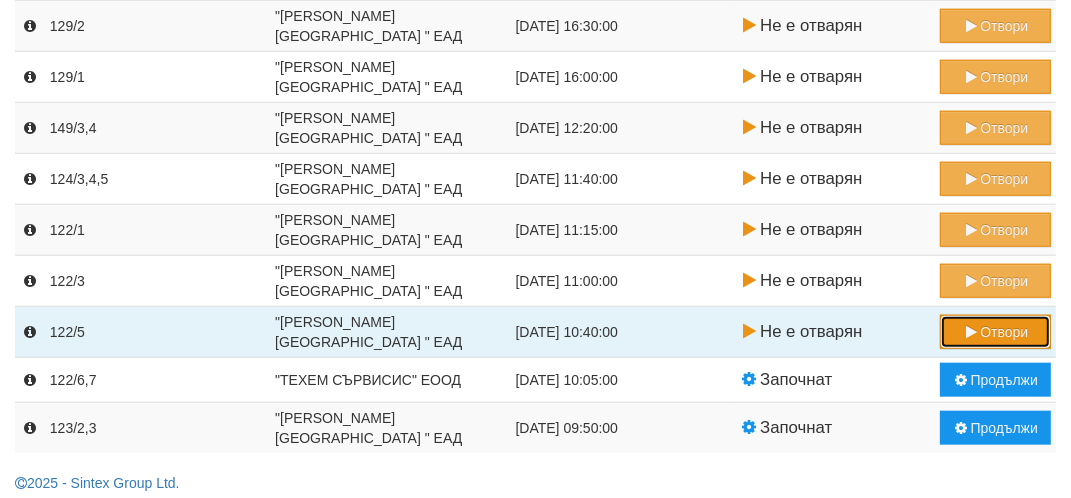 click on "Отвори" at bounding box center (995, 332) 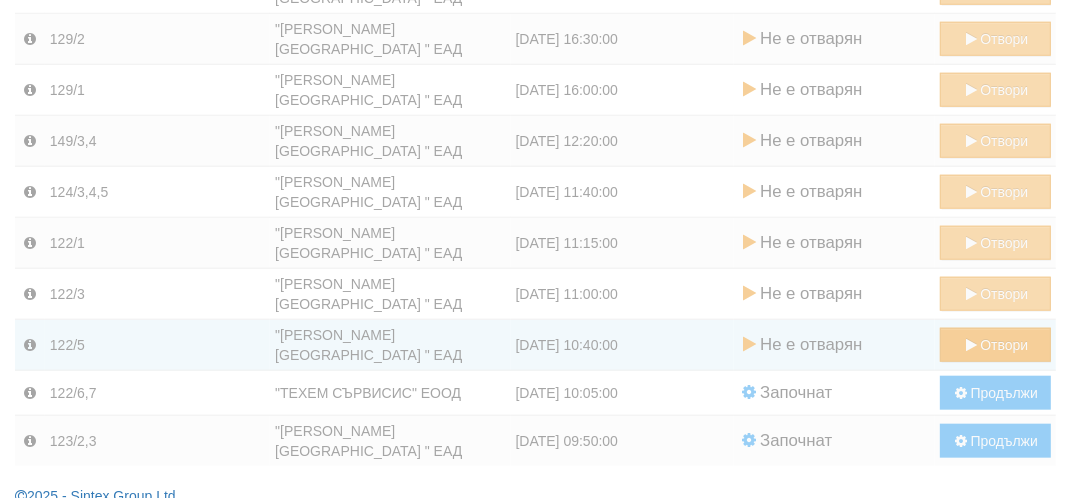 scroll, scrollTop: 0, scrollLeft: 0, axis: both 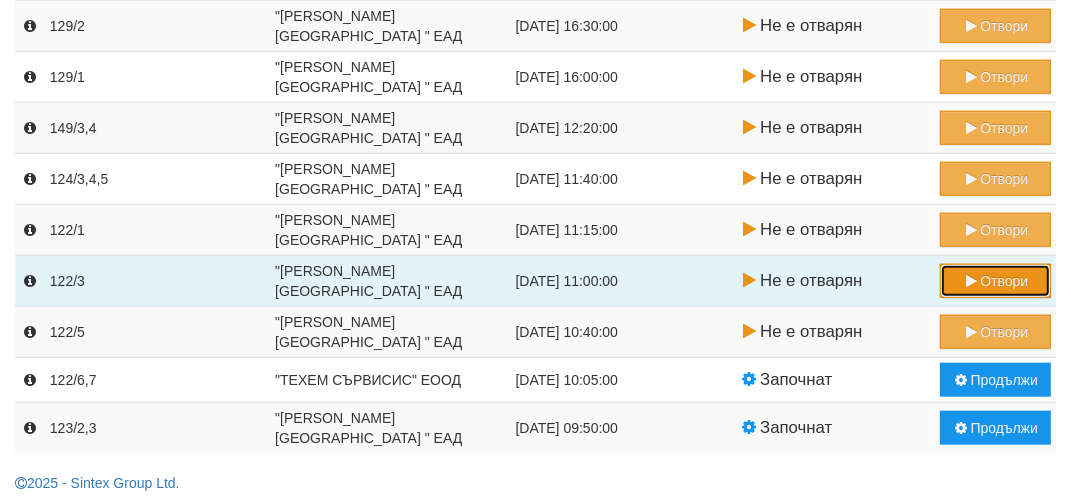 click on "Отвори" at bounding box center [995, 281] 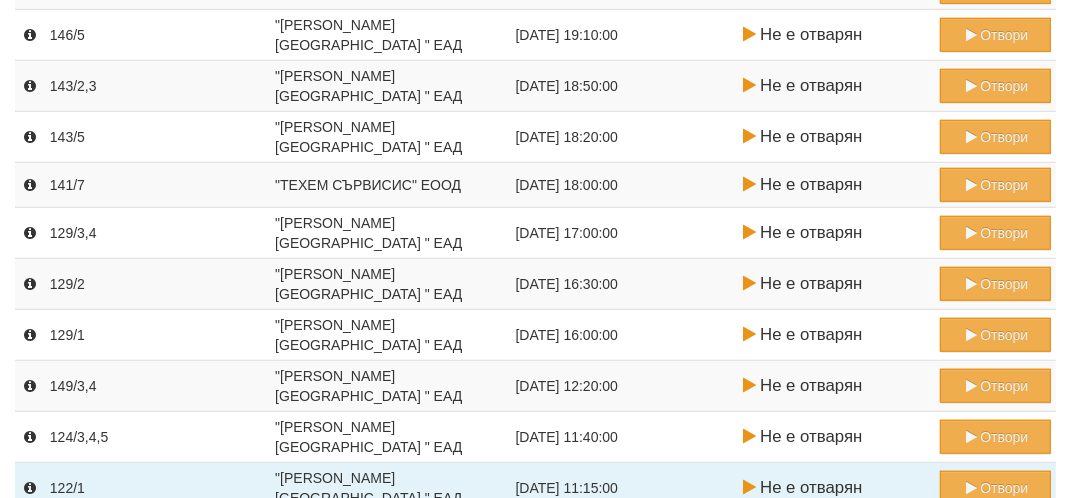 scroll, scrollTop: 1300, scrollLeft: 0, axis: vertical 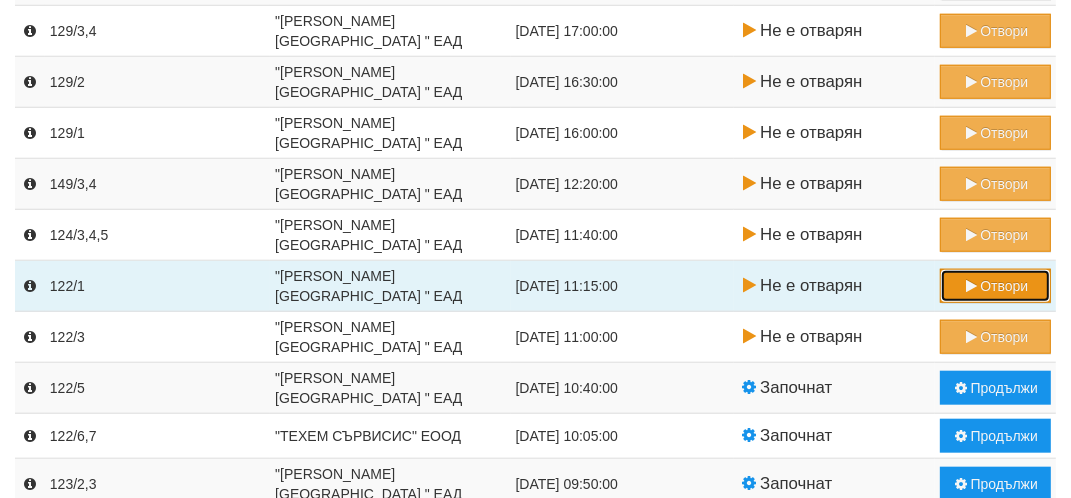 click on "Отвори" at bounding box center (995, 286) 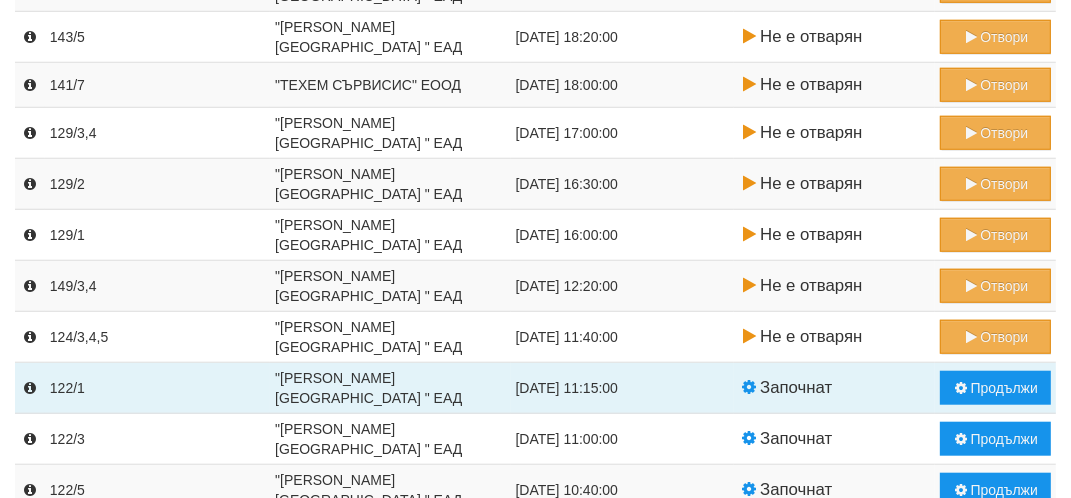 scroll, scrollTop: 1356, scrollLeft: 0, axis: vertical 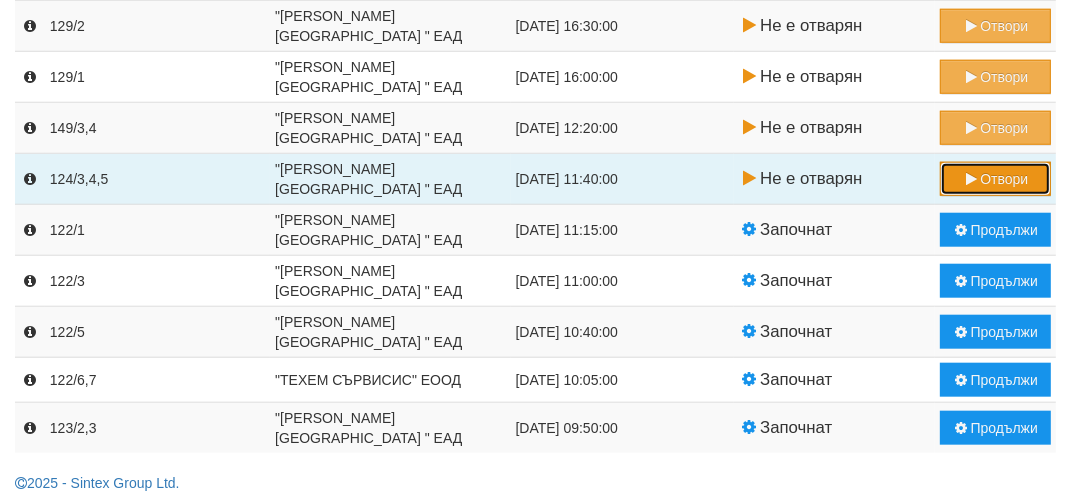 click on "Отвори" at bounding box center (995, 179) 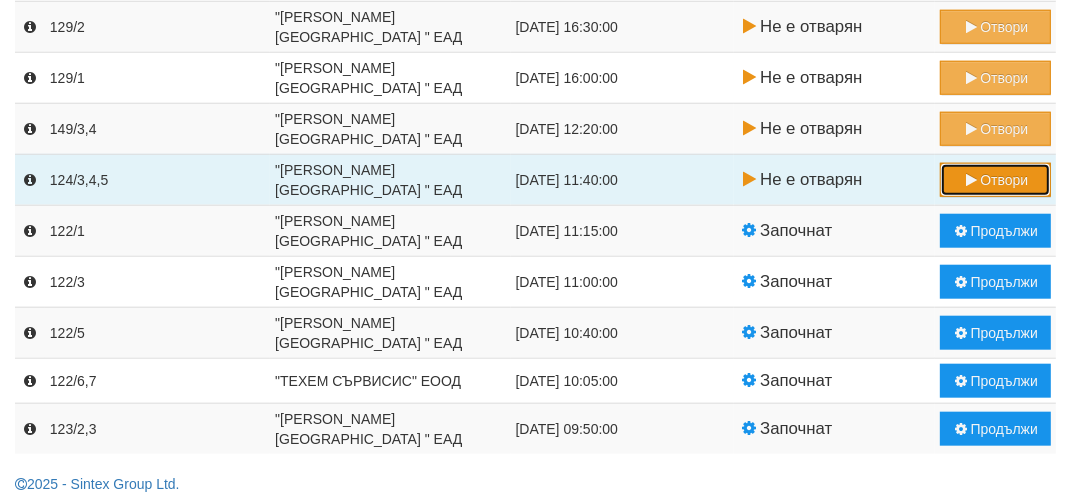 scroll, scrollTop: 0, scrollLeft: 0, axis: both 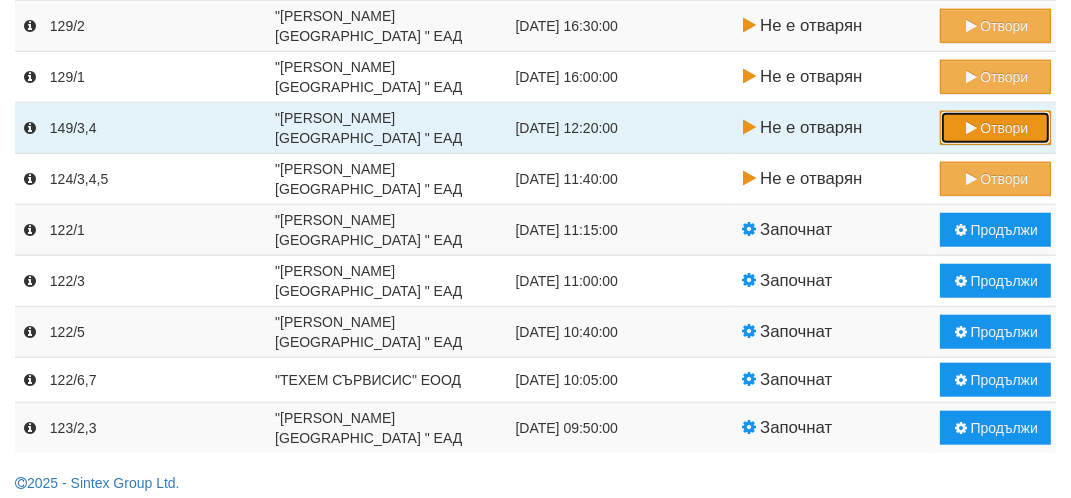 click on "Отвори" at bounding box center (995, 128) 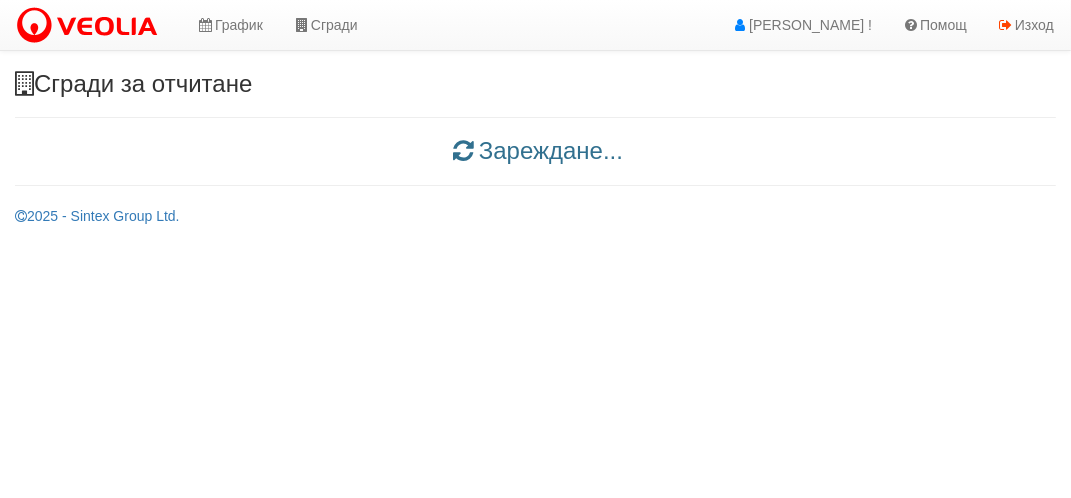 scroll, scrollTop: 0, scrollLeft: 0, axis: both 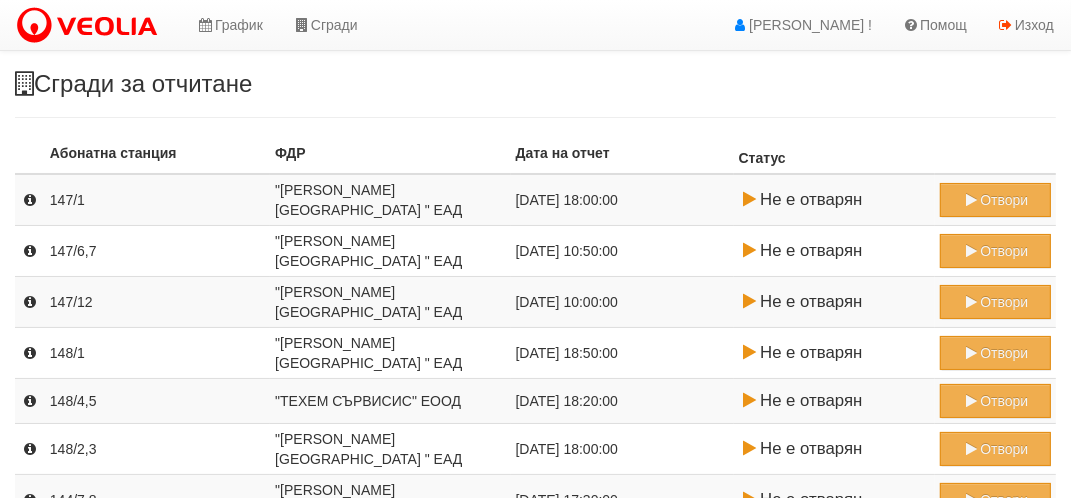 drag, startPoint x: 803, startPoint y: 485, endPoint x: 551, endPoint y: 49, distance: 503.58713 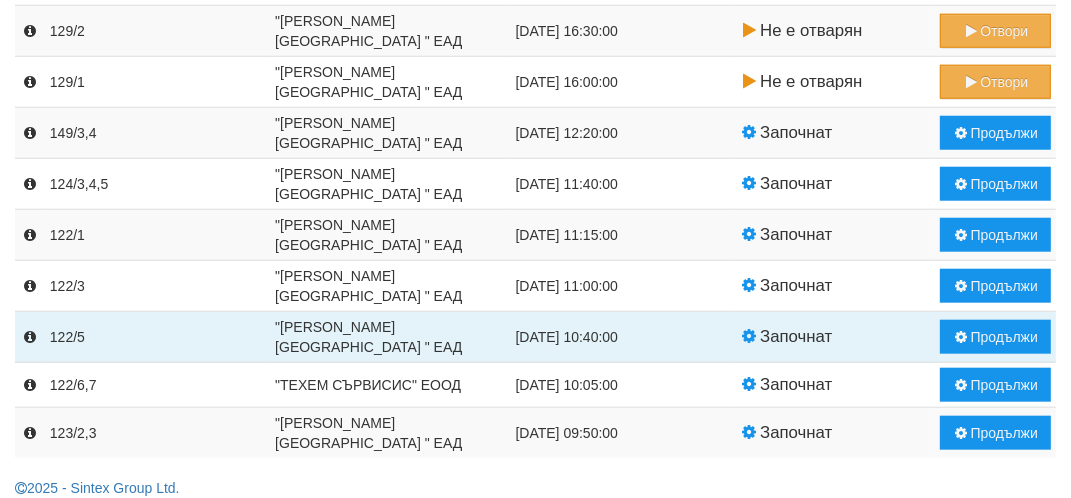 scroll, scrollTop: 1156, scrollLeft: 0, axis: vertical 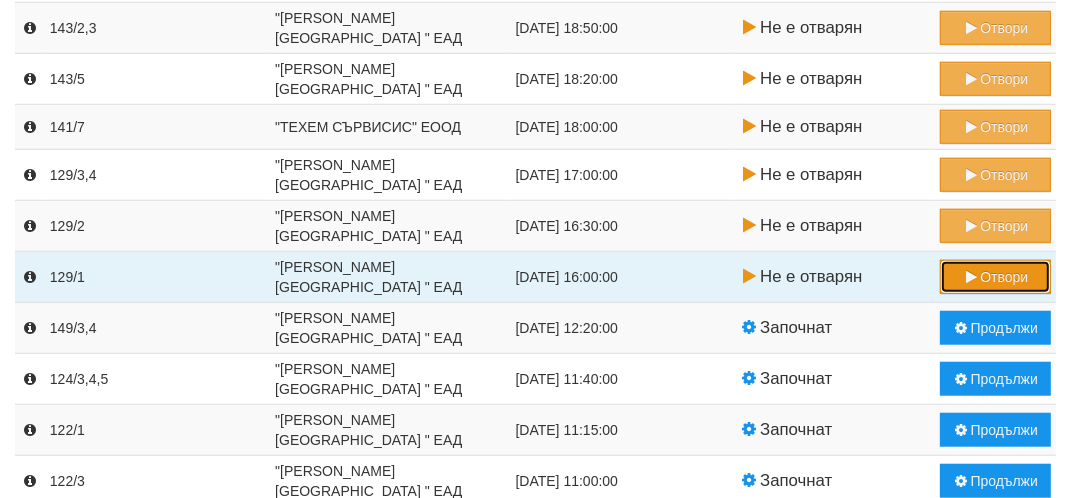 click on "Отвори" at bounding box center [995, 277] 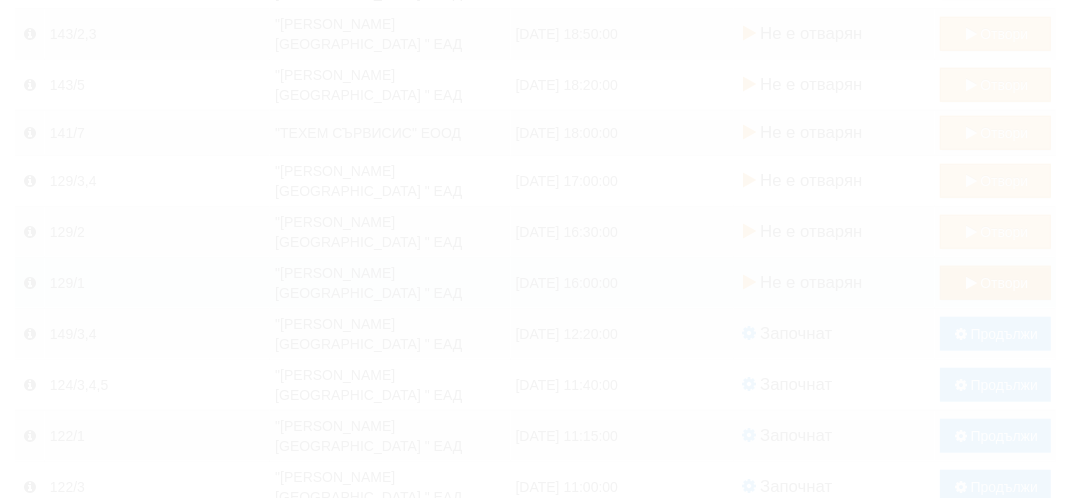 scroll, scrollTop: 0, scrollLeft: 0, axis: both 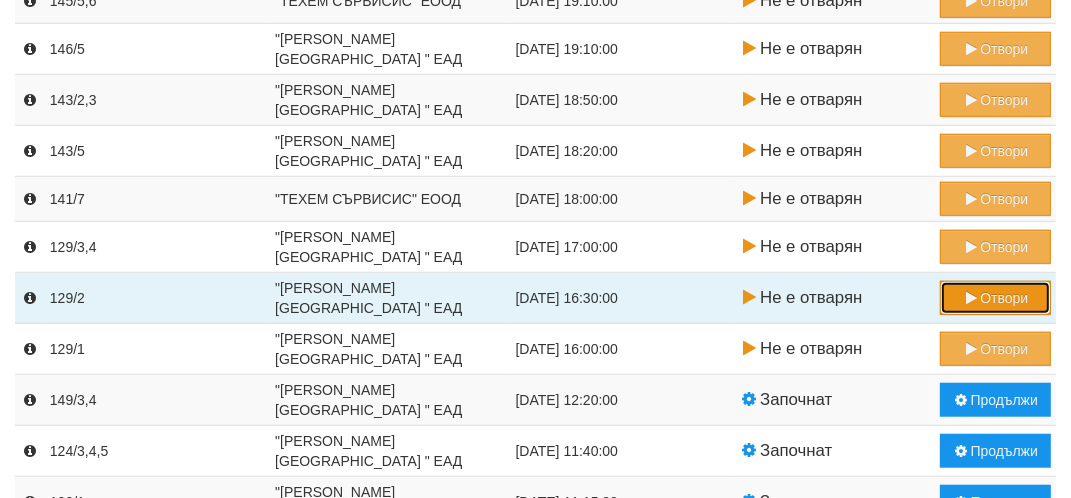 click on "Отвори" at bounding box center [995, 298] 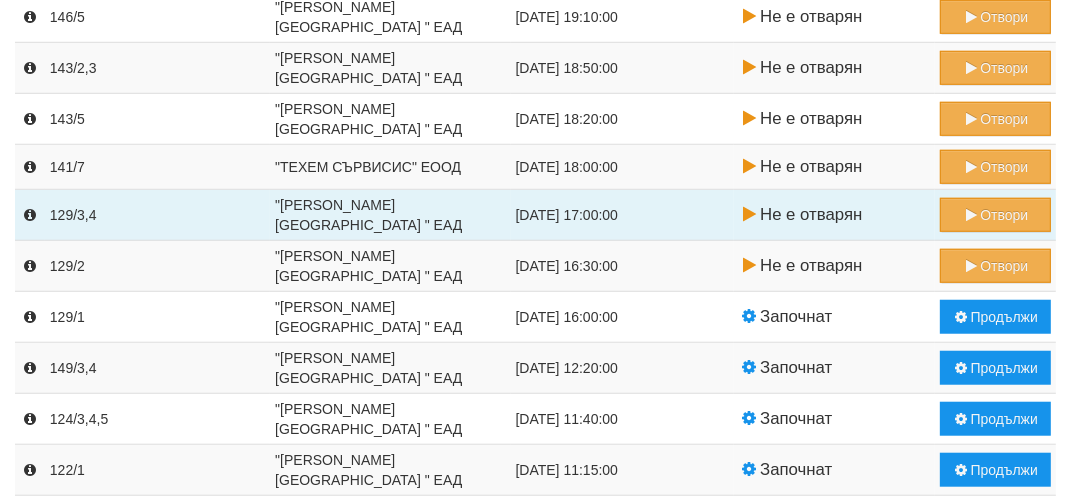 scroll, scrollTop: 1085, scrollLeft: 0, axis: vertical 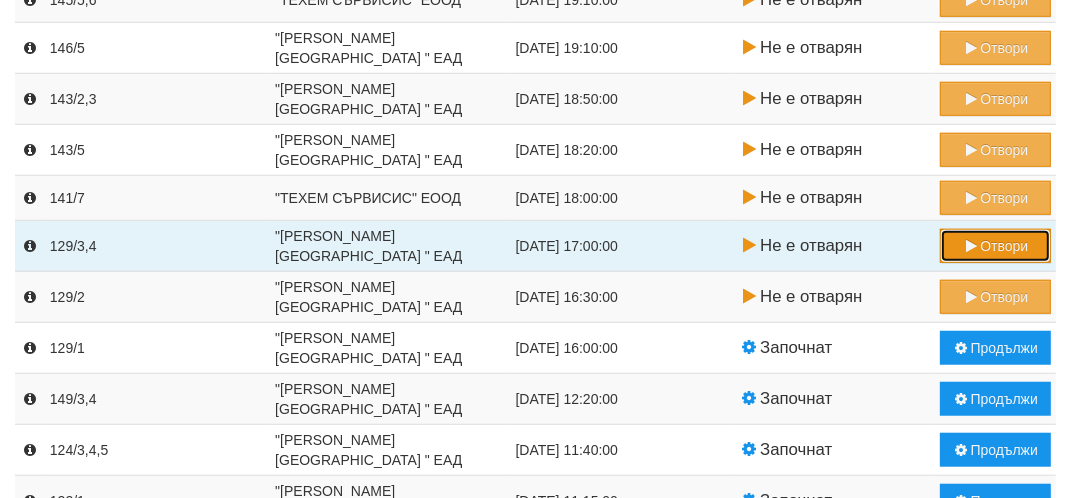 click on "Отвори" at bounding box center [995, 246] 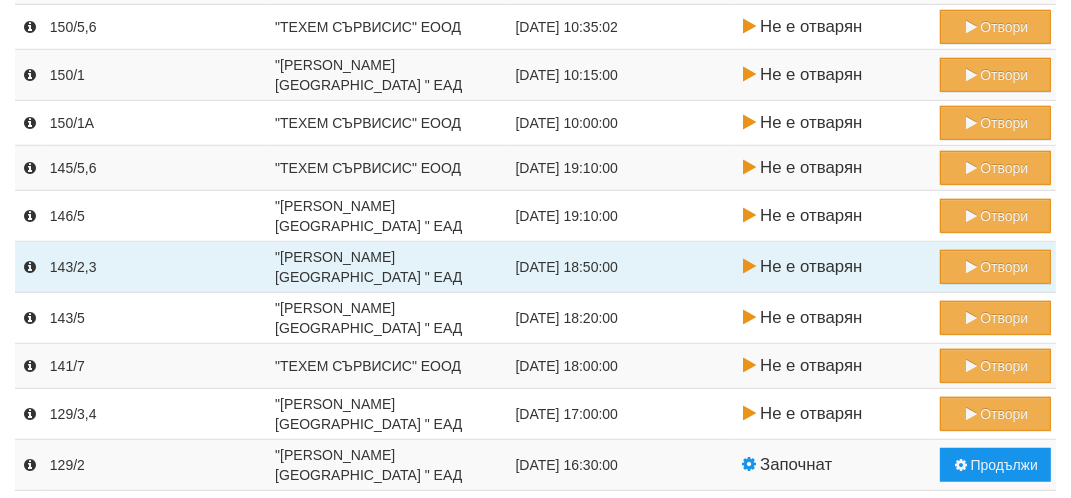 scroll, scrollTop: 1000, scrollLeft: 0, axis: vertical 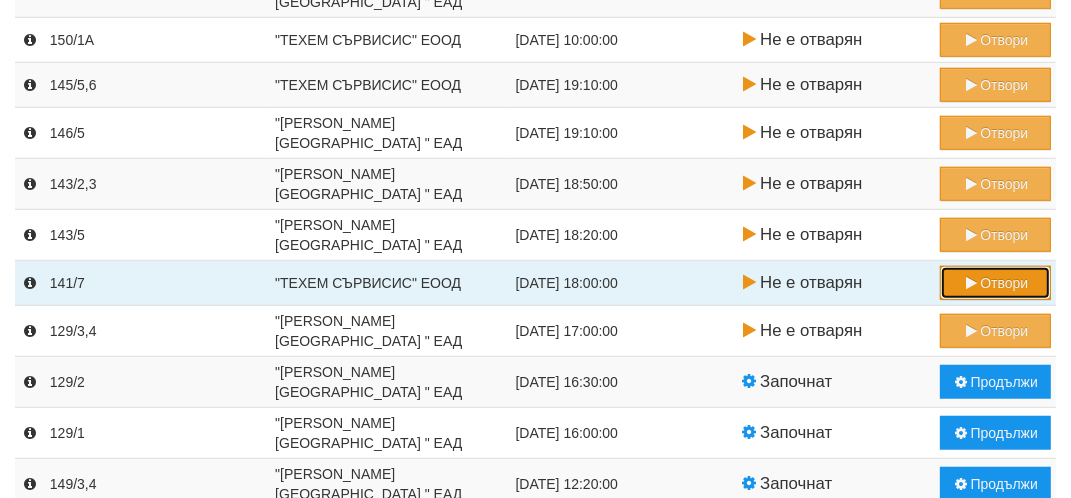 click on "Отвори" at bounding box center (995, 283) 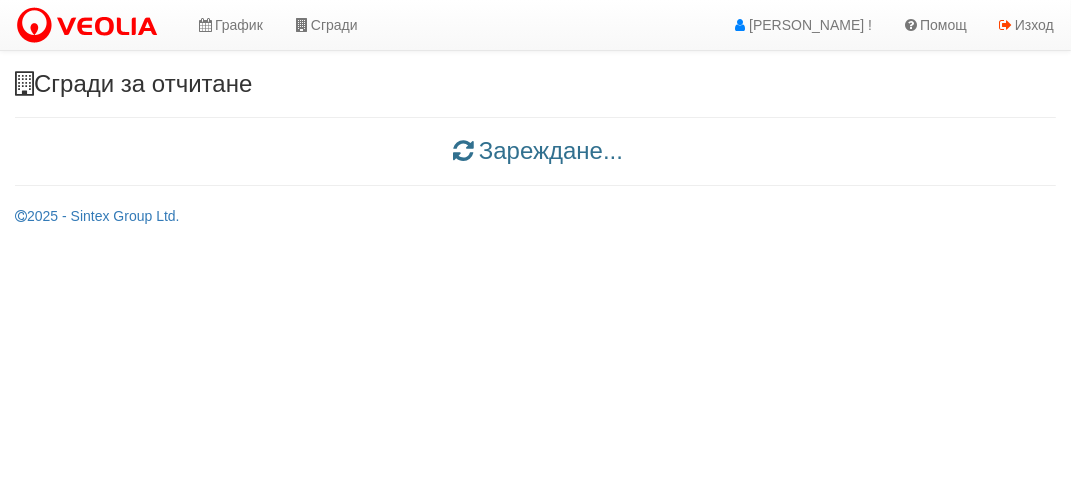 scroll, scrollTop: 0, scrollLeft: 0, axis: both 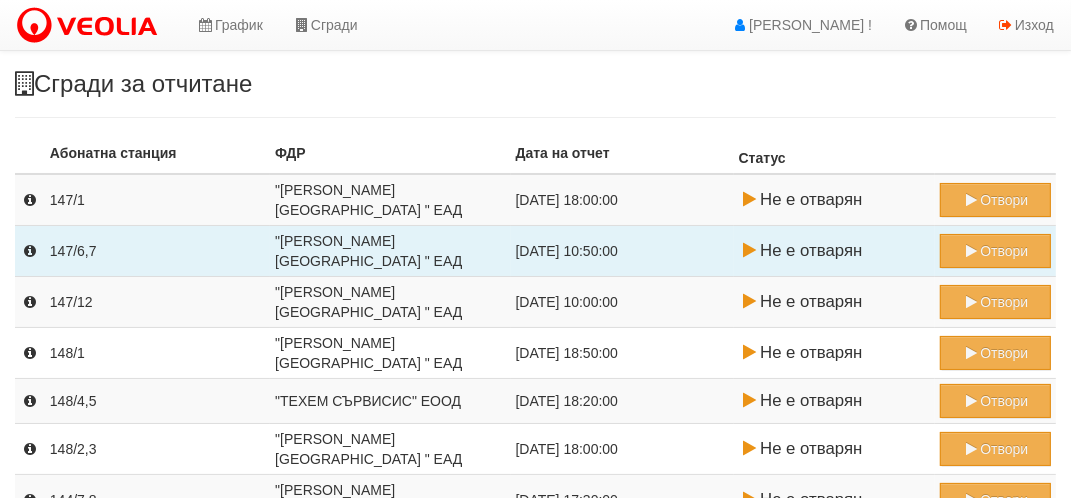click on ""ВЕОЛИЯ ЕНЕРДЖИ ВАРНА " ЕАД" at bounding box center (390, 251) 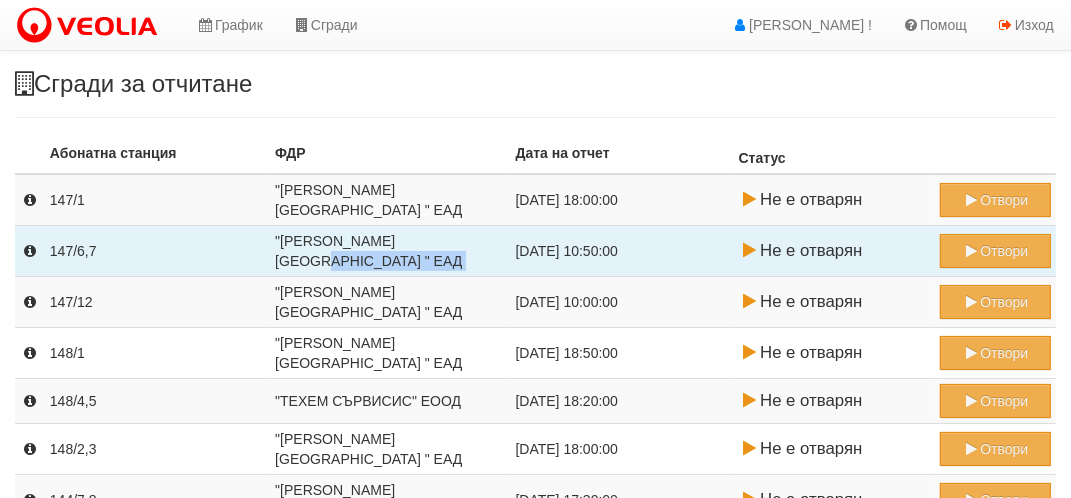 click on ""ВЕОЛИЯ ЕНЕРДЖИ ВАРНА " ЕАД" at bounding box center (390, 251) 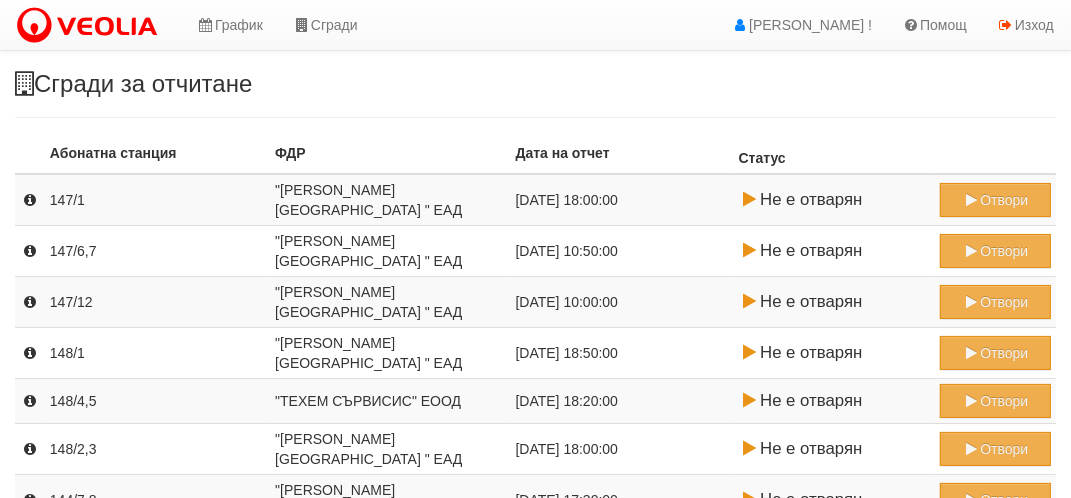 click on "Сгради за отчитане
Зареждане...
Абонатна станция
ФДР
Дата на отчет
Статус
147/1
"ВЕОЛИЯ ЕНЕРДЖИ ВАРНА " ЕАД
01/08/2025 18:00:00
Не е отварян
Отвори" at bounding box center [535, 960] 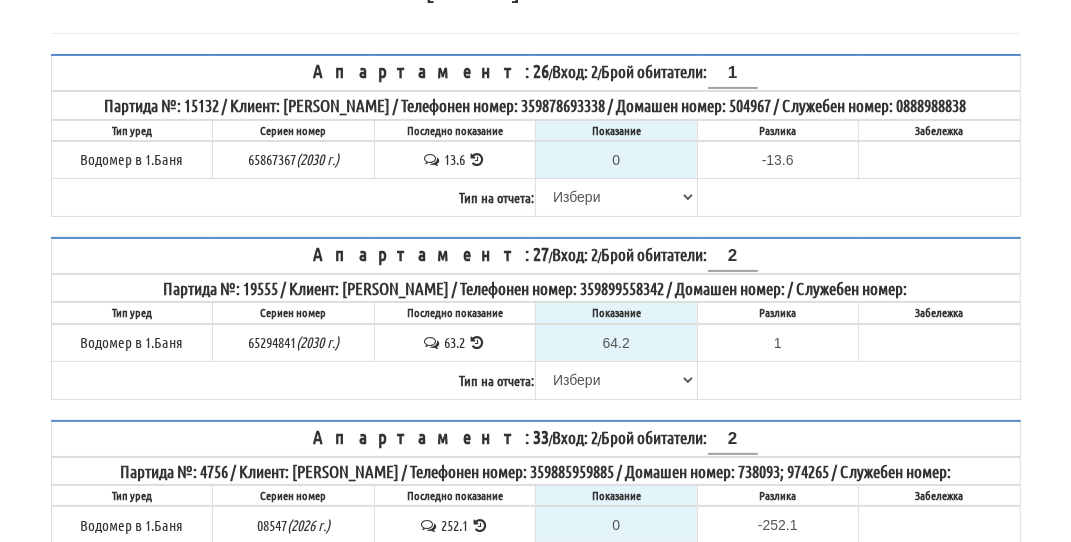 scroll, scrollTop: 300, scrollLeft: 0, axis: vertical 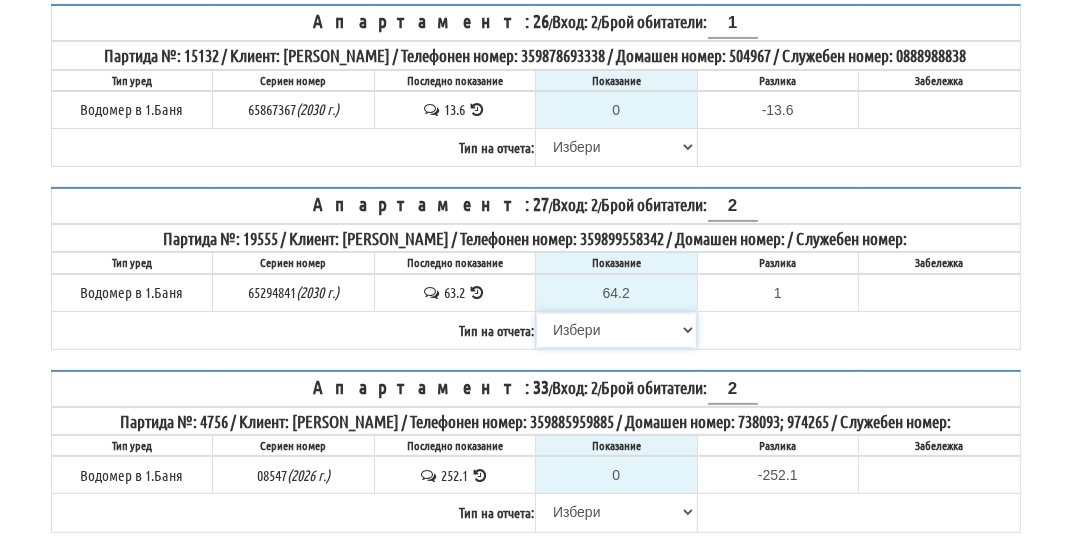 click on "Избери
Визуален
Телефон
Бележка
Неосигурен достъп
Самоотчет
Служебно
Дистанционен" at bounding box center (616, 330) 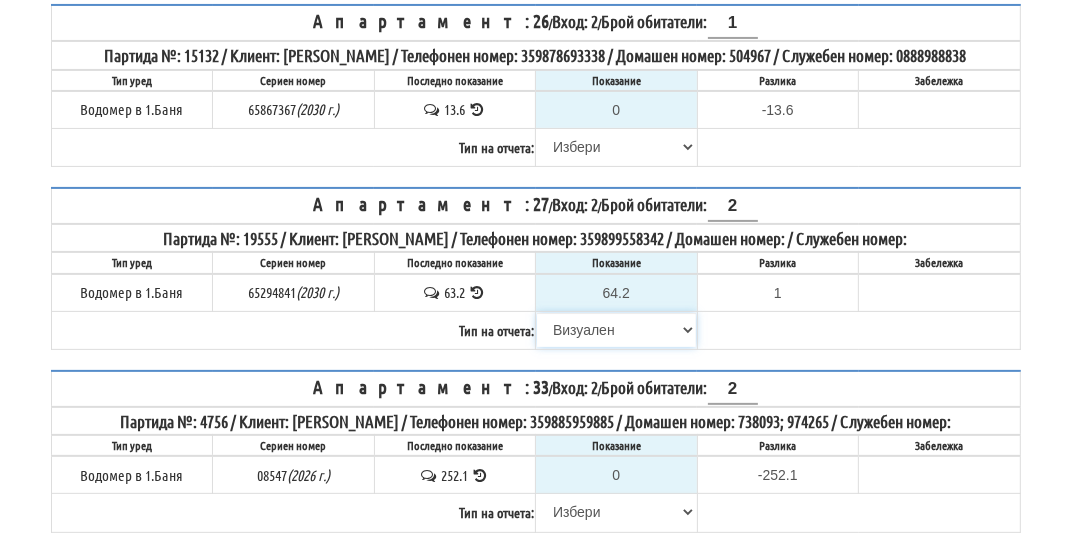 click on "Избери
Визуален
Телефон
Бележка
Неосигурен достъп
Самоотчет
Служебно
Дистанционен" at bounding box center (616, 330) 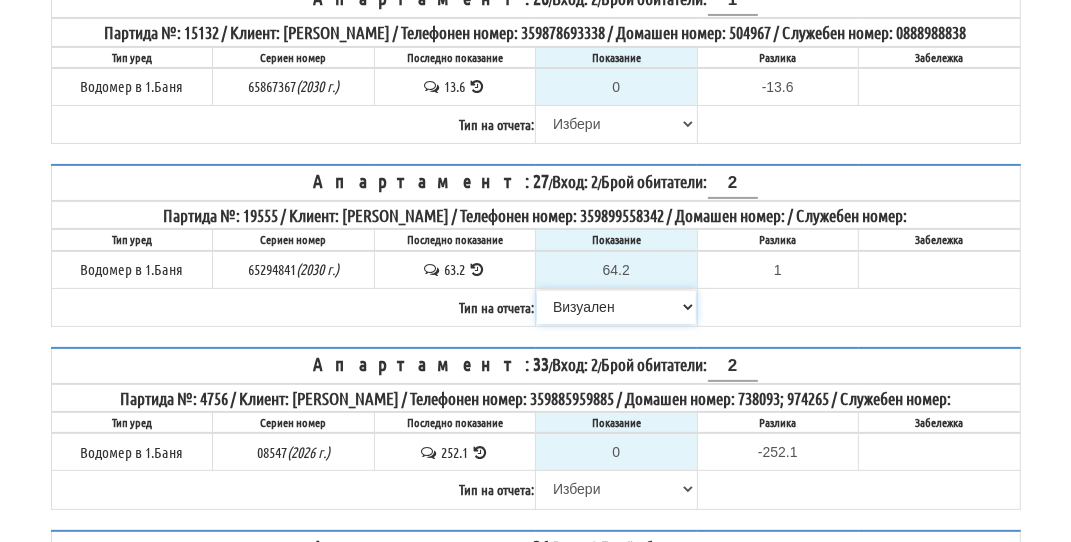 scroll, scrollTop: 400, scrollLeft: 0, axis: vertical 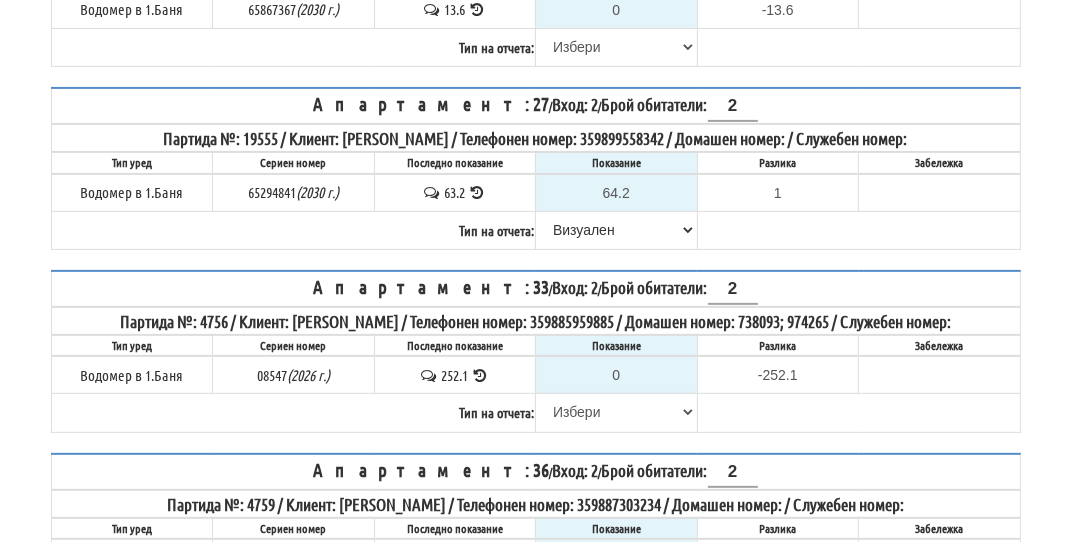 click at bounding box center (480, 375) 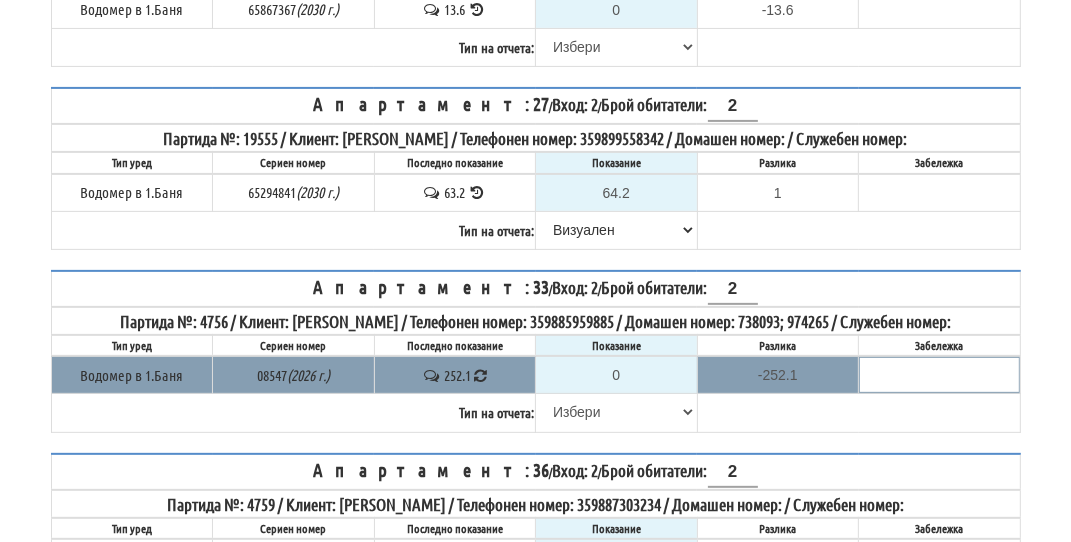 click at bounding box center [480, 375] 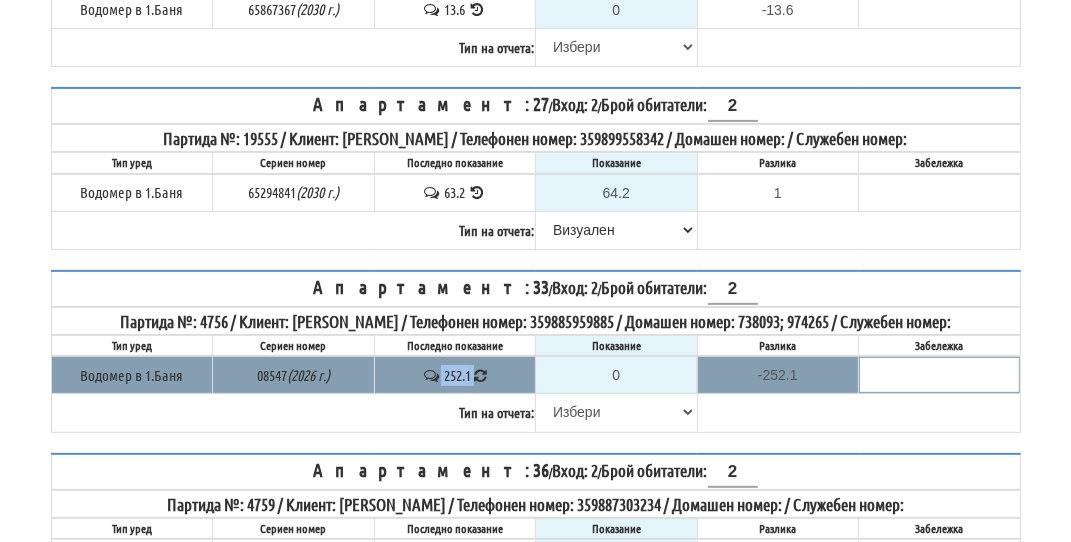 click at bounding box center [480, 375] 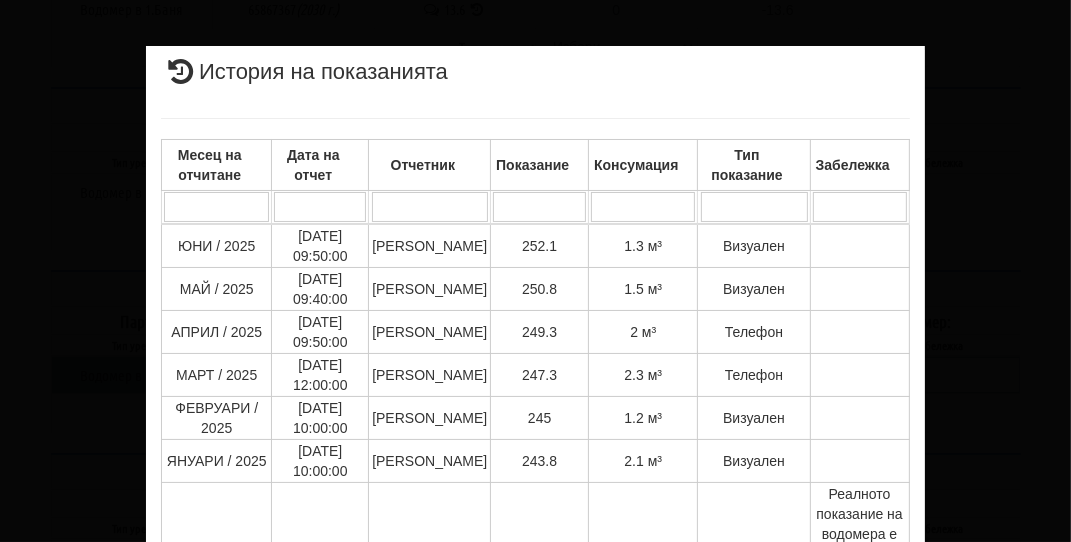 scroll, scrollTop: 0, scrollLeft: 0, axis: both 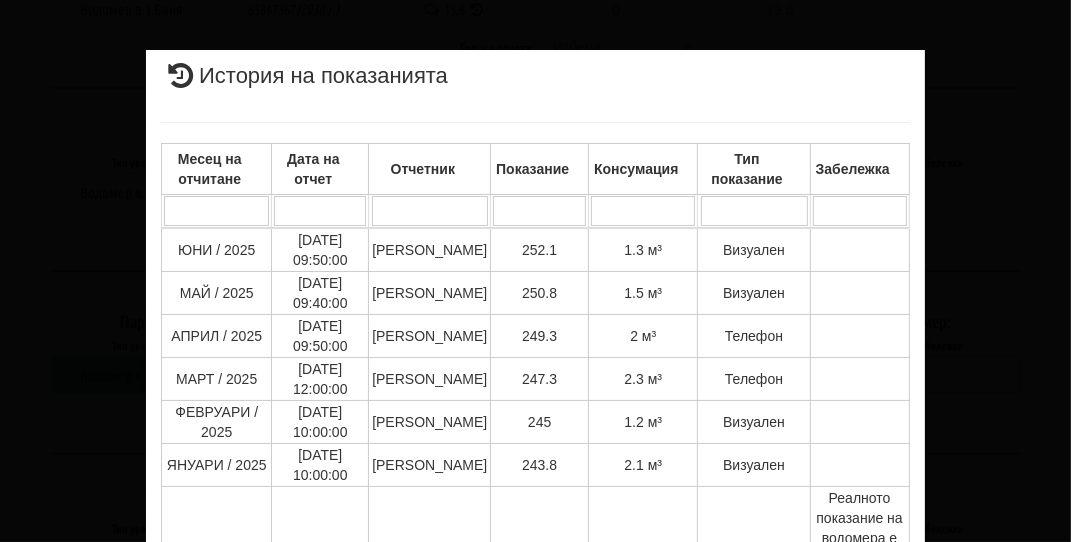 click on "×    История на показанията
Месец на отчитане
Дата на отчет
Отчетник
Показание
Консумация
Тип показание
Забележка
Дата и час на монтаж:  Липсва ,
Протокол №:  Липсва
Начално показание:  79.800
1 - 10 / 111 (111)
10
20
30
40
1 2 3 4 5 6 7 8 9 10 11 12" at bounding box center (536, 608) 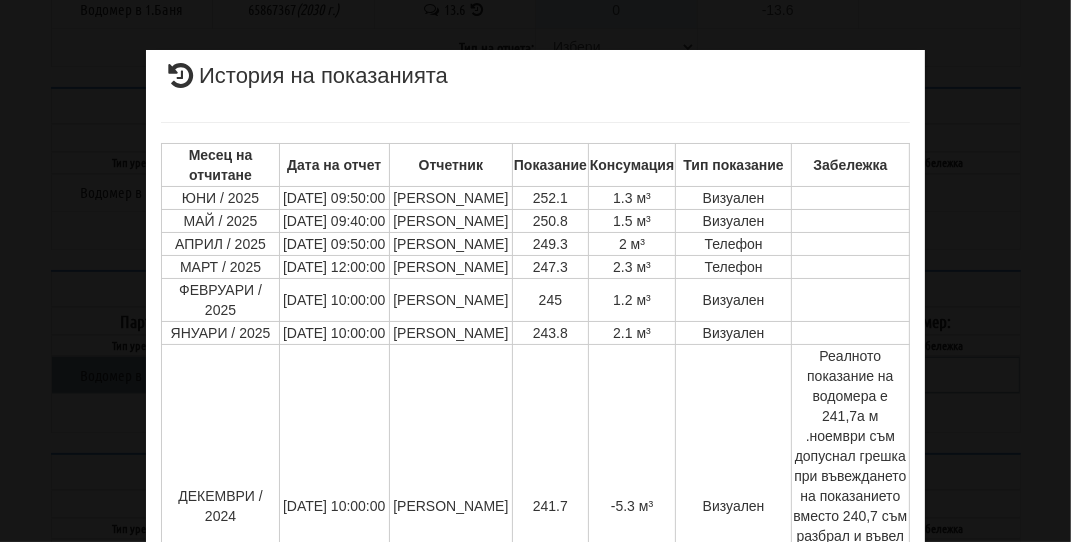click on "×    История на показанията
Месец на отчитане
Дата на отчет
Отчетник
Показание
Консумация
Тип показание
Забележка
Дата и час на монтаж:  Липсва ,
Протокол №:  Липсва
Начално показание:  79.800
10
20
30
40
ЮНИ / 2025
28/06/2025 09:50:00
0" at bounding box center [535, 271] 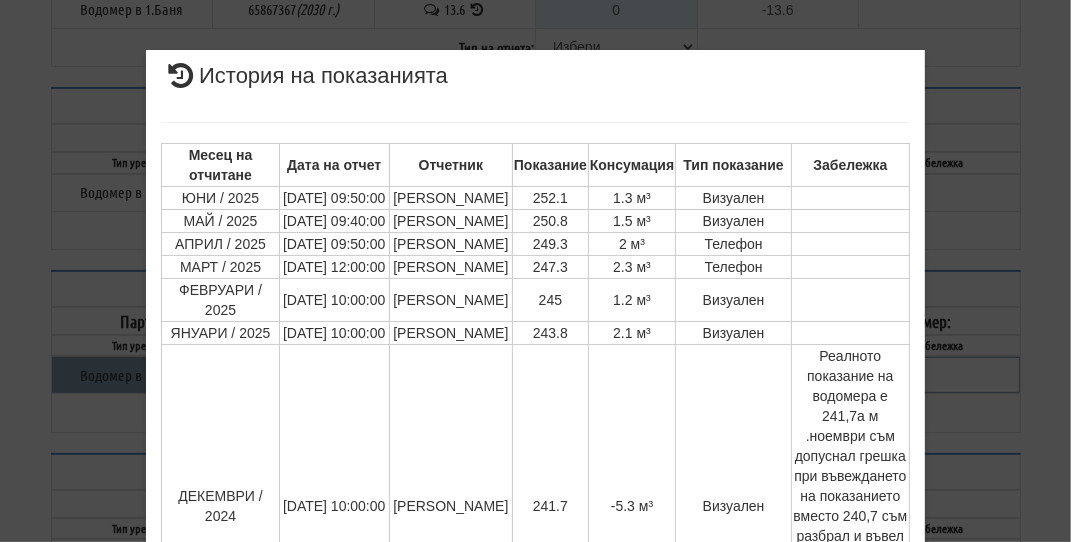 click on "×    История на показанията
Месец на отчитане
Дата на отчет
Отчетник
Показание
Консумация
Тип показание
Забележка
Дата и час на монтаж:  Липсва ,
Протокол №:  Липсва
Начално показание:  79.800
10
20
30
40
ЮНИ / 2025
28/06/2025 09:50:00
0" at bounding box center (535, 271) 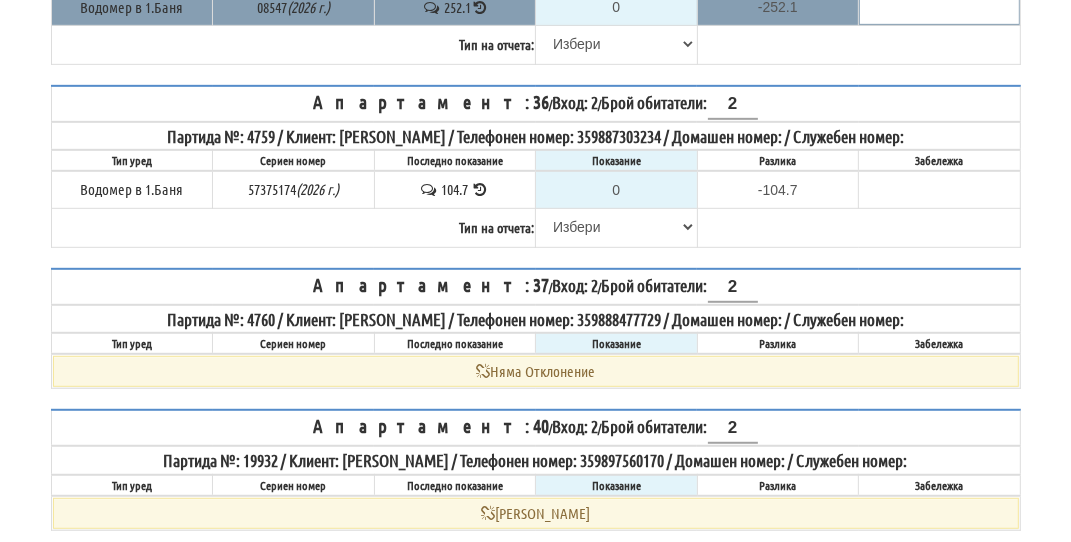 scroll, scrollTop: 800, scrollLeft: 0, axis: vertical 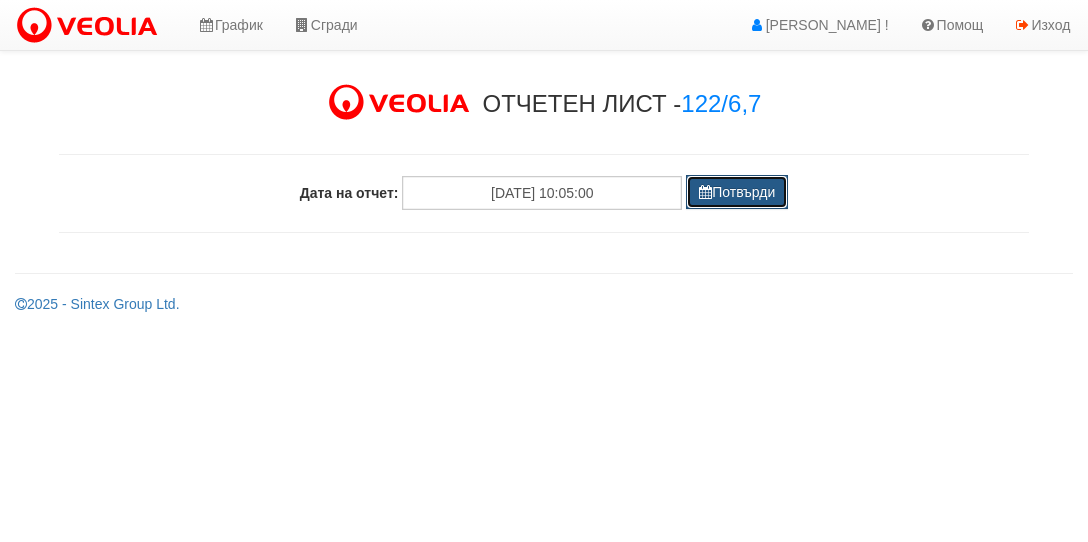 click on "Потвърди" at bounding box center [737, 192] 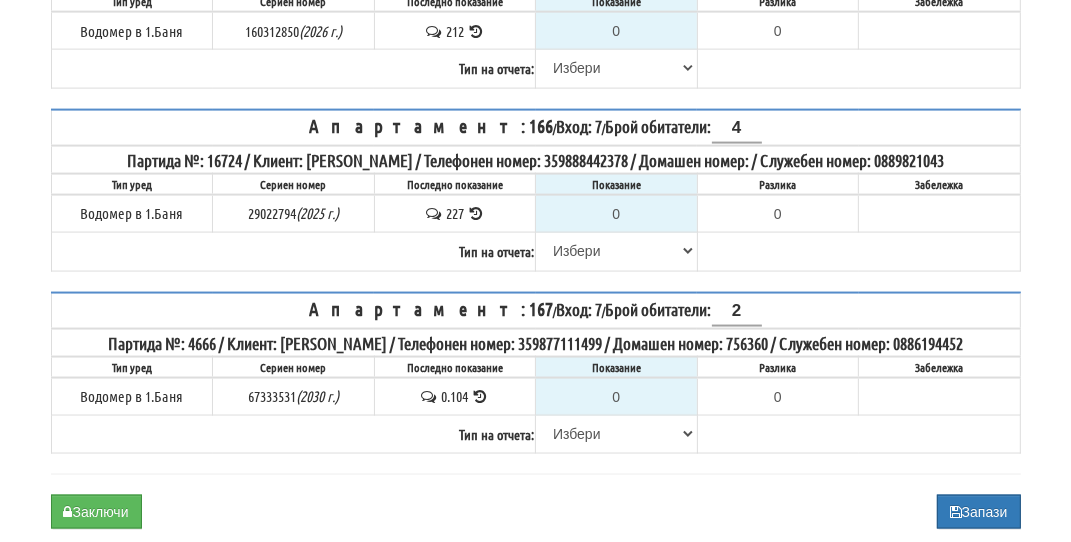 scroll, scrollTop: 2100, scrollLeft: 0, axis: vertical 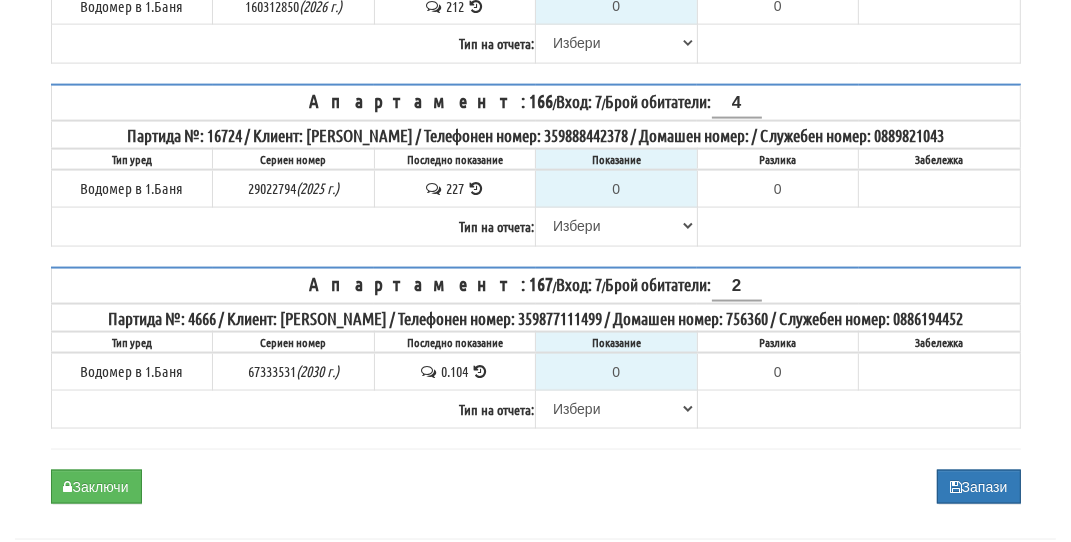 click at bounding box center (480, 371) 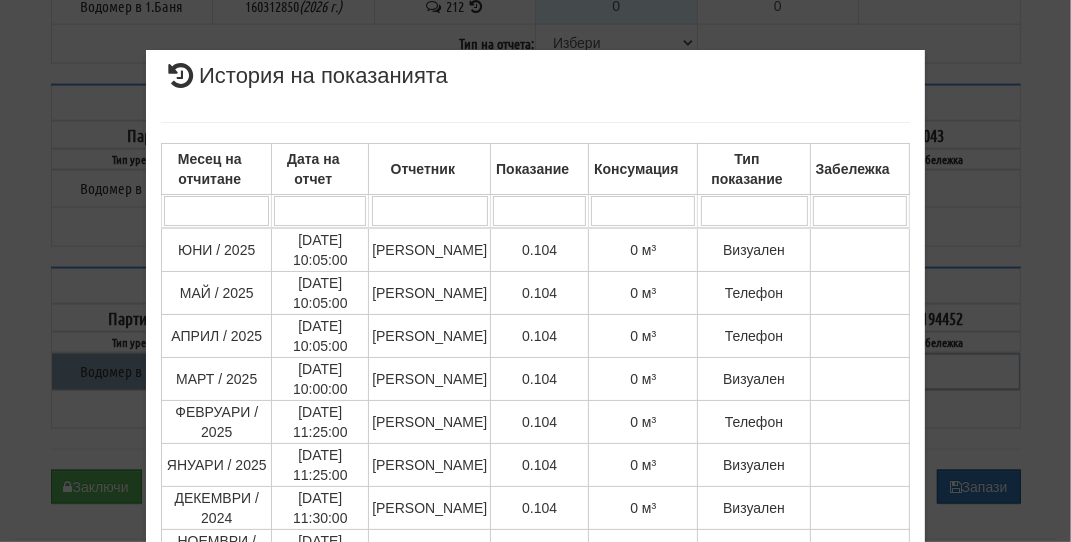 click on "×    История на показанията
Месец на отчитане
Дата на отчет
Отчетник
Показание
Консумация
Тип показание
Забележка
Дата и час на монтаж:  06/10/2020 09:45:30 ,
Протокол №:  39889
Начално показание:  0.104
1 - 10 / 56 (56)
10
20
30
40
1 2 3 4 5 6" at bounding box center [535, 271] 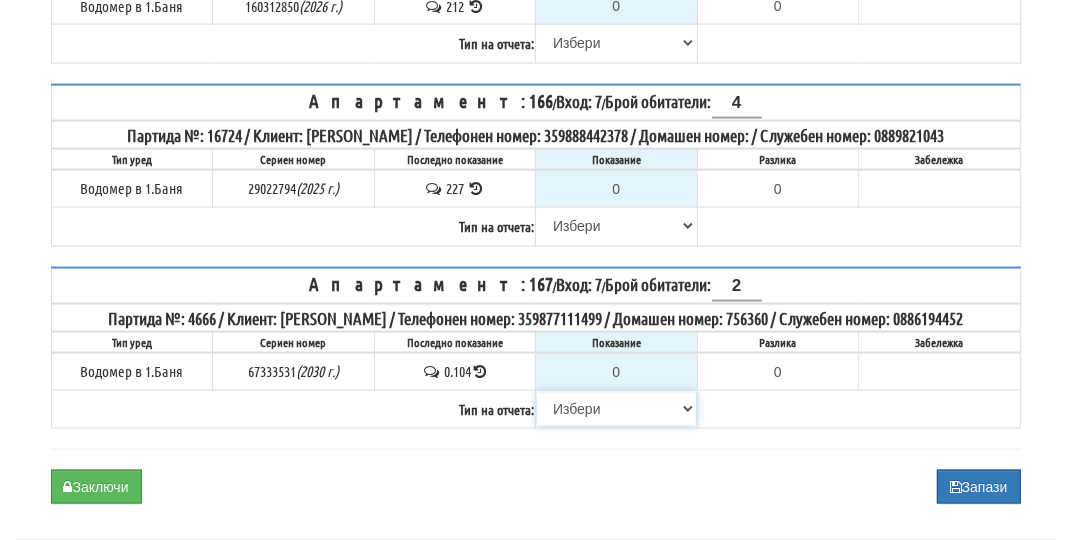 click on "Избери
Визуален
Телефон
Бележка
Неосигурен достъп
Самоотчет
Служебно
Дистанционен" at bounding box center (616, 409) 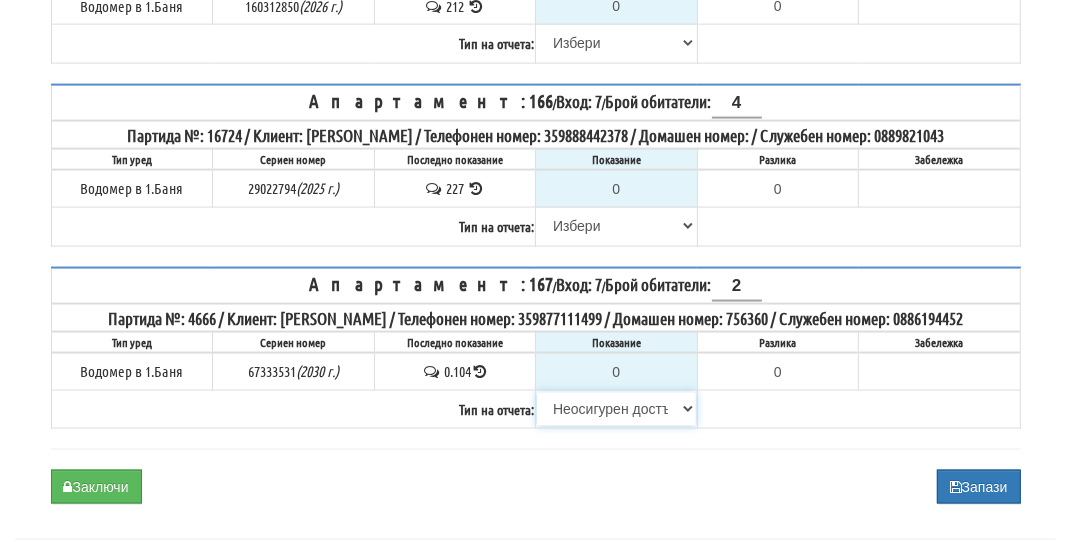click on "Избери
Визуален
Телефон
Бележка
Неосигурен достъп
Самоотчет
Служебно
Дистанционен" at bounding box center [616, 409] 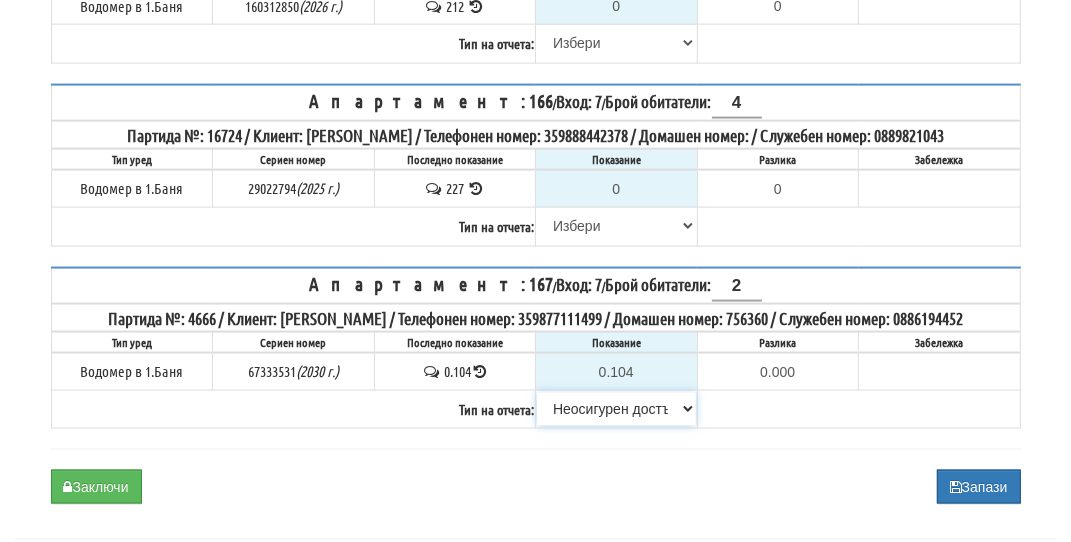 click on "[PERSON_NAME]
Телефон
Бележка
Неосигурен достъп
Самоотчет
Служебно
Дистанционен" at bounding box center (616, 409) 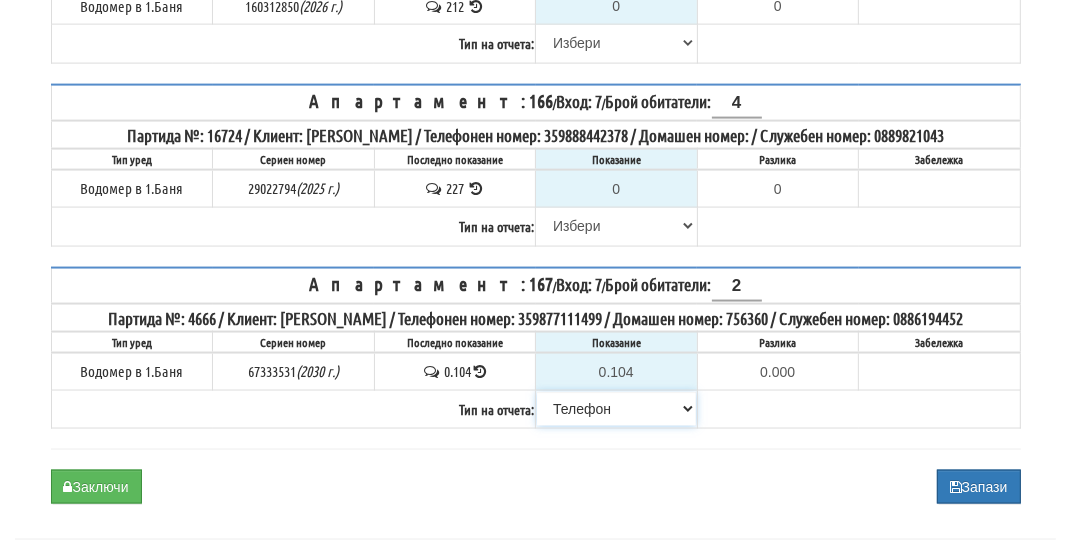 click on "[PERSON_NAME]
Телефон
Бележка
Неосигурен достъп
Самоотчет
Служебно
Дистанционен" at bounding box center (616, 409) 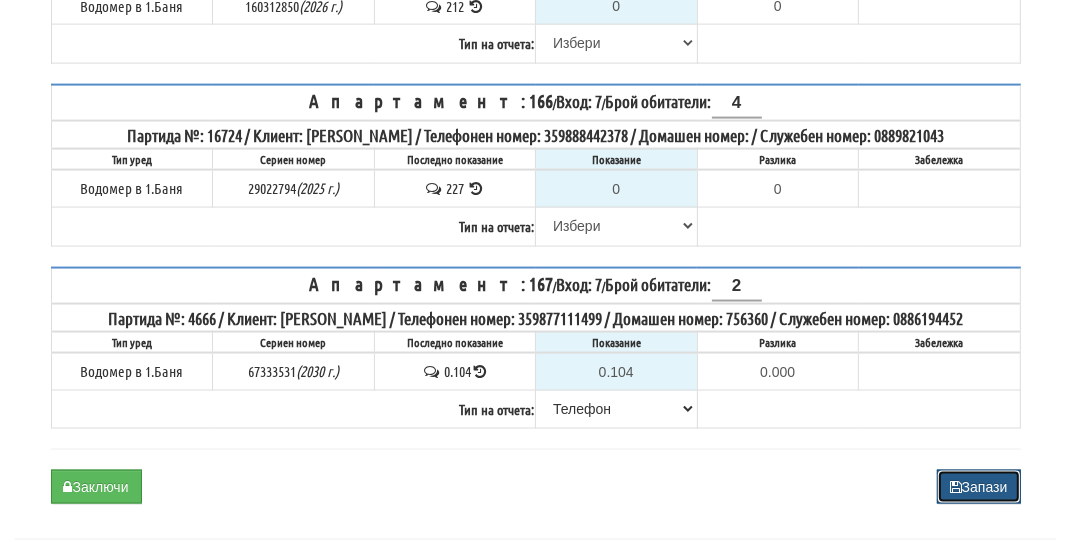 click on "Запази" at bounding box center (979, 487) 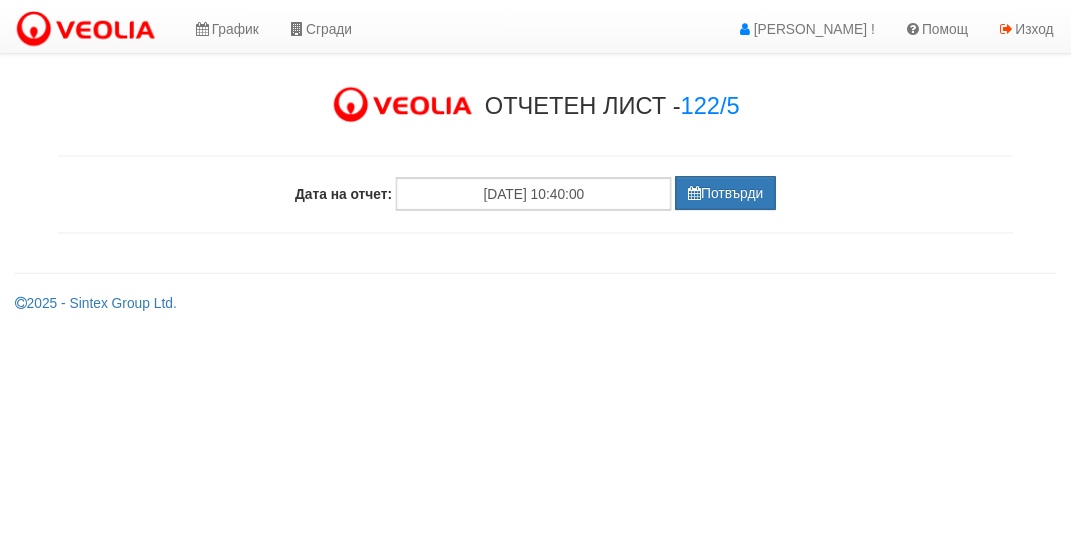scroll, scrollTop: 0, scrollLeft: 0, axis: both 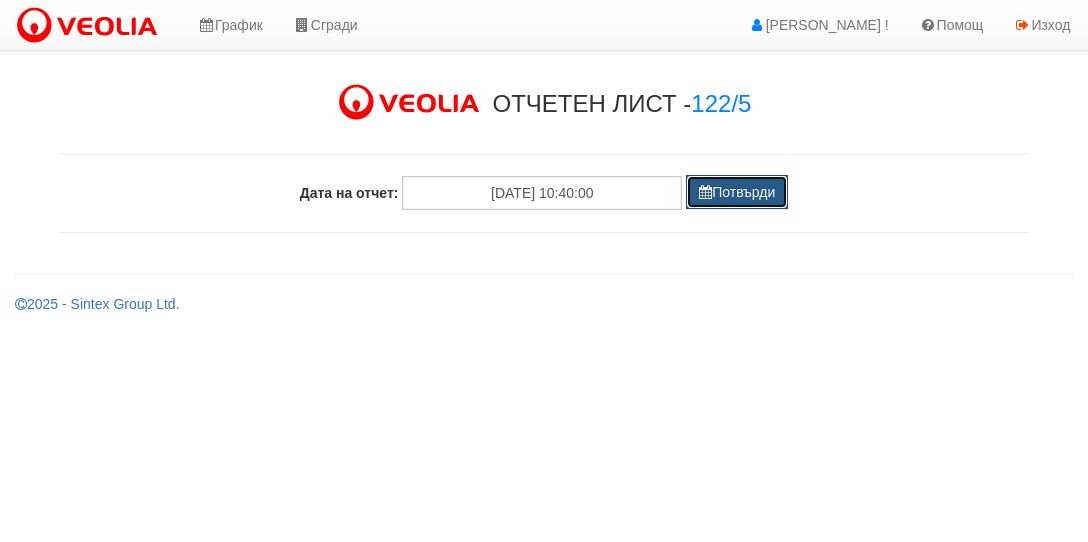 click on "Потвърди" at bounding box center [737, 192] 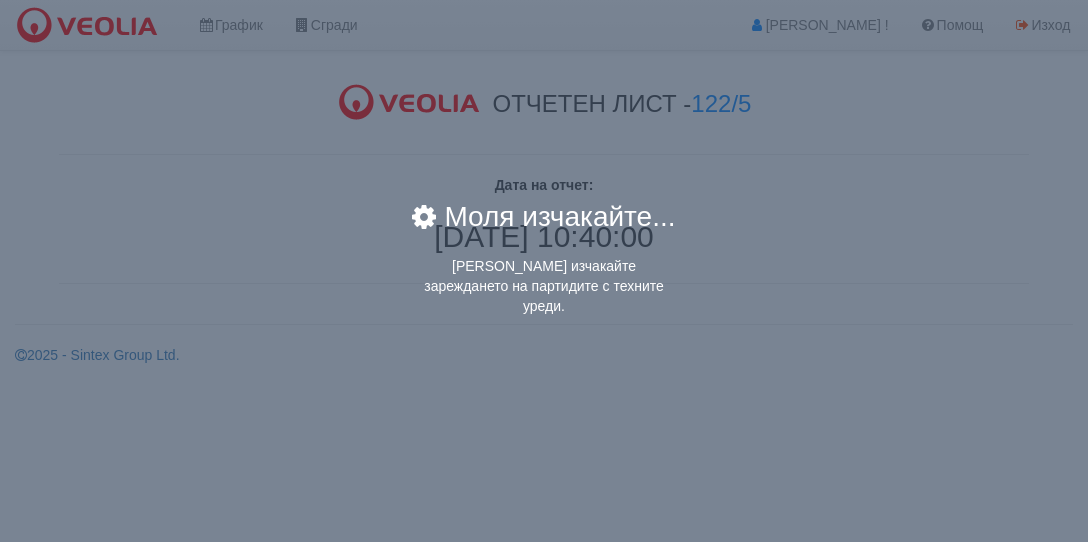 click on "Моля изчакайте..." at bounding box center [559, 229] 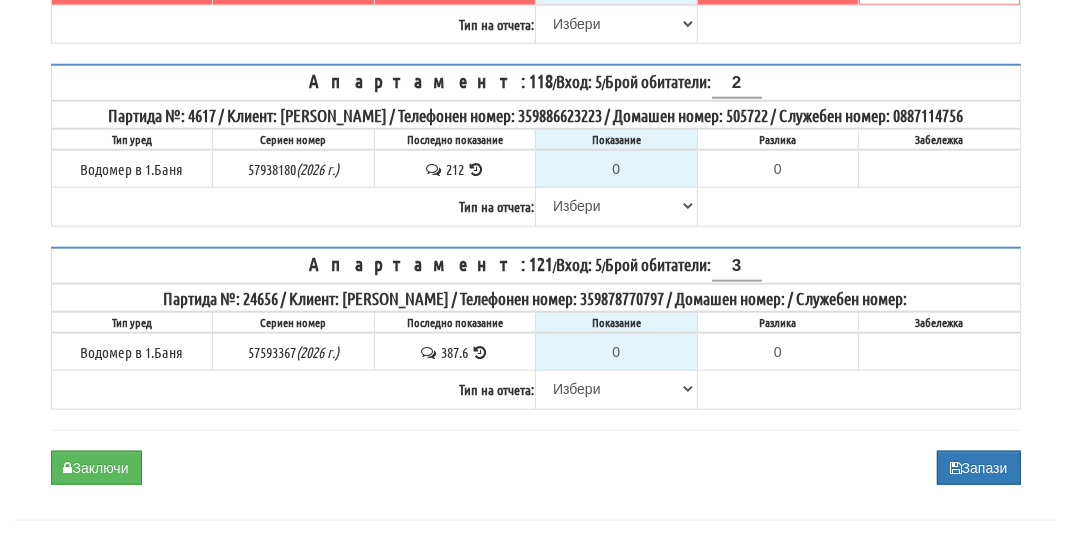 scroll, scrollTop: 1570, scrollLeft: 0, axis: vertical 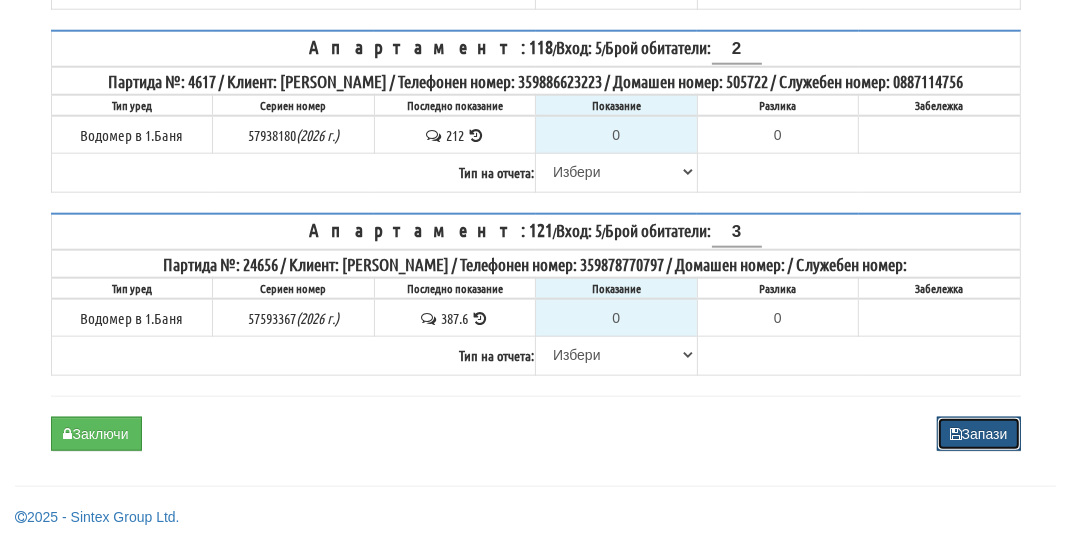 click on "Запази" at bounding box center [979, 434] 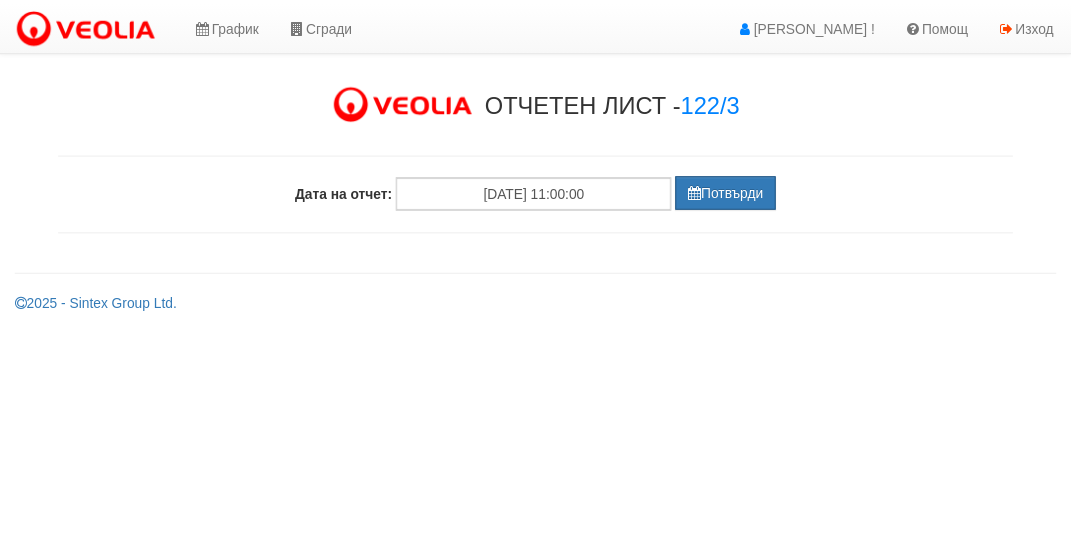 scroll, scrollTop: 0, scrollLeft: 0, axis: both 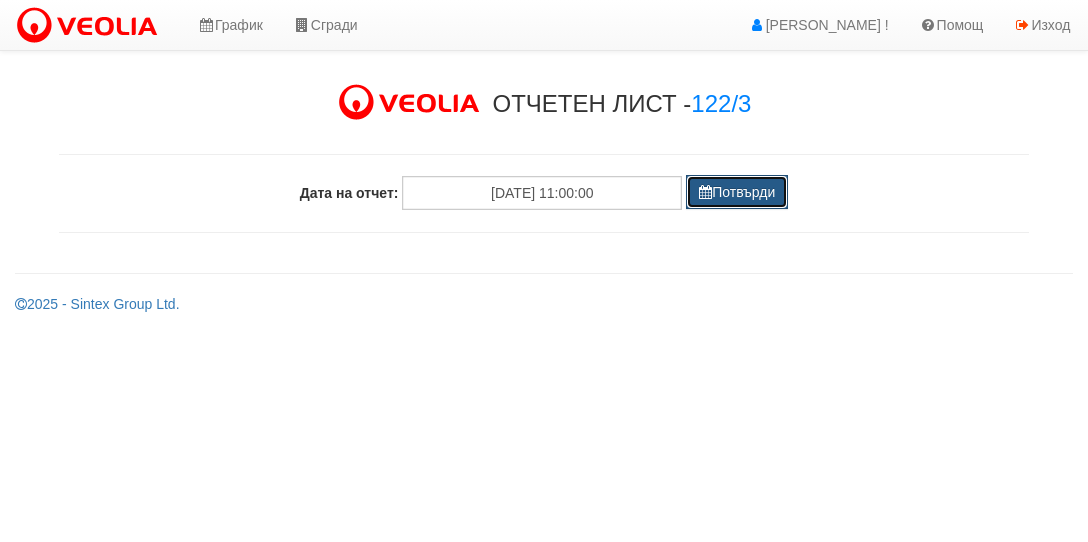 click on "Потвърди" at bounding box center (737, 192) 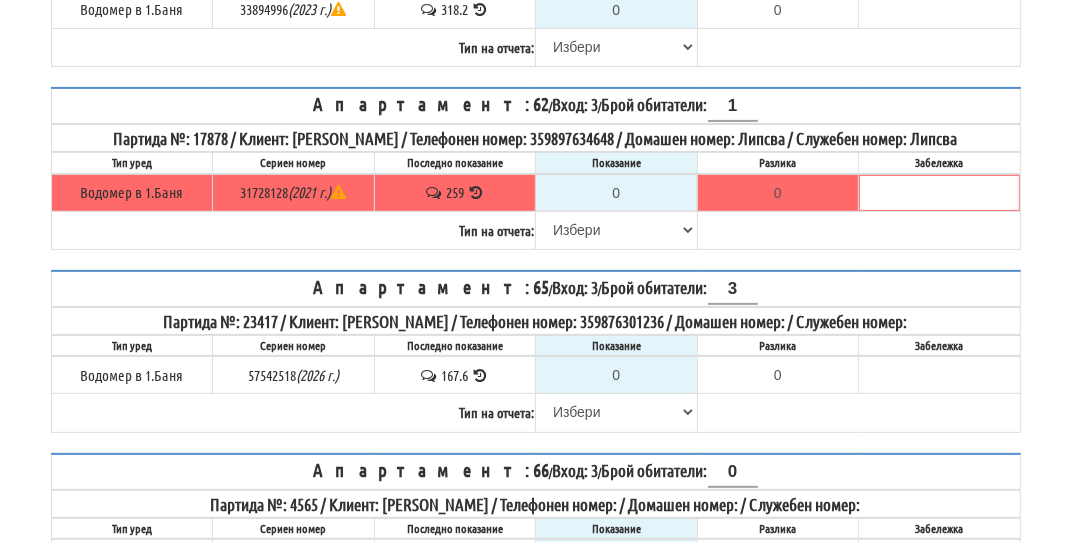 scroll, scrollTop: 500, scrollLeft: 0, axis: vertical 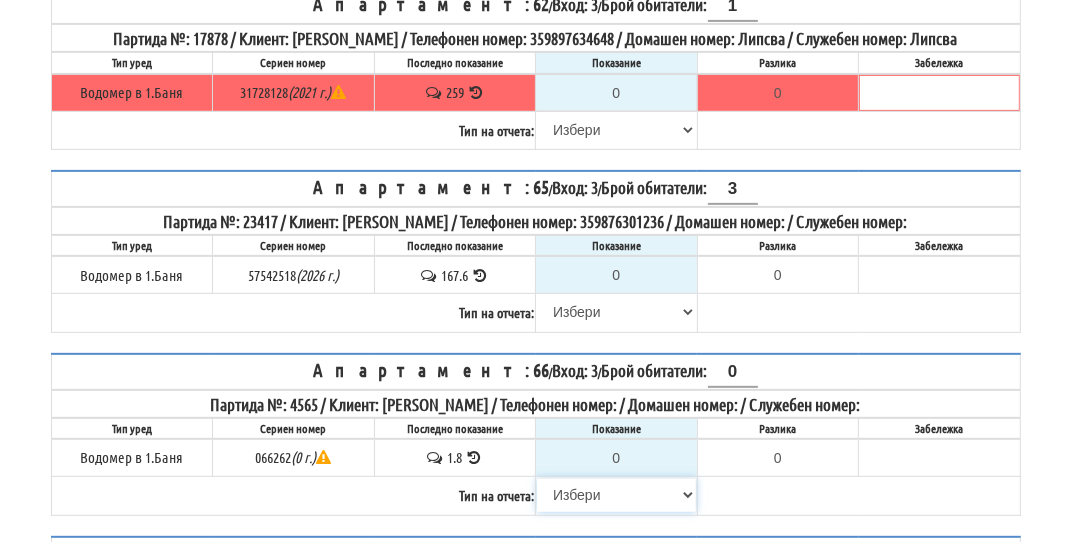 click on "[PERSON_NAME]
Телефон
Бележка
Неосигурен достъп
Самоотчет
Служебно
Дистанционен" at bounding box center [616, 495] 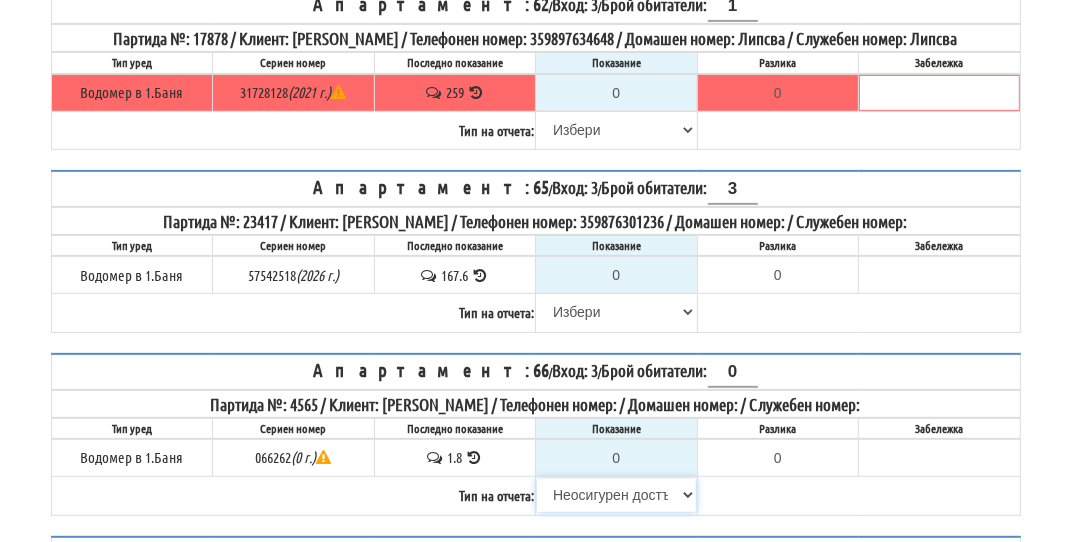 click on "[PERSON_NAME]
Телефон
Бележка
Неосигурен достъп
Самоотчет
Служебно
Дистанционен" at bounding box center [616, 495] 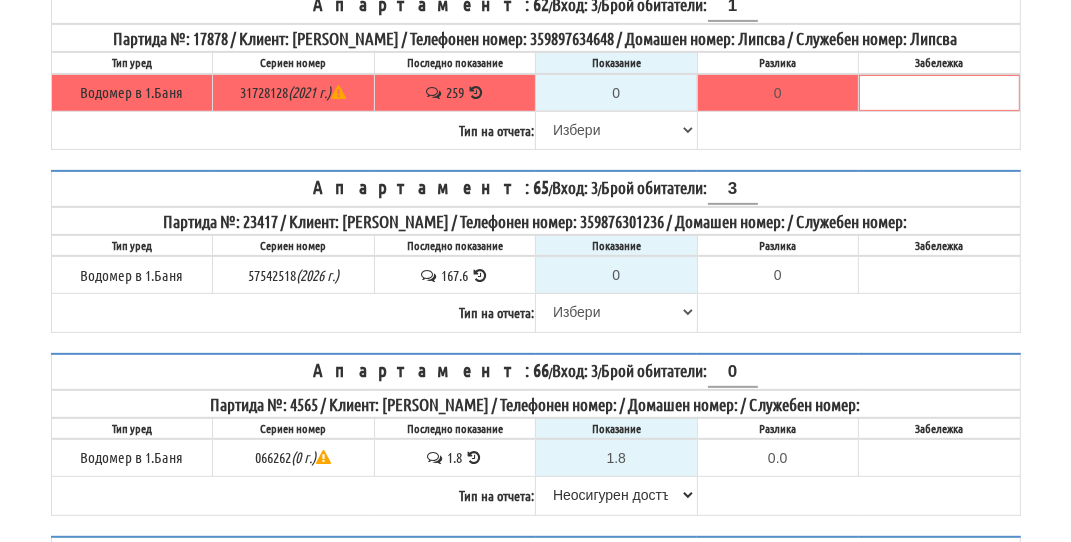 click at bounding box center (474, 457) 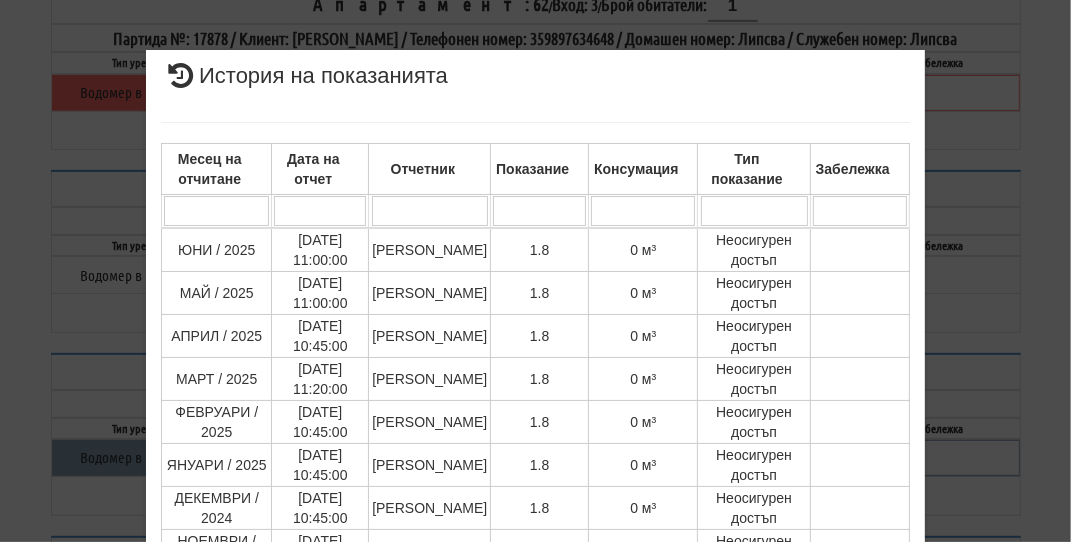 click on "×    История на показанията
Месец на отчитане
Дата на отчет
Отчетник
Показание
Консумация
Тип показание
Забележка
Дата и час на монтаж:  [PERSON_NAME] ,
Протокол №:  [GEOGRAPHIC_DATA]
Начално показание:  [PERSON_NAME]
1 - 10 / 109 (109)
10
20
30
40
1 2 3 4 5 6 7 8 9 10 11" at bounding box center [536, 428] 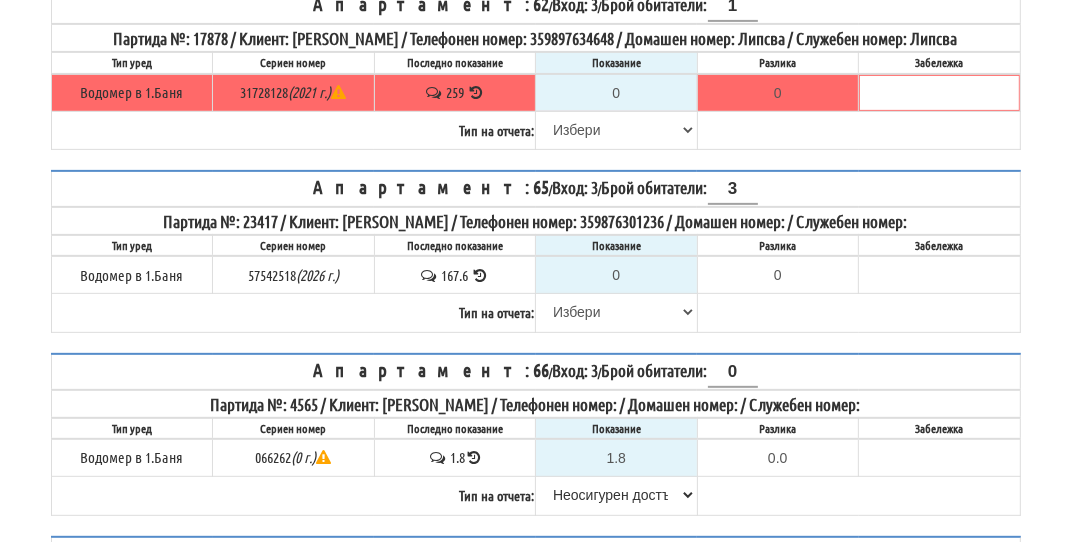 click at bounding box center (474, 457) 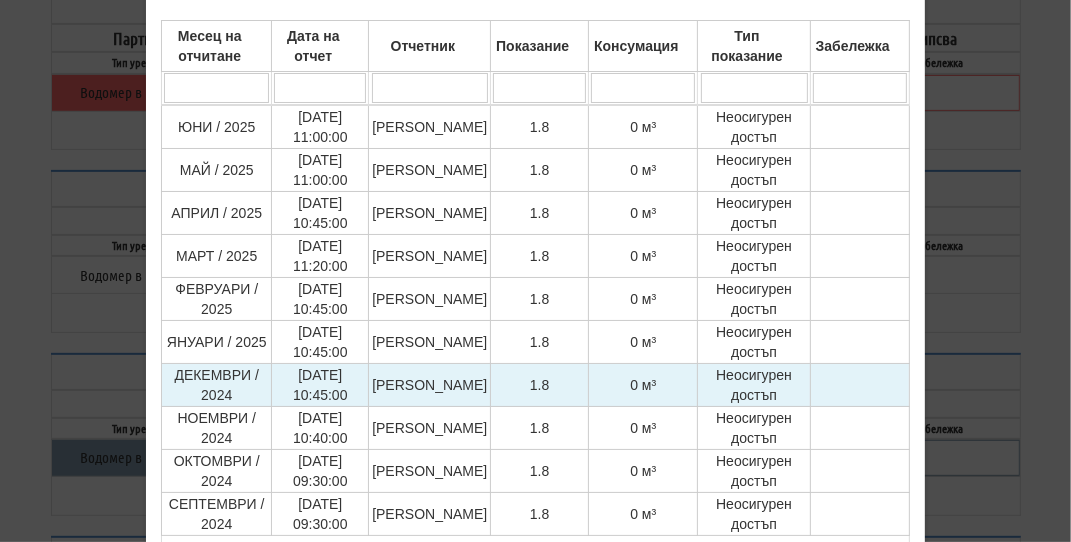 scroll, scrollTop: 400, scrollLeft: 0, axis: vertical 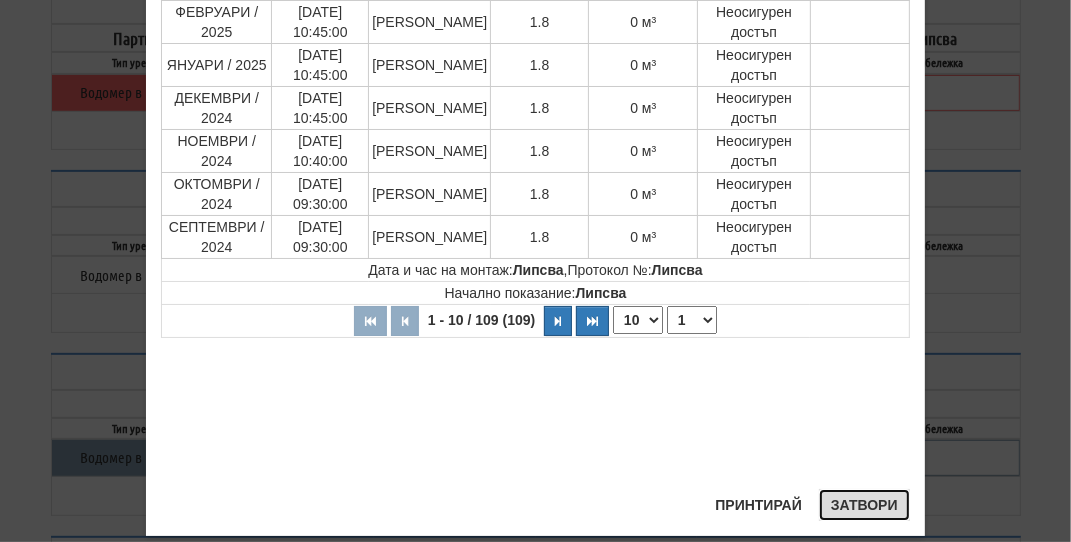 click on "Затвори" at bounding box center [864, 505] 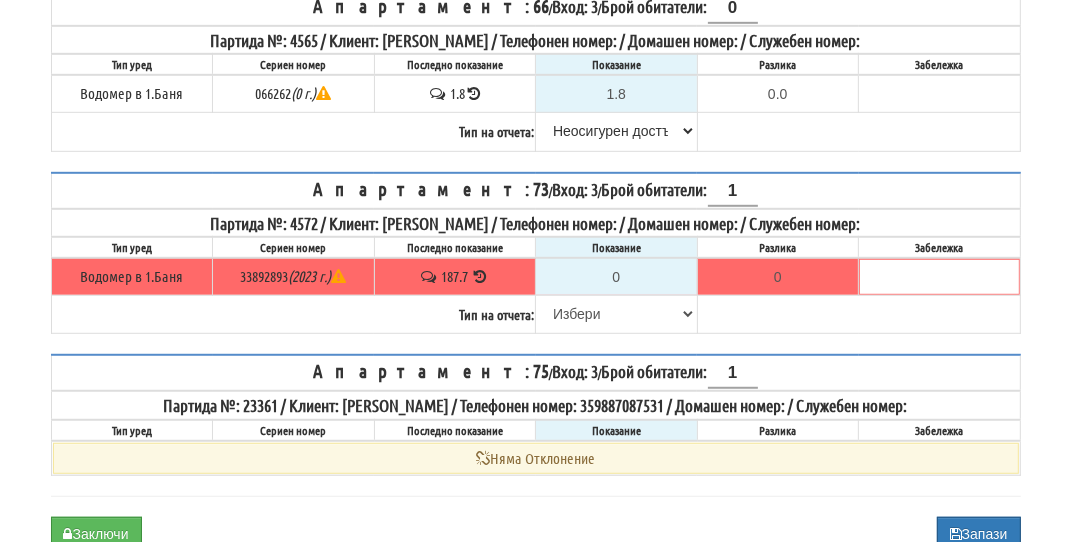 scroll, scrollTop: 942, scrollLeft: 0, axis: vertical 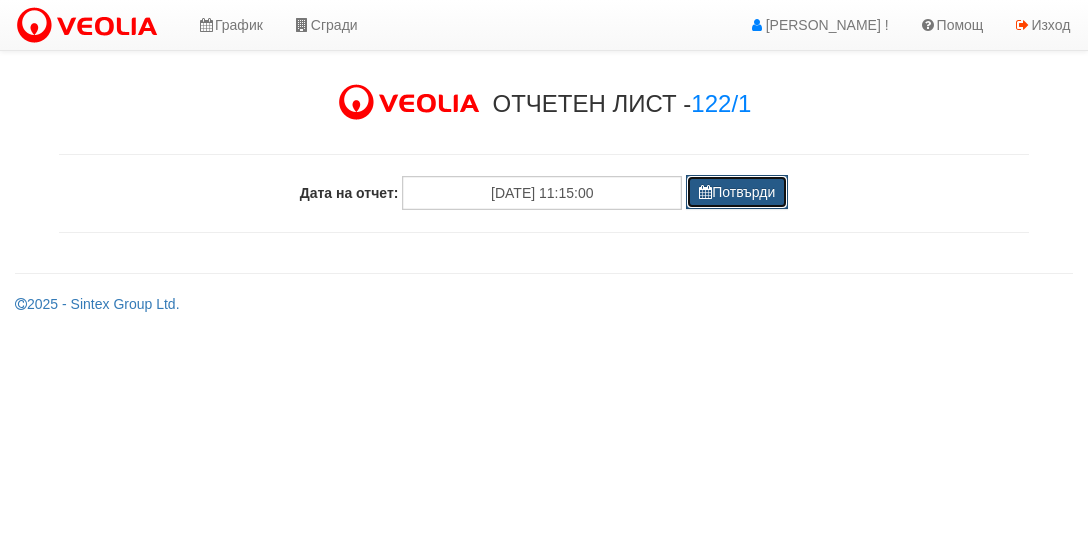 click on "Потвърди" at bounding box center [737, 192] 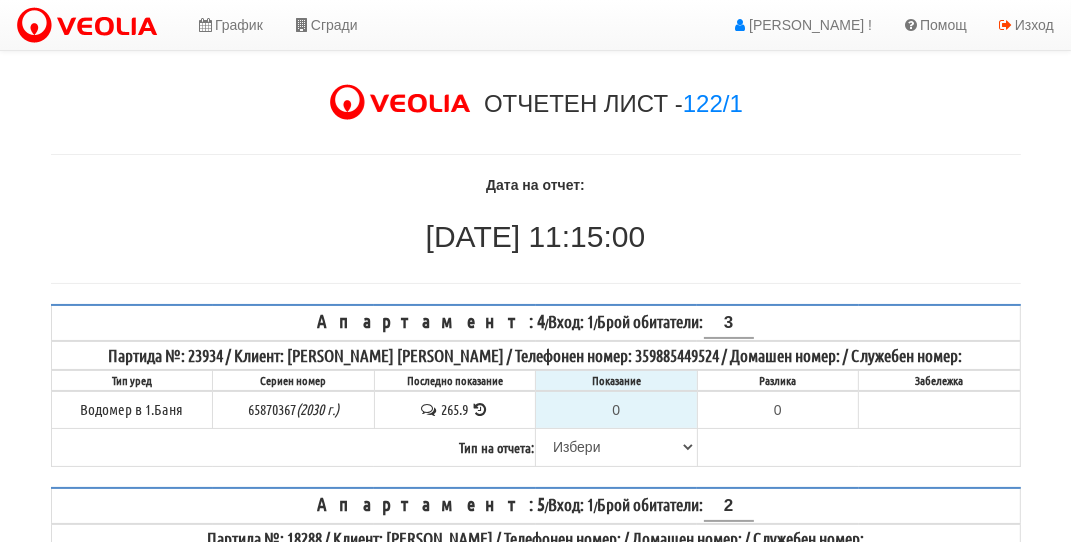 drag, startPoint x: 489, startPoint y: 393, endPoint x: 492, endPoint y: 518, distance: 125.035995 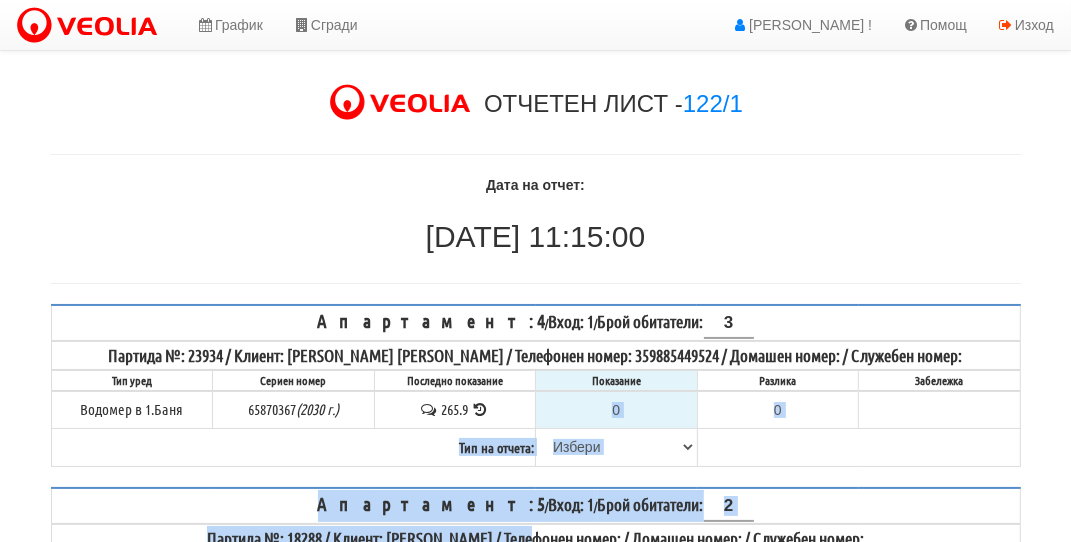 scroll, scrollTop: 100, scrollLeft: 0, axis: vertical 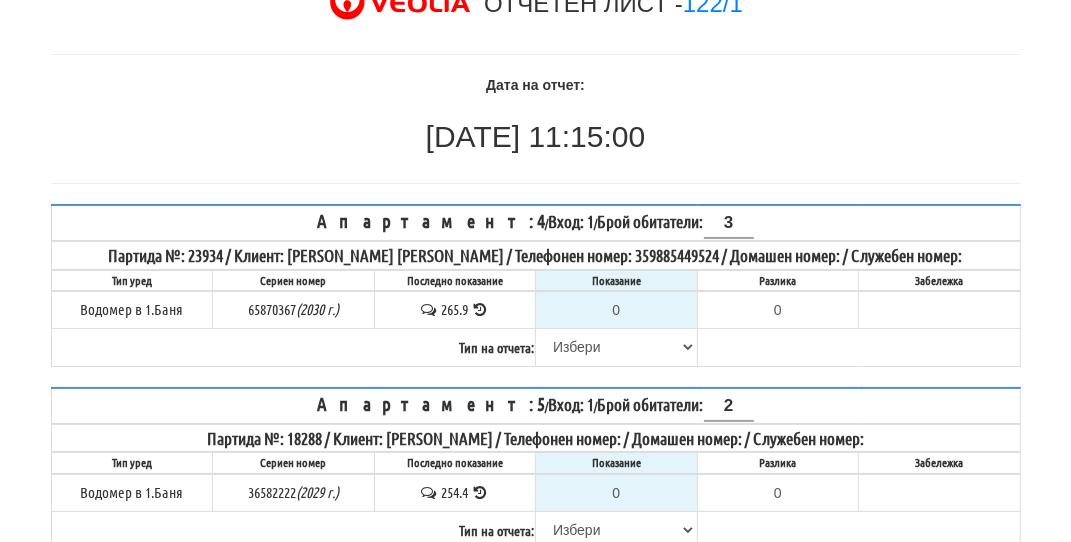 click on "36582222  (2029 г.)" at bounding box center [294, 493] 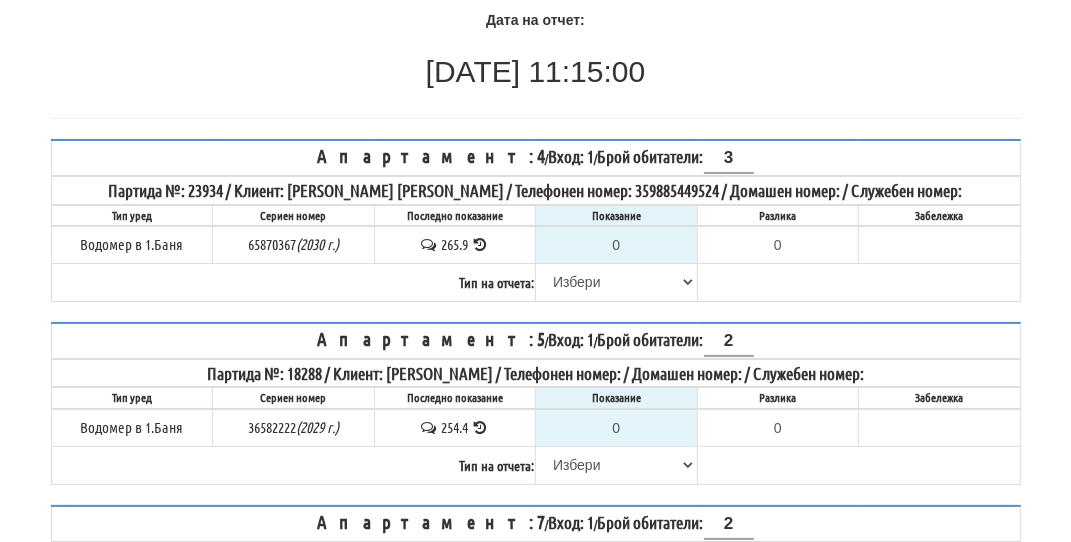 scroll, scrollTop: 300, scrollLeft: 0, axis: vertical 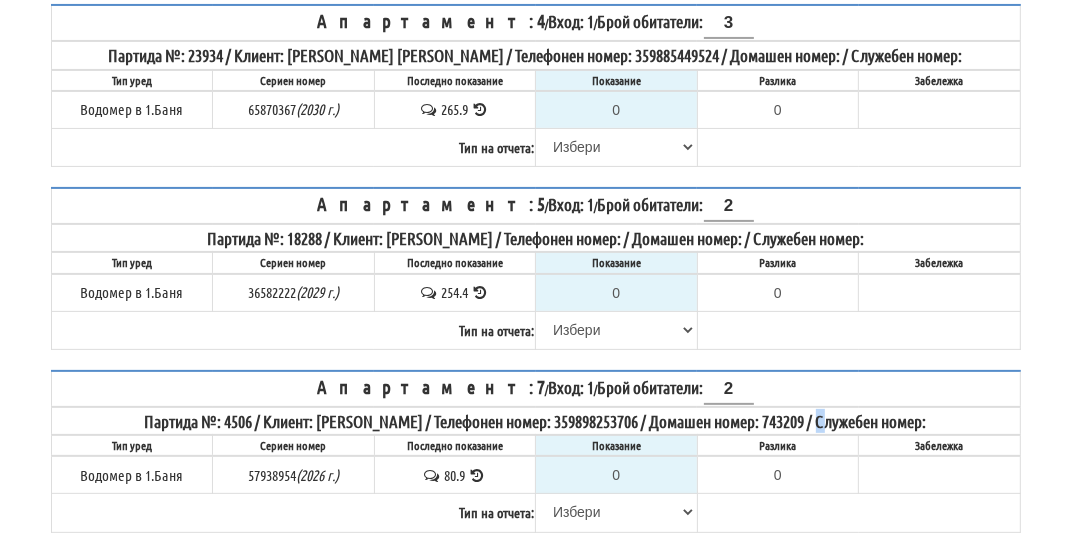 drag, startPoint x: 817, startPoint y: 402, endPoint x: 812, endPoint y: 494, distance: 92.13577 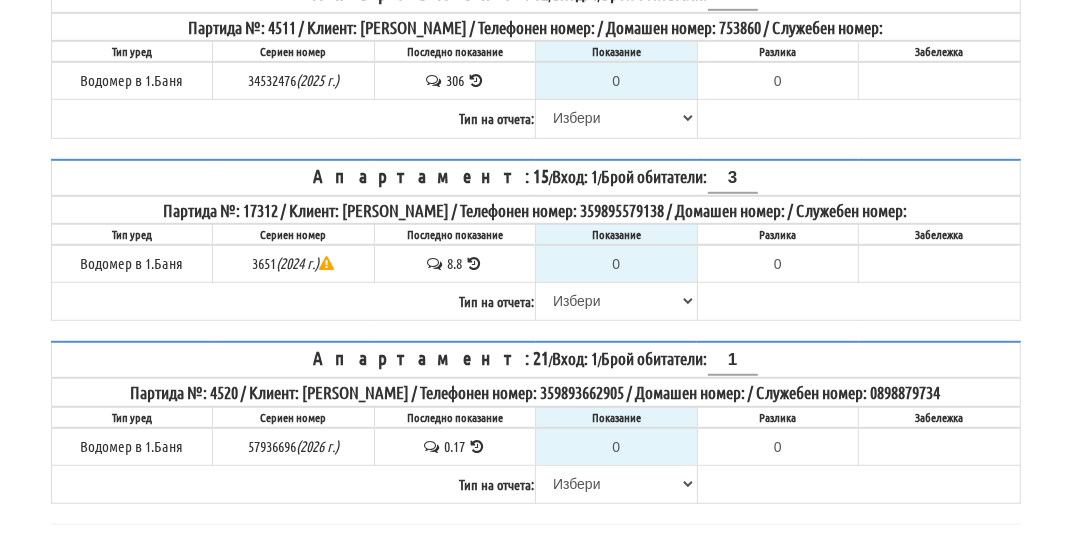 scroll, scrollTop: 900, scrollLeft: 0, axis: vertical 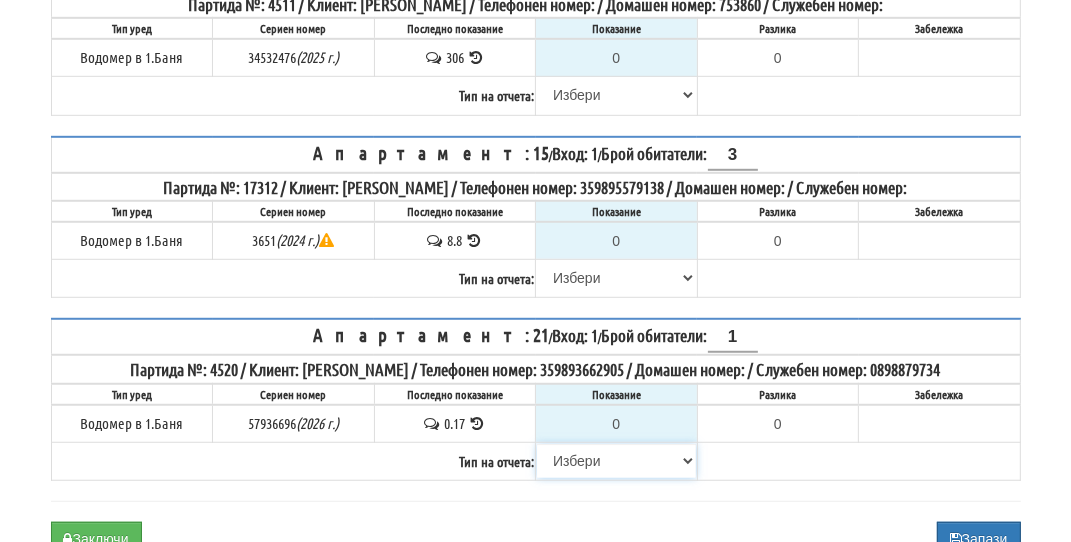 click on "[PERSON_NAME]
Телефон
Бележка
Неосигурен достъп
Самоотчет
Служебно
Дистанционен" at bounding box center (616, 461) 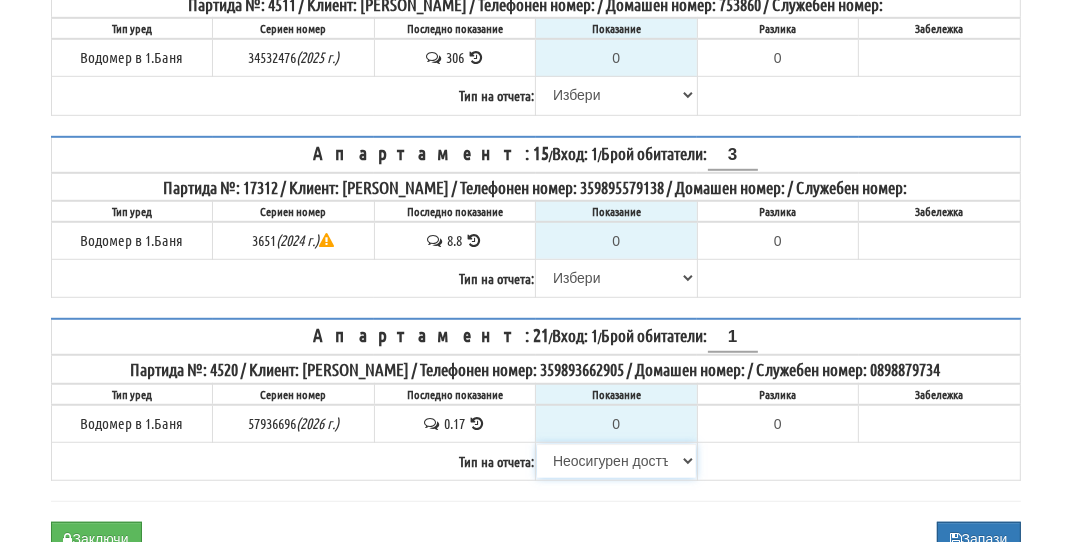 click on "[PERSON_NAME]
Телефон
Бележка
Неосигурен достъп
Самоотчет
Служебно
Дистанционен" at bounding box center (616, 461) 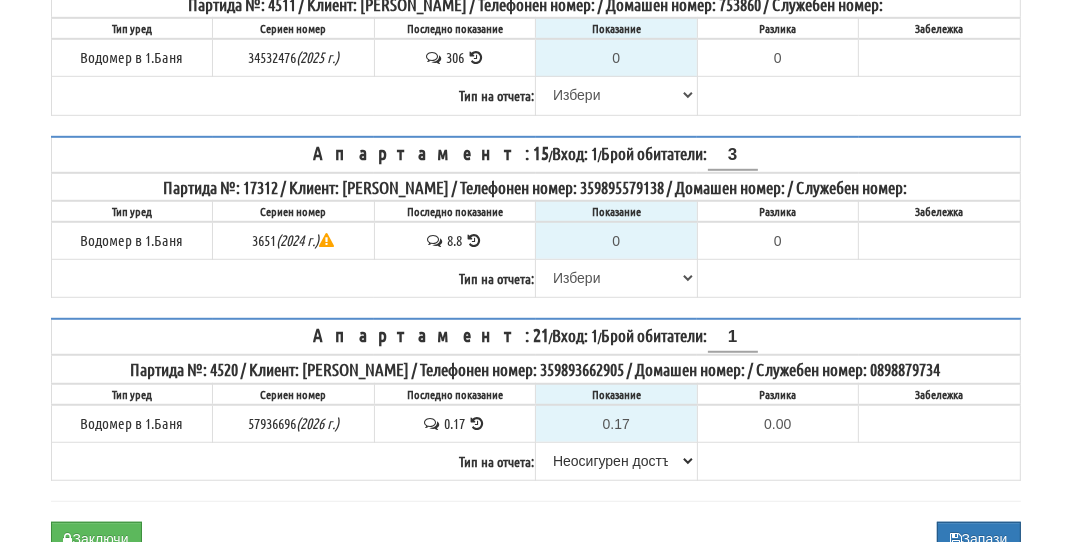 click at bounding box center (477, 423) 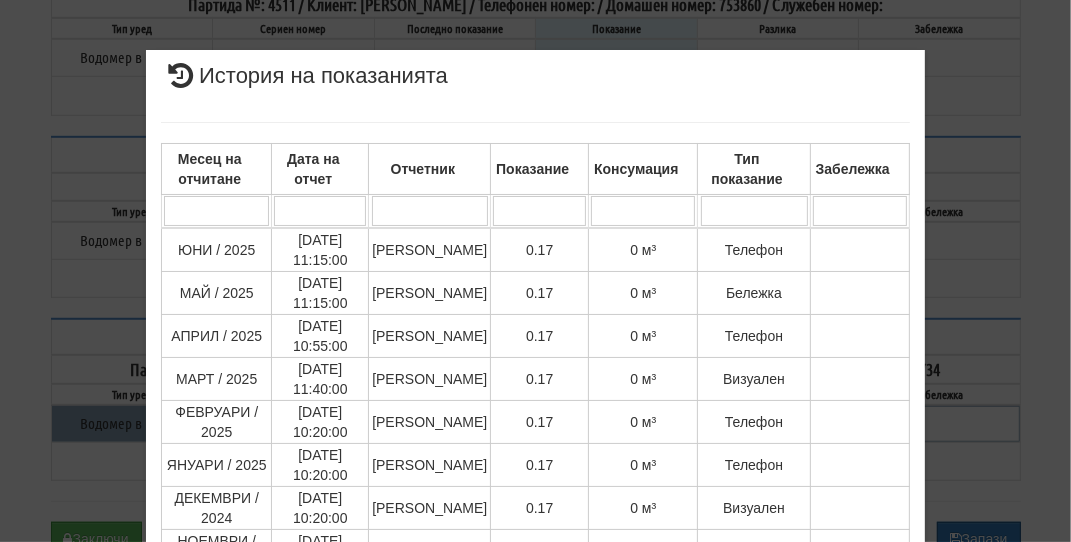 click on "×    История на показанията
Месец на отчитане
Дата на отчет
Отчетник
Показание
Консумация
Тип показание
Забележка
Дата и час на монтаж:  Липсва ,
Протокол №:  Липсва
Начално показание:  0.166
1 - 10 / 109 (109)
10
20
30
40
1 2 3 4 5 6 7 8 9 10 11
0.17" at bounding box center [536, 493] 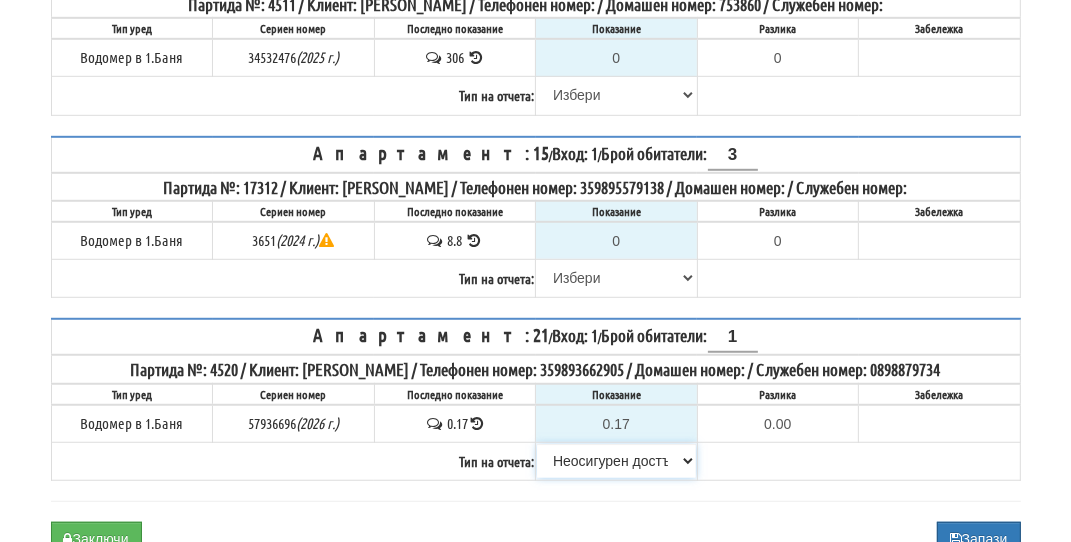 click on "[PERSON_NAME]
Телефон
Бележка
Неосигурен достъп
Самоотчет
Служебно
Дистанционен" at bounding box center [616, 461] 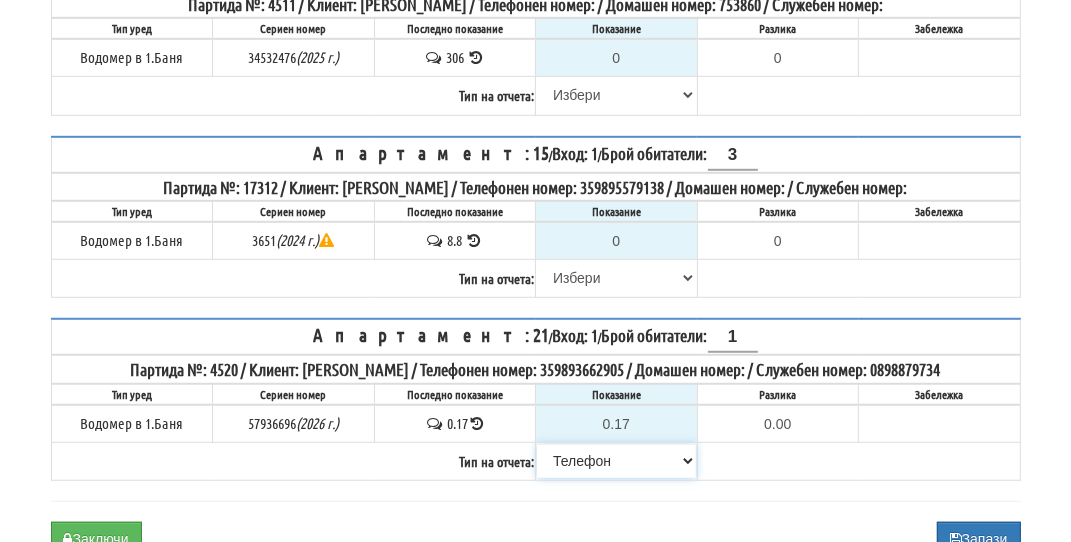 click on "[PERSON_NAME]
Телефон
Бележка
Неосигурен достъп
Самоотчет
Служебно
Дистанционен" at bounding box center (616, 461) 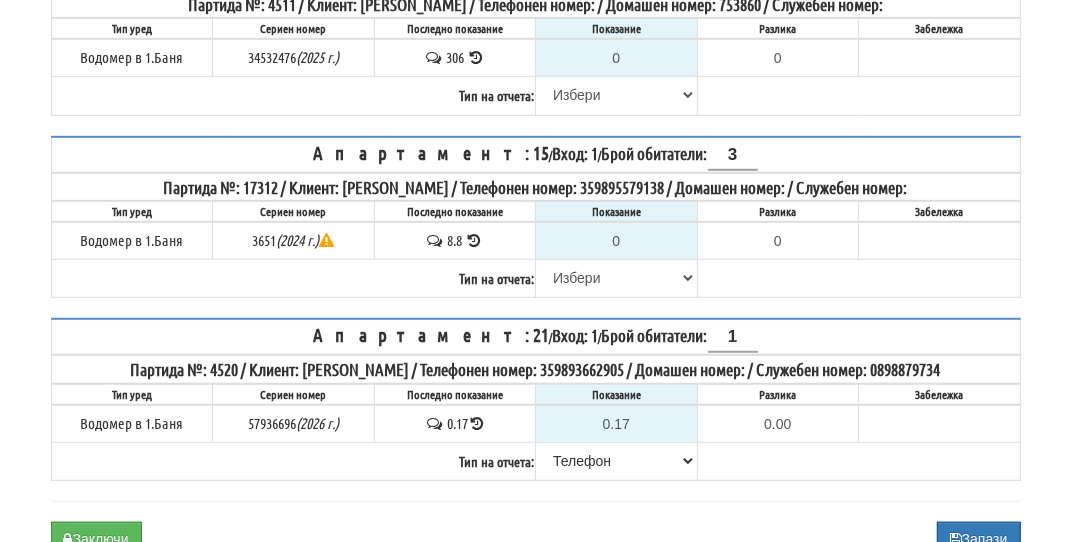click at bounding box center [474, 240] 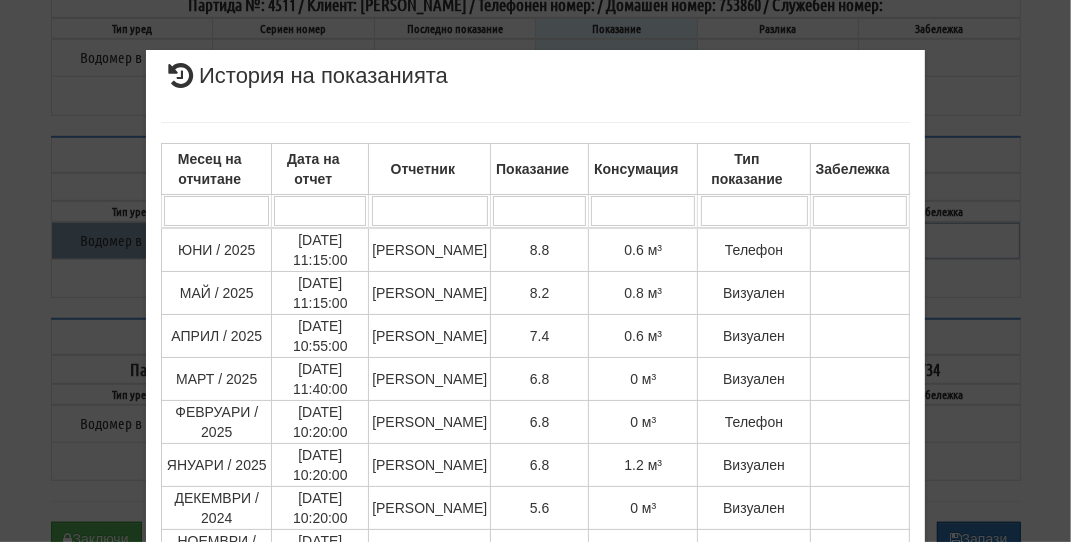 click on "×    История на показанията
Месец на отчитане
Дата на отчет
Отчетник
Показание
Консумация
Тип показание
Забележка
Дата и час на монтаж:  Липсва ,
Протокол №:  Липсва
Начално показание:  12.000
1 - 10 / 109 (109)
10
20
30
40
1 2 3 4 5 6 7 8 9 10 11
8.8" at bounding box center (536, 428) 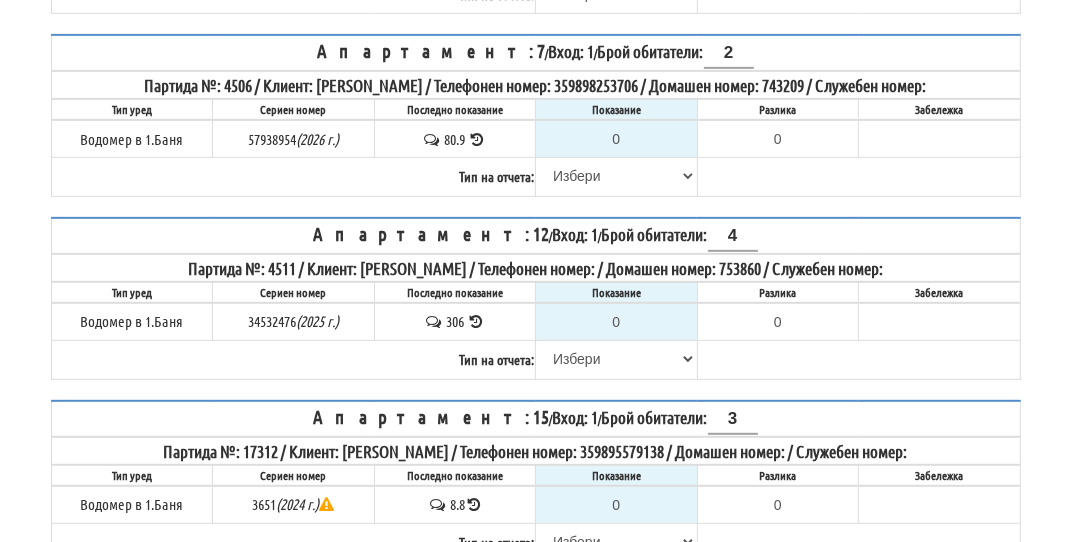 scroll, scrollTop: 600, scrollLeft: 0, axis: vertical 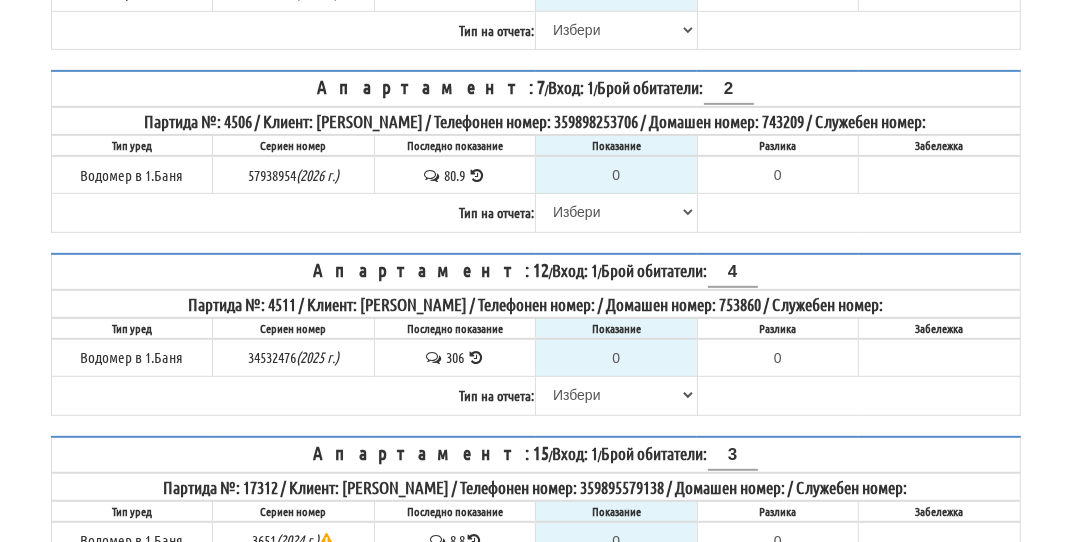 click on "306" at bounding box center (455, 358) 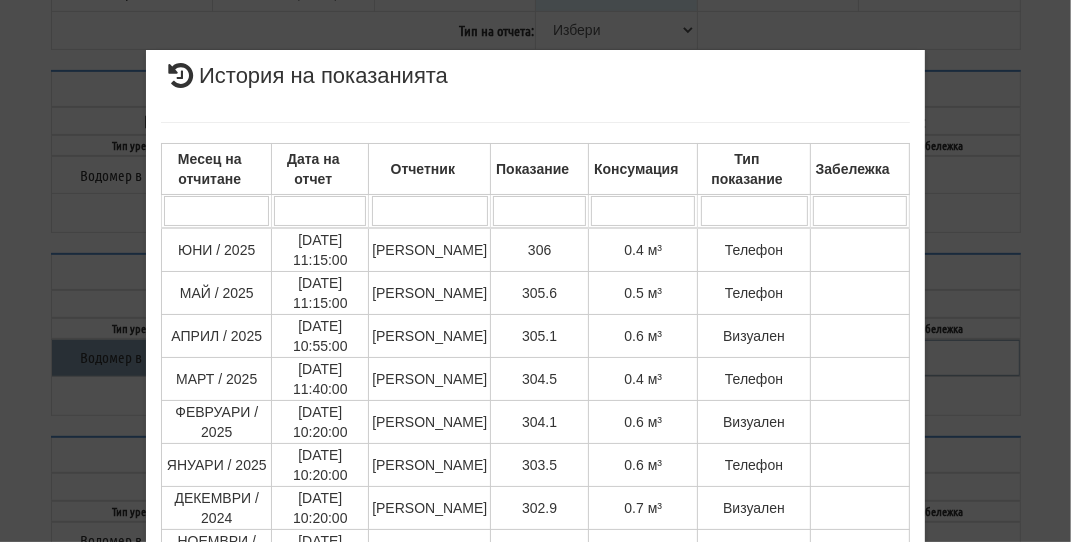 click on "×    История на показанията
Месец на отчитане
Дата на отчет
Отчетник
Показание
Консумация
Тип показание
Забележка
Дата и час на монтаж:  Липсва ,
Протокол №:  Липсва
Начално показание:  34.200
1 - 10 / 111 (111)
10
20
30
40
1 2 3 4 5 6 7 8 9 10 11 12" at bounding box center [535, 271] 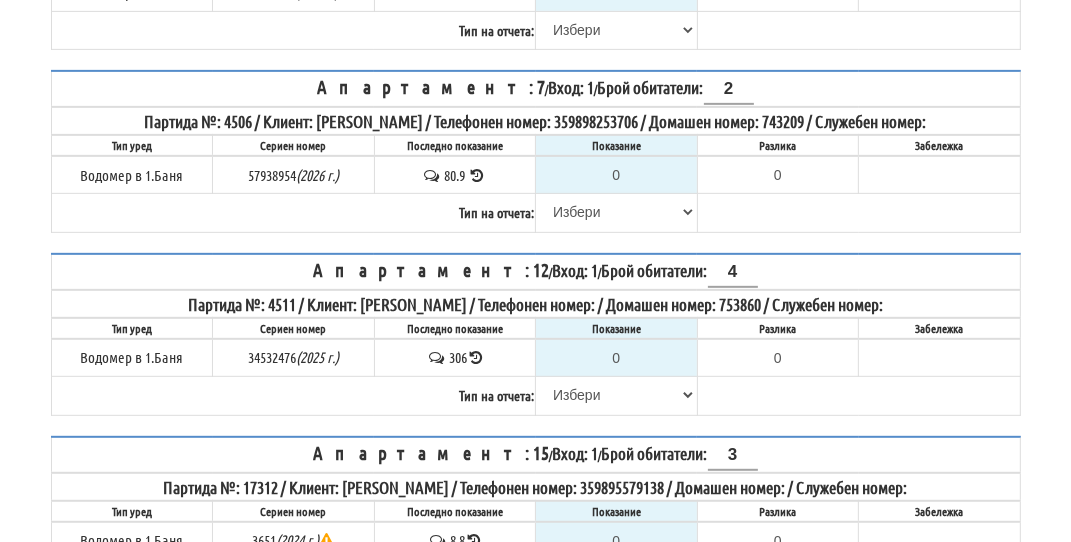 click at bounding box center [477, 175] 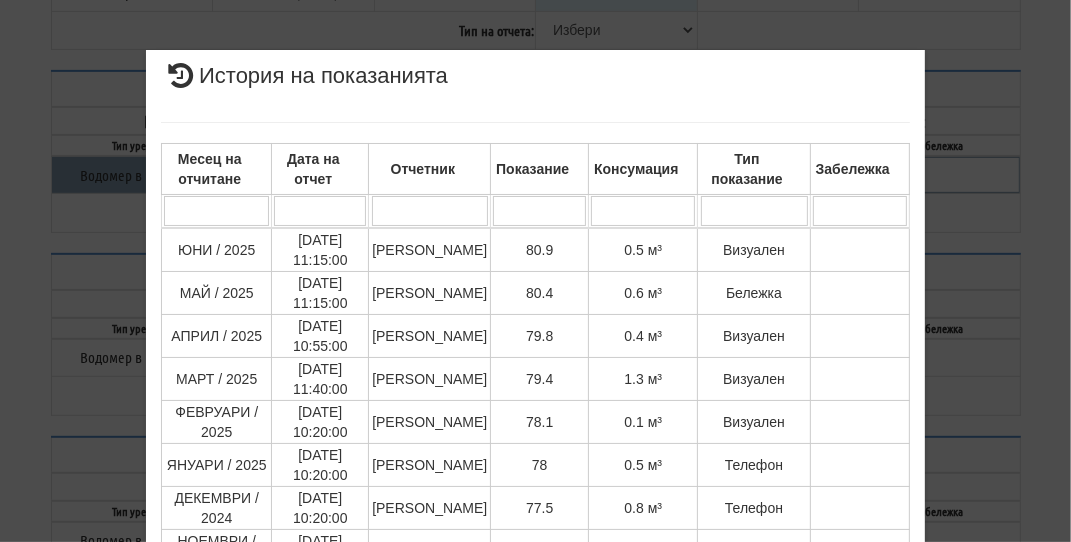 click on "×    История на показанията
Месец на отчитане
Дата на отчет
Отчетник
Показание
Консумация
Тип показание
Забележка
Дата и час на монтаж:  20/10/2016 00:00:00 ,
Протокол №:  1537293
Начално показание:  0.148
1 - 10 / 104 (104)
10
20
30
40
1 2 3 4 5 6 7 8 9 10 11
78" at bounding box center [536, 493] 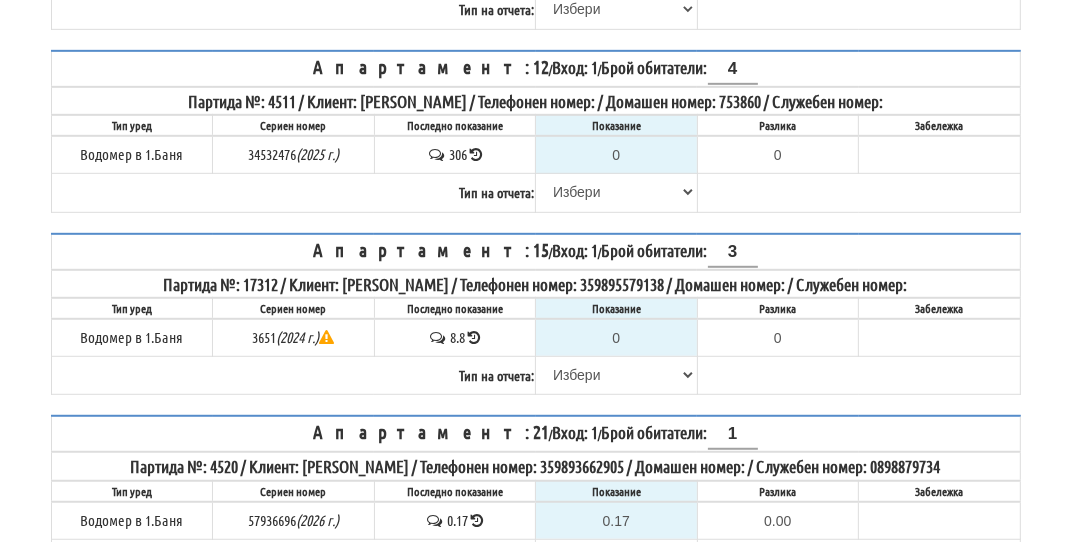 scroll, scrollTop: 984, scrollLeft: 0, axis: vertical 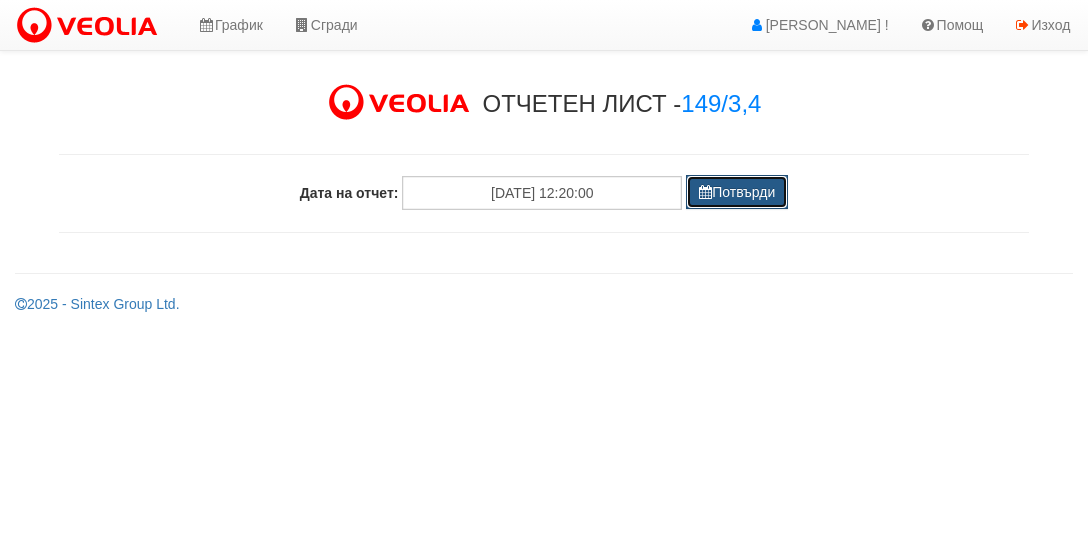 click on "Потвърди" at bounding box center [737, 192] 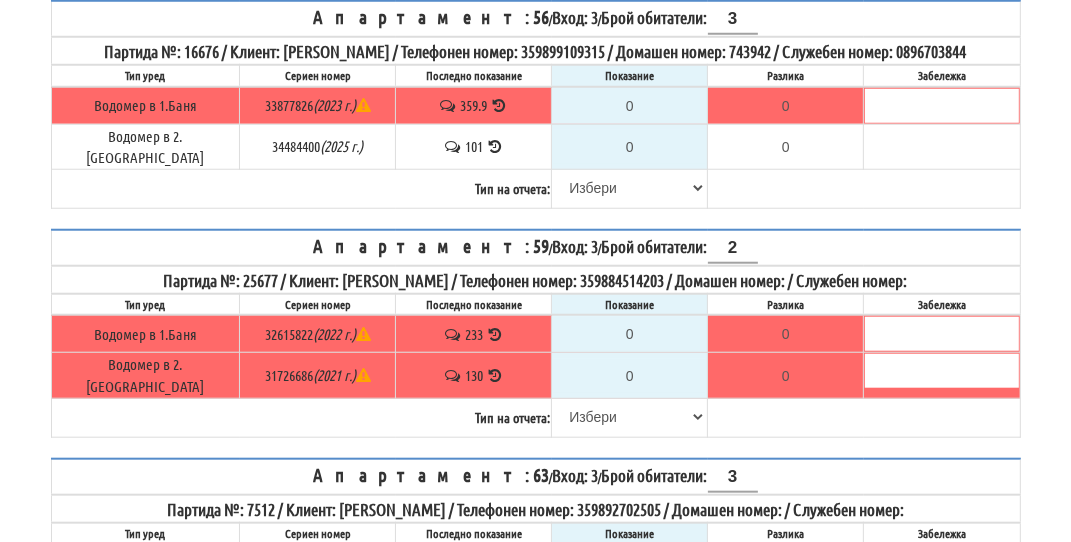 scroll, scrollTop: 1300, scrollLeft: 0, axis: vertical 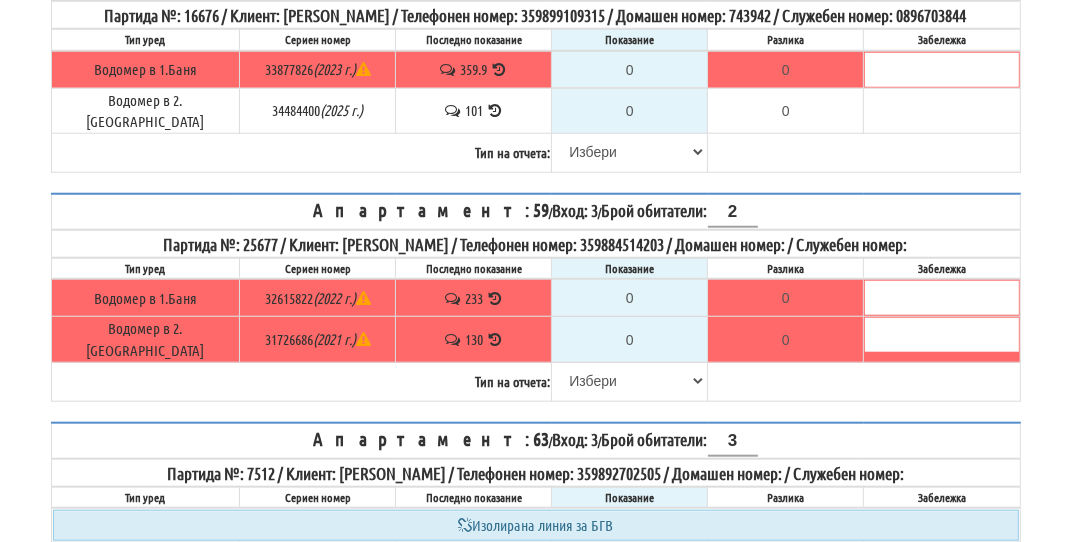 click at bounding box center (493, 565) 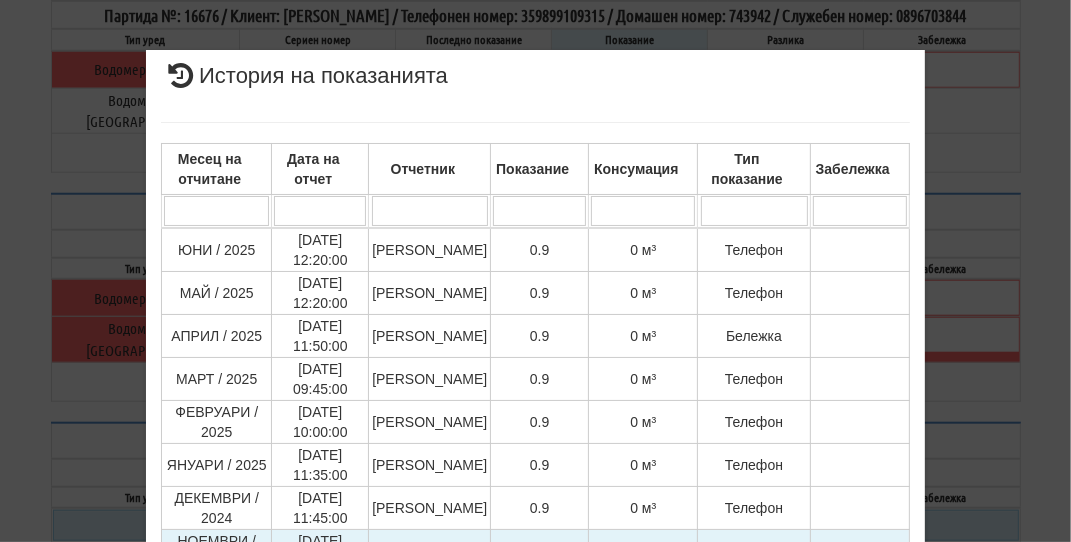scroll, scrollTop: 200, scrollLeft: 0, axis: vertical 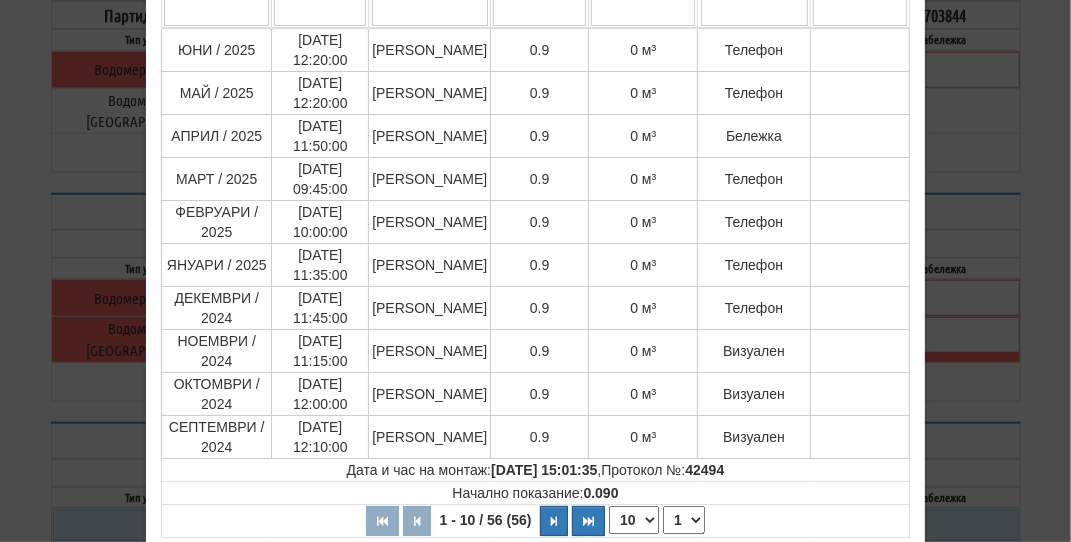 click on "×    История на показанията
Месец на отчитане
Дата на отчет
Отчетник
Показание
Консумация
Тип показание
Забележка
Дата и час на монтаж:  30/10/2020 15:01:35 ,
Протокол №:  42494
Начално показание:  0.090
1 - 10 / 56 (56)
10
20
30
40
1 2 3 4 5 6" at bounding box center [535, 271] 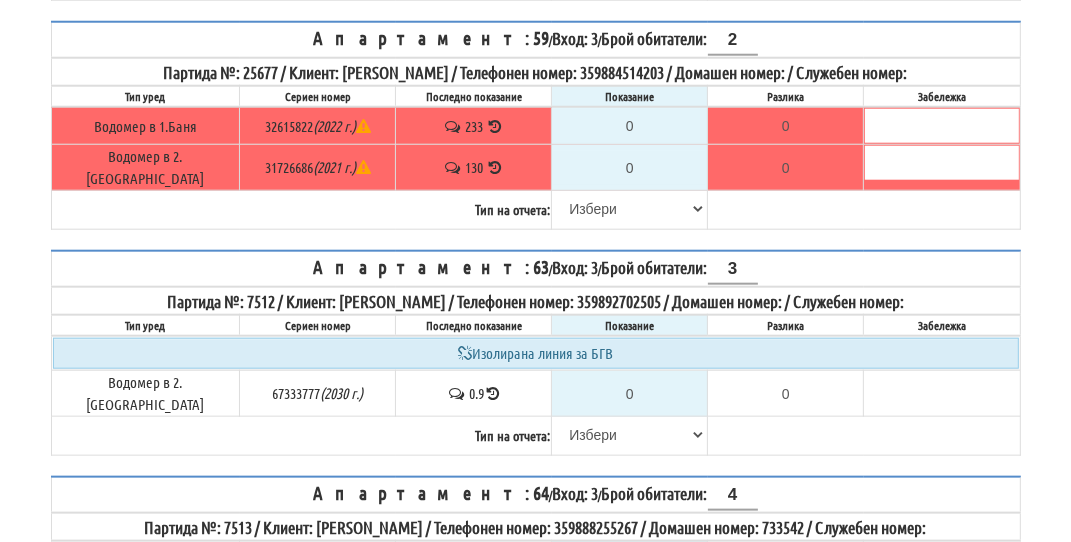 scroll, scrollTop: 1500, scrollLeft: 0, axis: vertical 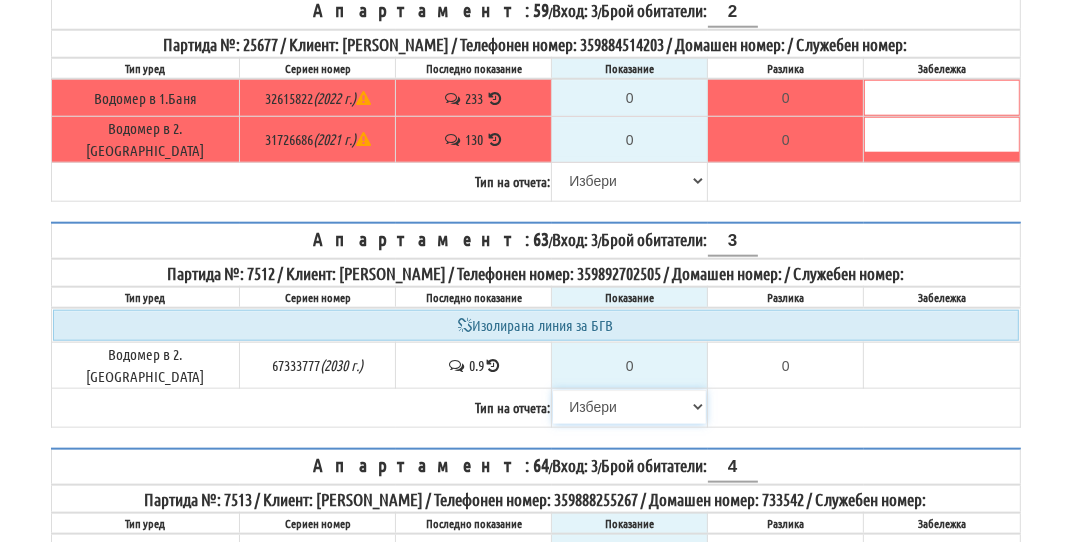 click on "[PERSON_NAME]
Телефон
Бележка
Неосигурен достъп
Самоотчет
Служебно
Дистанционен" at bounding box center [629, 407] 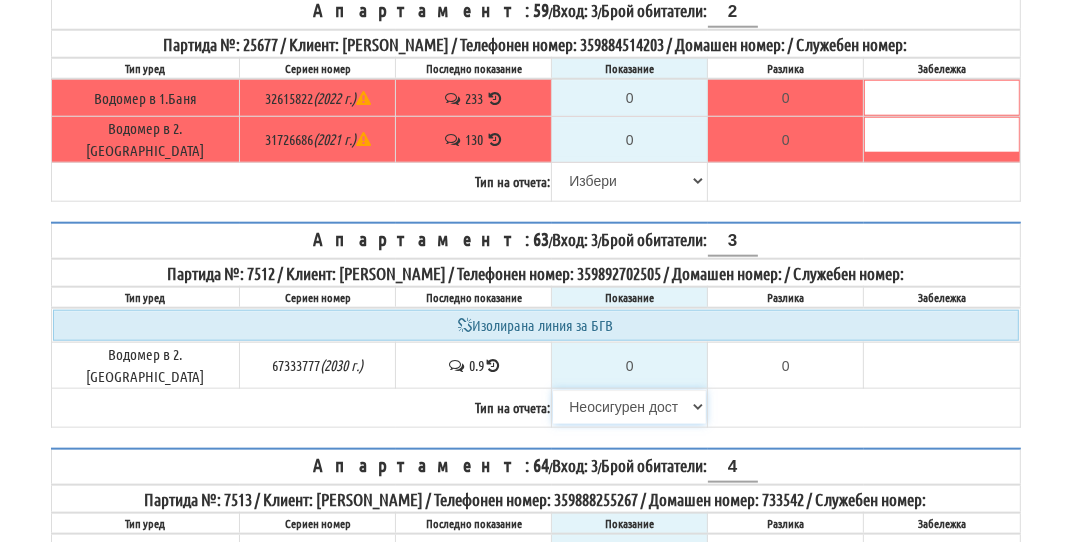 click on "[PERSON_NAME]
Телефон
Бележка
Неосигурен достъп
Самоотчет
Служебно
Дистанционен" at bounding box center [629, 407] 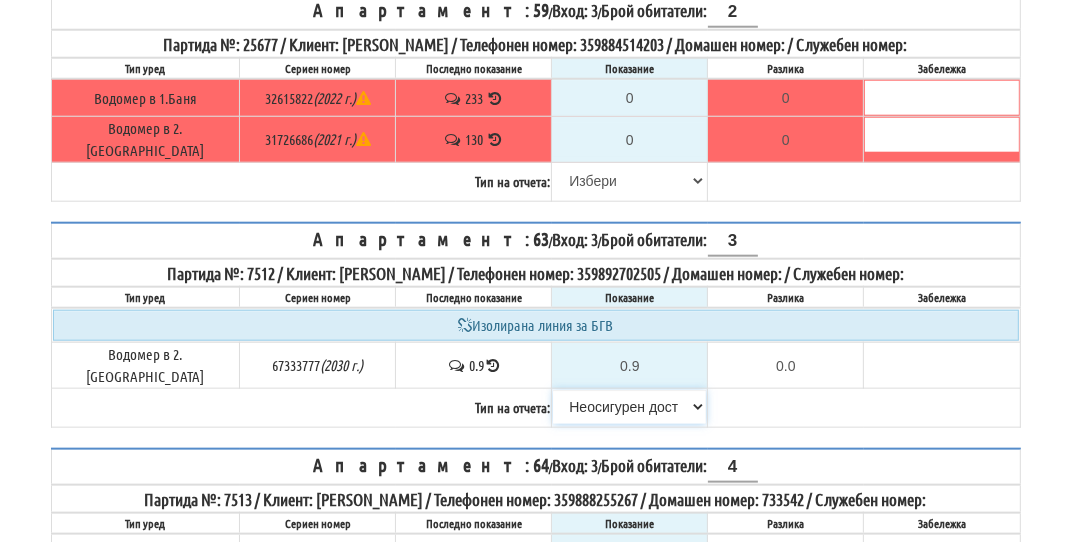 click on "[PERSON_NAME]
Телефон
Бележка
Неосигурен достъп
Самоотчет
Служебно
Дистанционен" at bounding box center [629, 407] 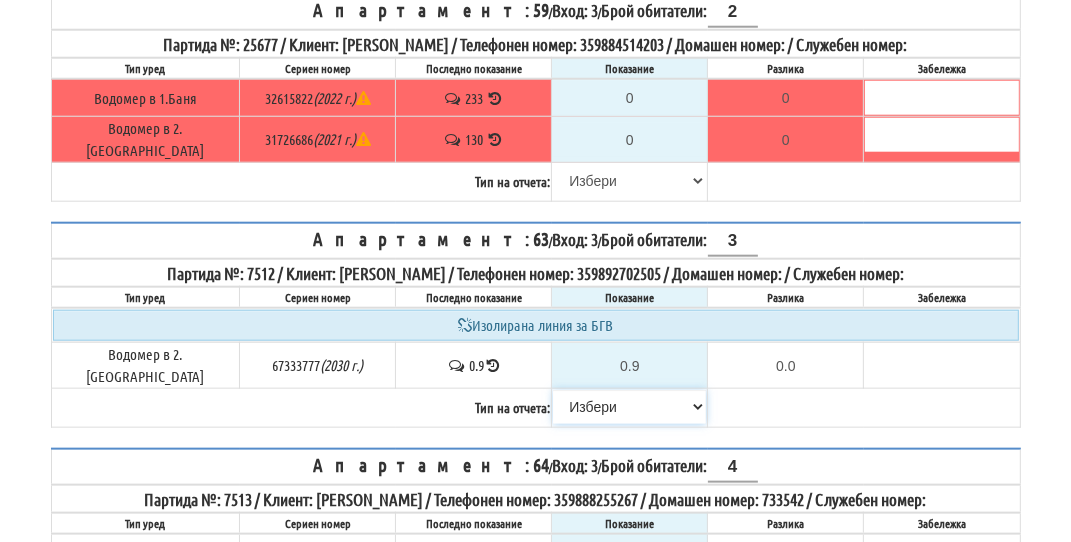 click on "[PERSON_NAME]
Телефон
Бележка
Неосигурен достъп
Самоотчет
Служебно
Дистанционен" at bounding box center [629, 407] 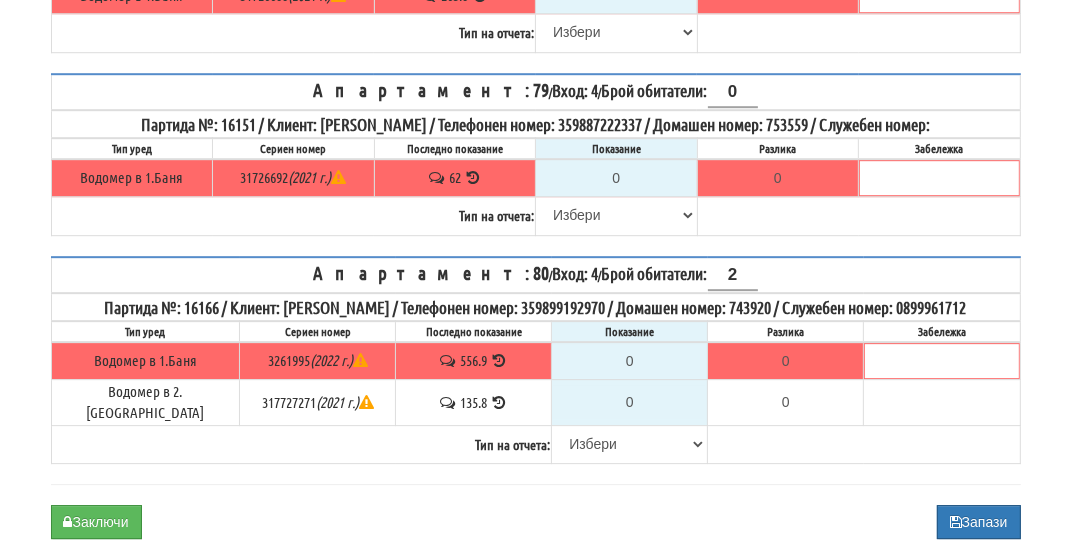 scroll, scrollTop: 4214, scrollLeft: 0, axis: vertical 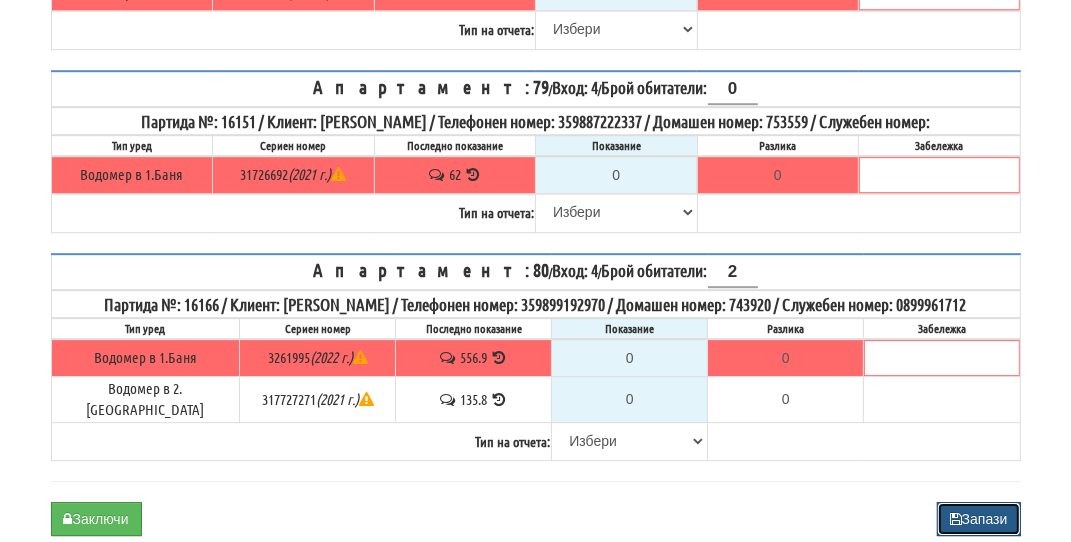click on "Запази" at bounding box center [979, 519] 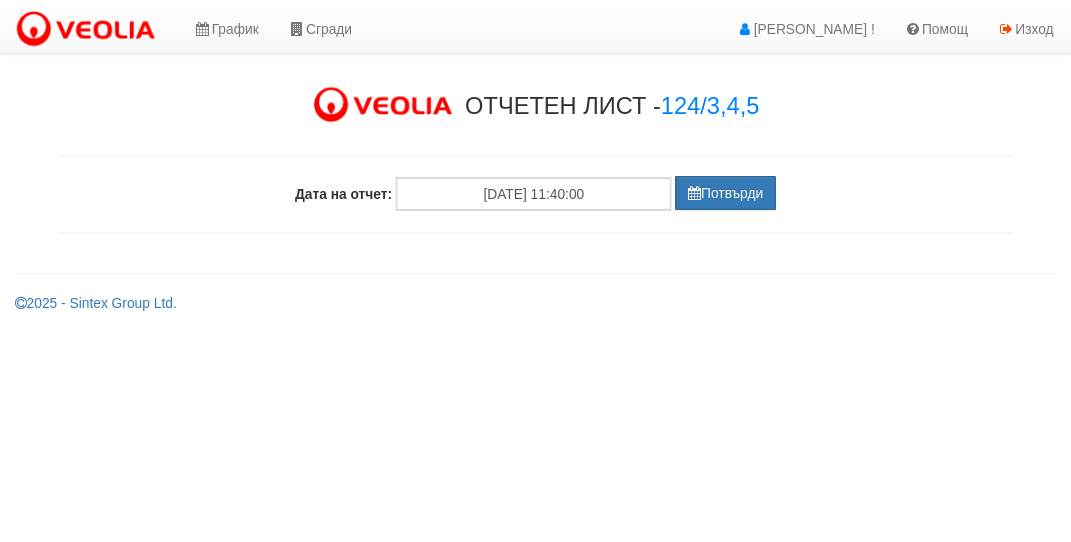 scroll, scrollTop: 0, scrollLeft: 0, axis: both 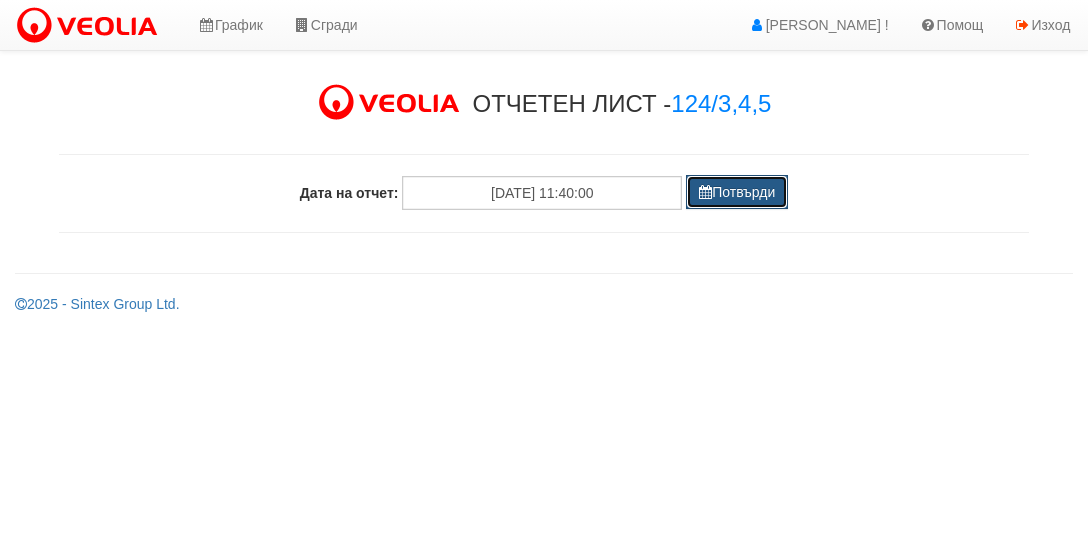 click on "Потвърди" at bounding box center [737, 192] 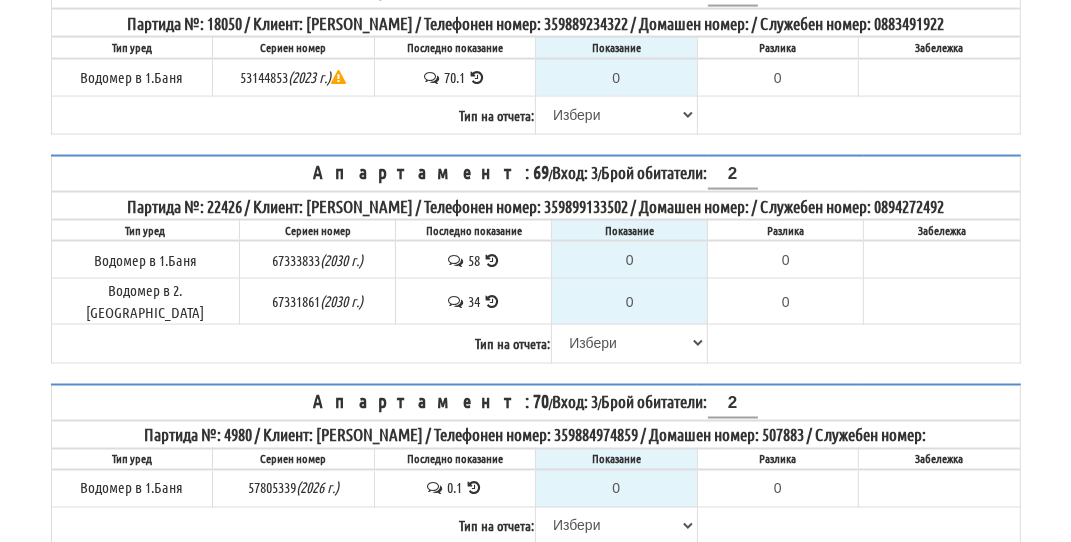 scroll, scrollTop: 2300, scrollLeft: 0, axis: vertical 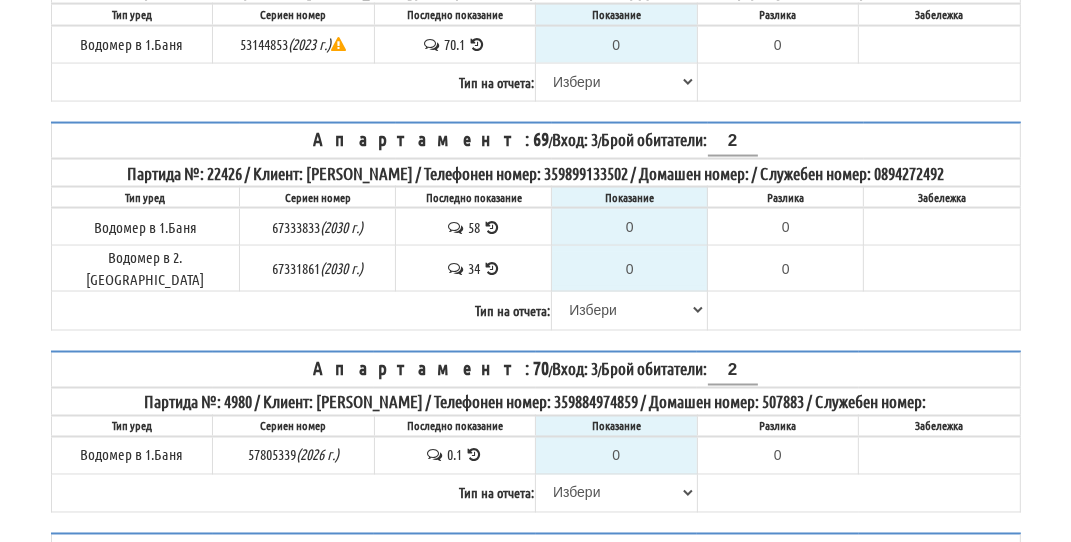click at bounding box center [474, 455] 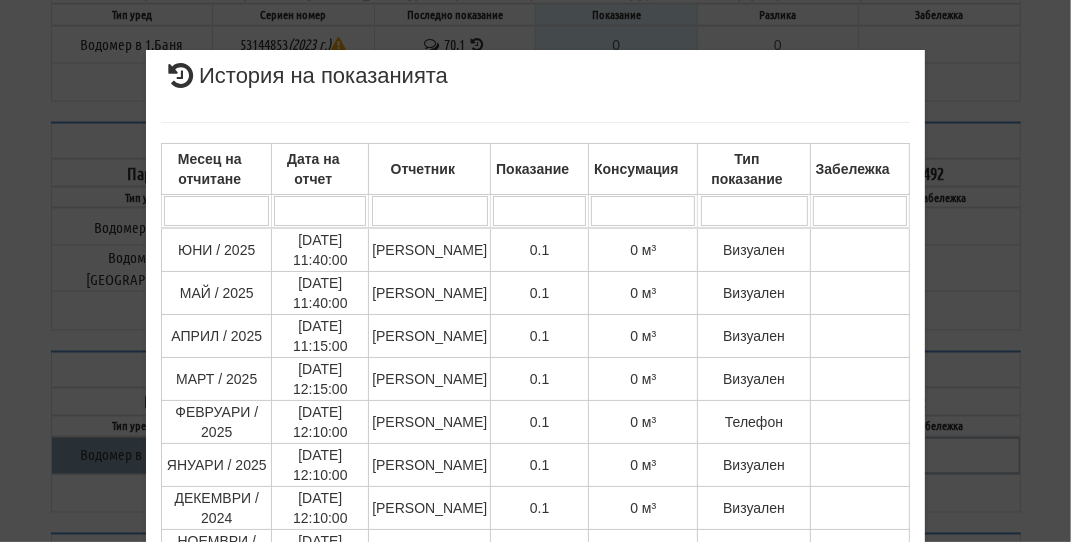 click on "×    История на показанията
Месец на отчитане
Дата на отчет
Отчетник
Показание
Консумация
Тип показание
Забележка
Дата и час на монтаж:  [PERSON_NAME] ,
Протокол №:  [GEOGRAPHIC_DATA]
Начално показание:  0.090
1 - 10 / 109 (109)
10
20
30
40
1 2 3 4 5 6 7 8 9 10 11
0.1" at bounding box center (536, 428) 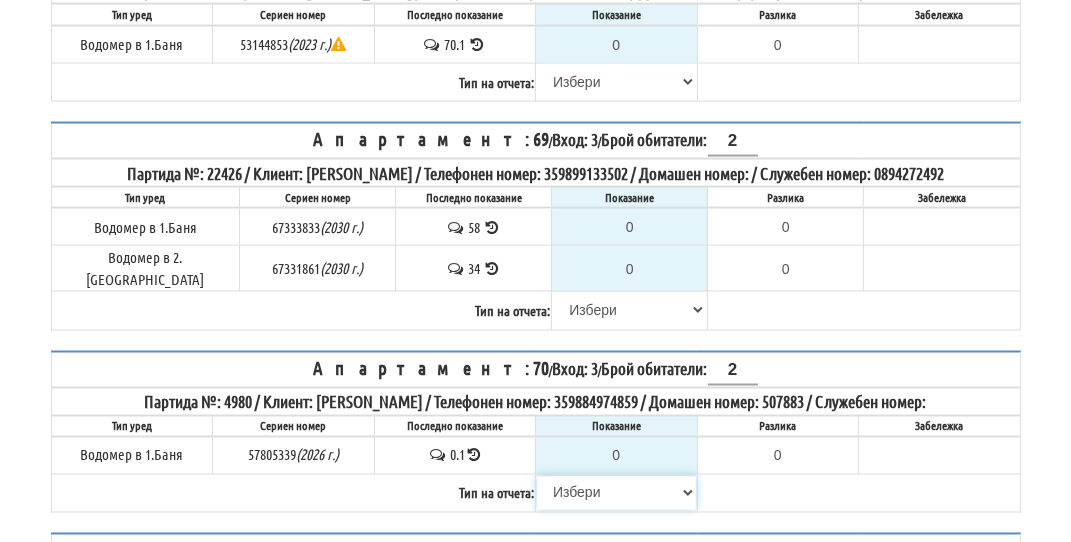 click on "[PERSON_NAME]
Телефон
Бележка
Неосигурен достъп
Самоотчет
Служебно
Дистанционен" at bounding box center [616, 493] 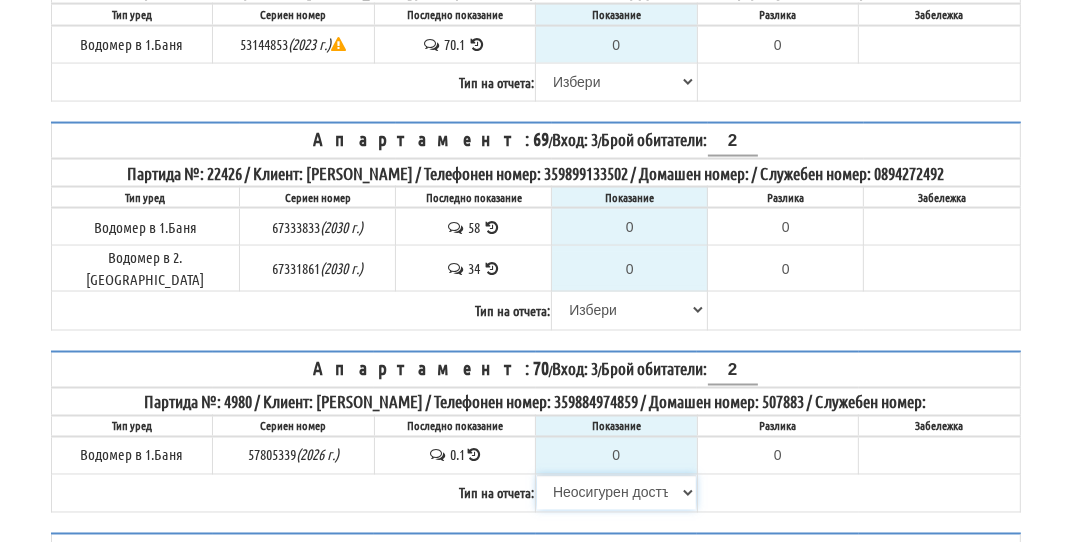 click on "Избери
Визуален
Телефон
Бележка
Неосигурен достъп
Самоотчет
Служебно
Дистанционен" at bounding box center (616, 493) 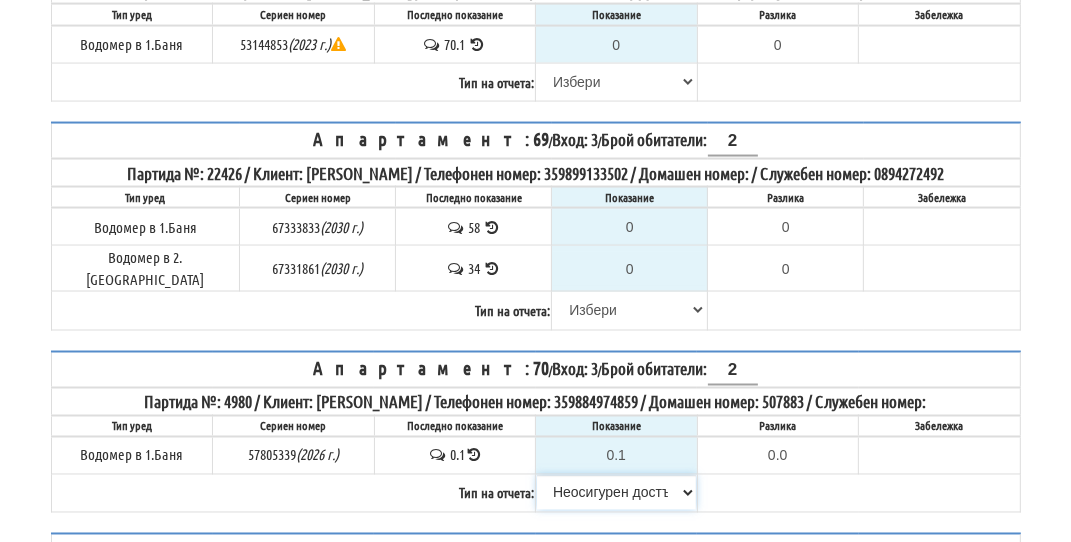 click on "Избери
Визуален
Телефон
Бележка
Неосигурен достъп
Самоотчет
Служебно
Дистанционен" at bounding box center [616, 493] 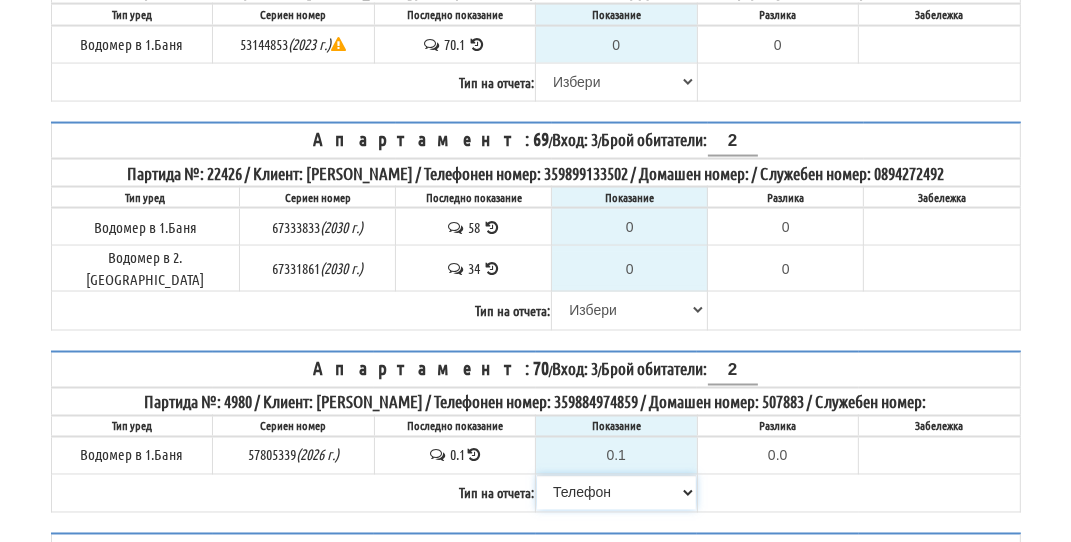 click on "Избери
Визуален
Телефон
Бележка
Неосигурен достъп
Самоотчет
Служебно
Дистанционен" at bounding box center (616, 493) 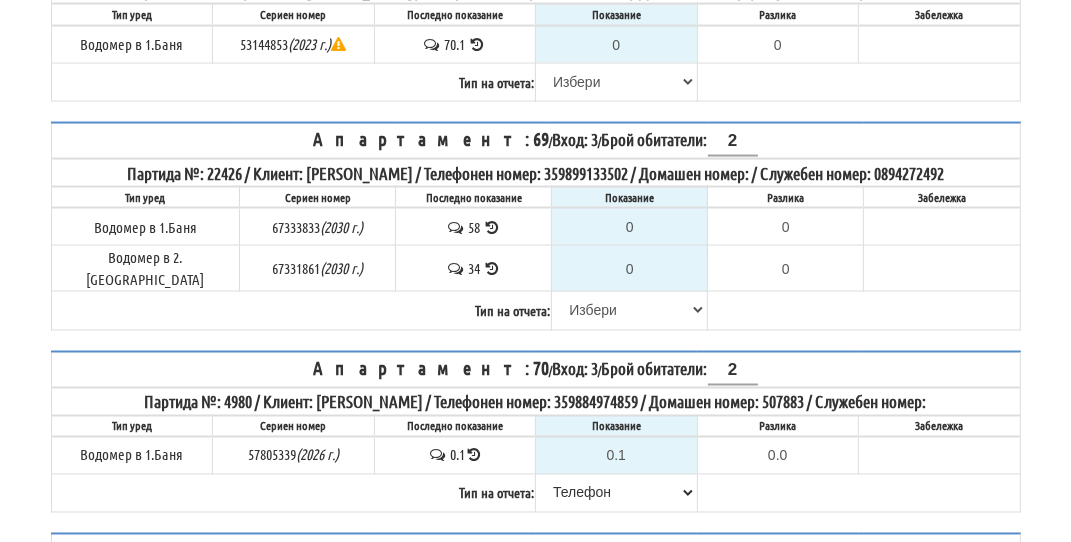 click on "Брой обитатели:
2" at bounding box center (680, 368) 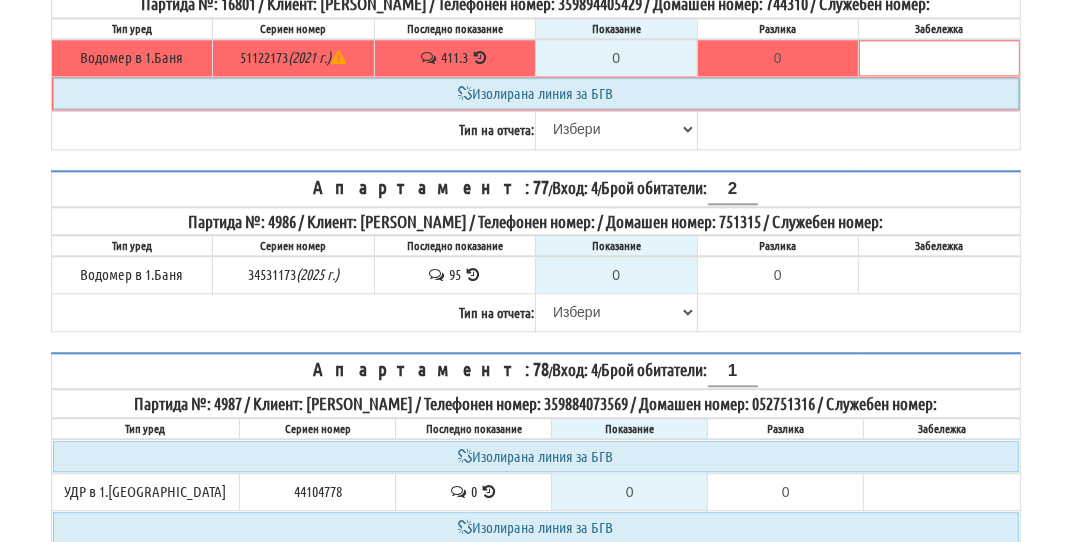scroll, scrollTop: 3500, scrollLeft: 0, axis: vertical 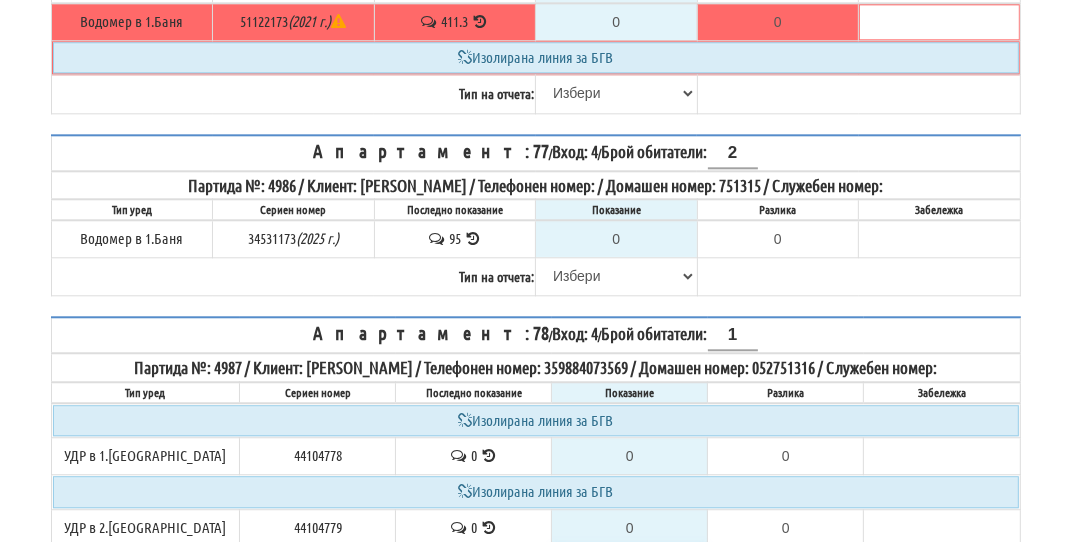 click on "Избери
Визуален
Телефон
Бележка
Неосигурен достъп
Самоотчет
Служебно
Дистанционен" at bounding box center [629, 565] 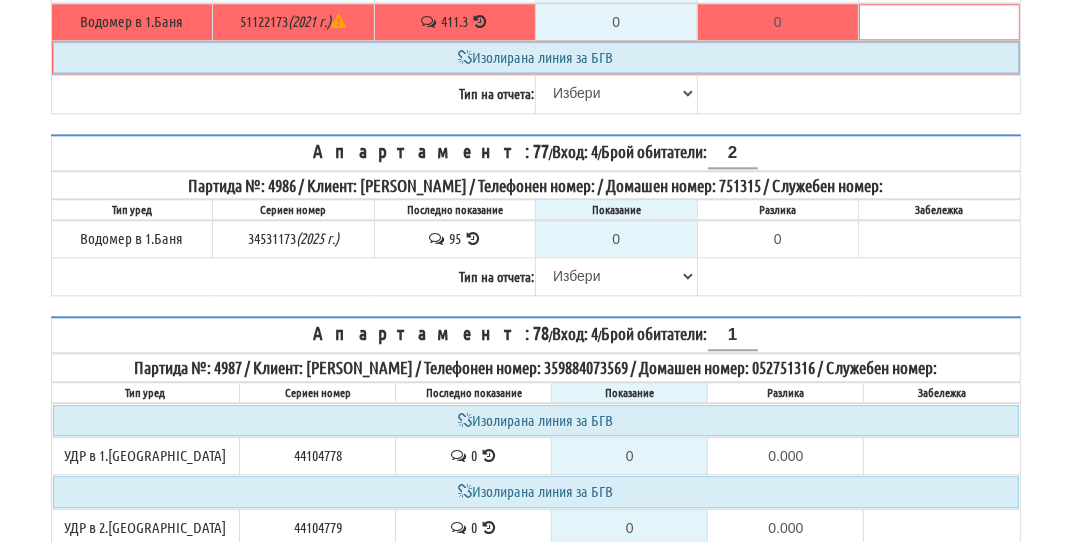 click on "[PERSON_NAME]
Телефон
Бележка
Неосигурен достъп
Самоотчет
Служебно
Дистанционен" at bounding box center [629, 565] 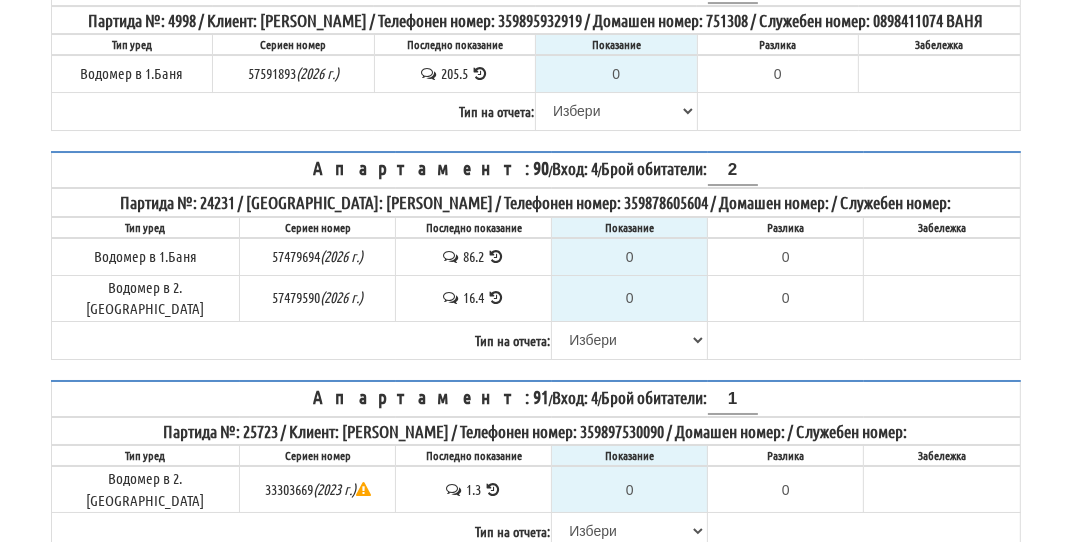scroll, scrollTop: 5100, scrollLeft: 0, axis: vertical 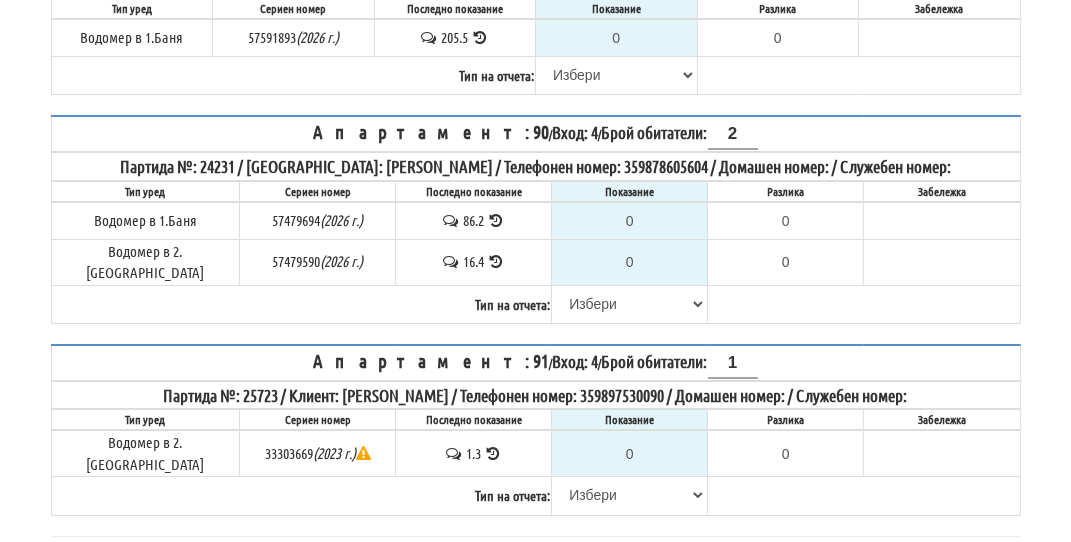 click at bounding box center (493, 453) 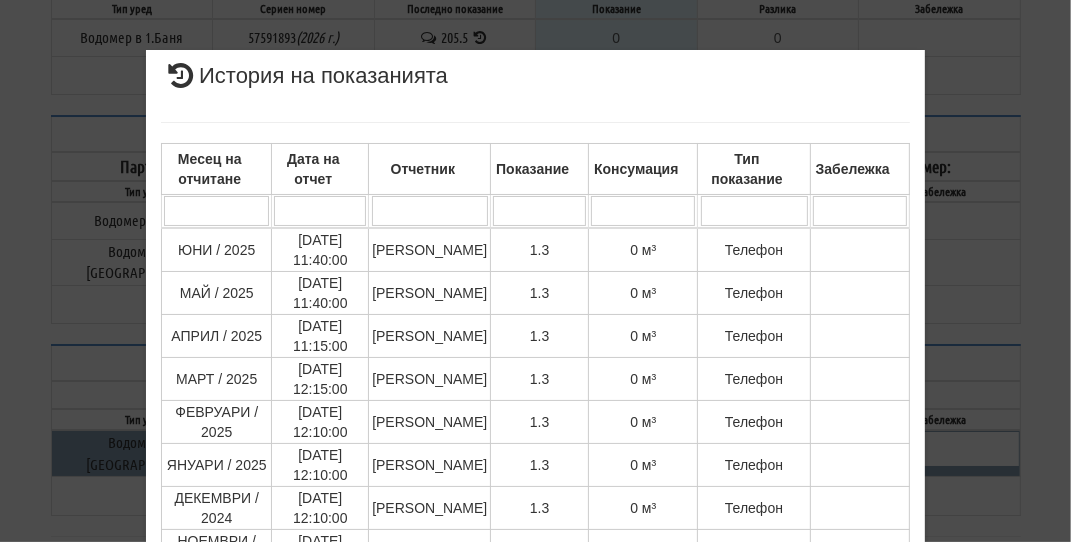 click on "×    История на показанията
Месец на отчитане
Дата на отчет
Отчетник
Показание
Консумация
Тип показание
Забележка
Дата и час на монтаж:  10/10/2016 23:51:56 ,
Протокол №:  01281
Начално показание:  0.100
1 - 10 / 105 (105)
10
20
30
40
1 2 3 4 5 6 7 8 9 10 11
1.3" at bounding box center (536, 424) 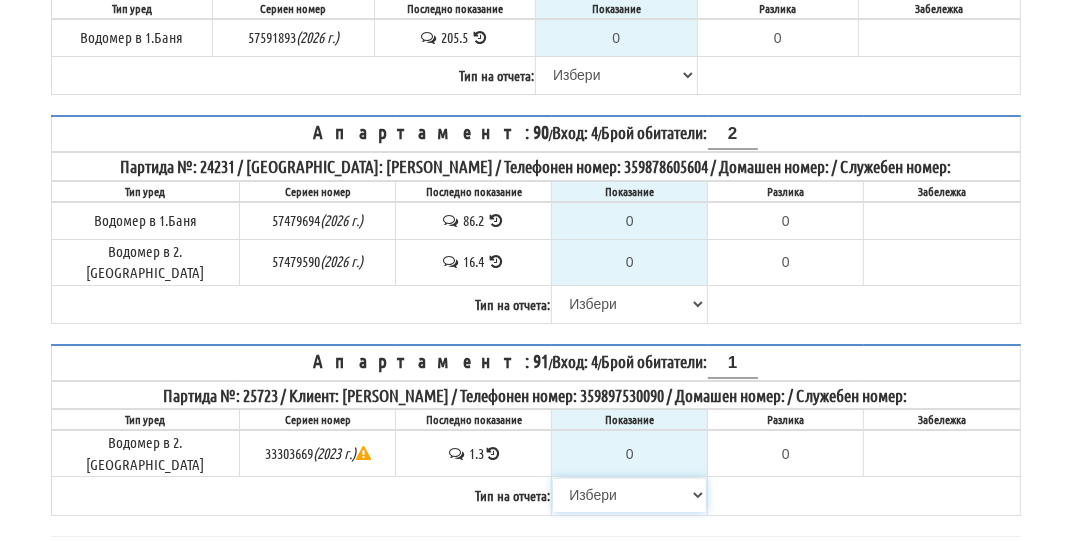 click on "[PERSON_NAME]
Телефон
Бележка
Неосигурен достъп
Самоотчет
Служебно
Дистанционен" at bounding box center (629, 495) 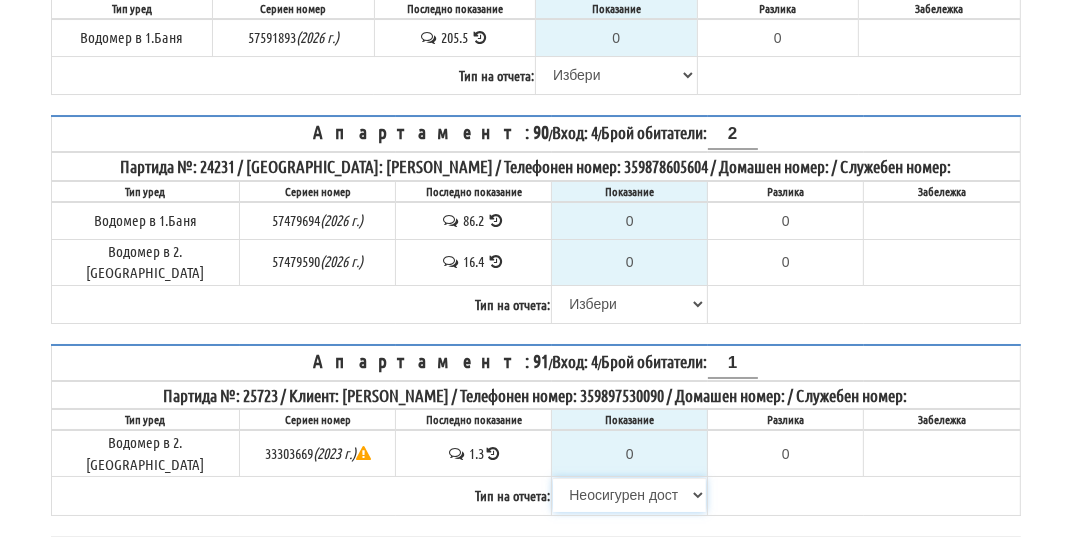 click on "[PERSON_NAME]
Телефон
Бележка
Неосигурен достъп
Самоотчет
Служебно
Дистанционен" at bounding box center (629, 495) 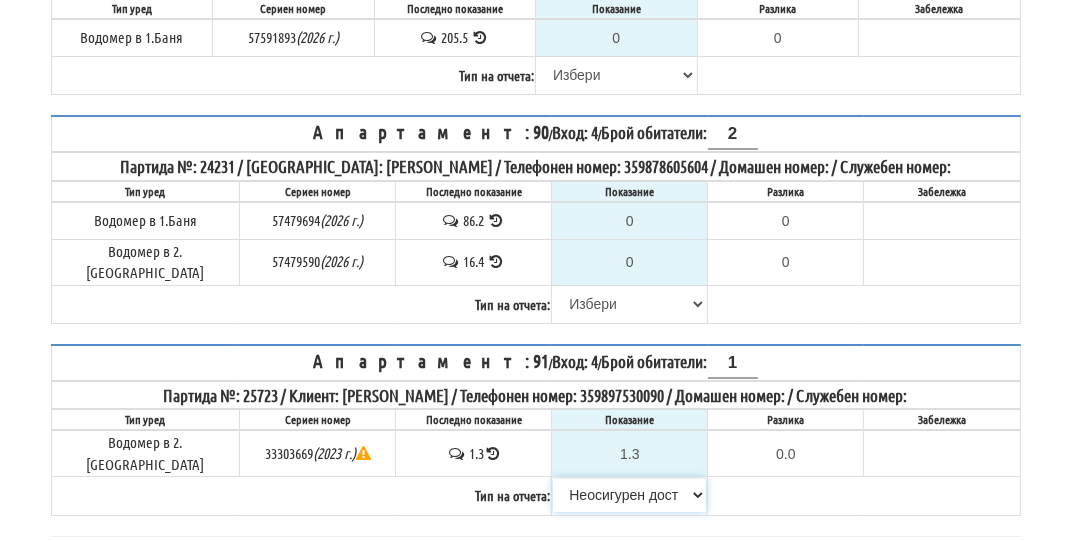 click on "[PERSON_NAME]
Телефон
Бележка
Неосигурен достъп
Самоотчет
Служебно
Дистанционен" at bounding box center [629, 495] 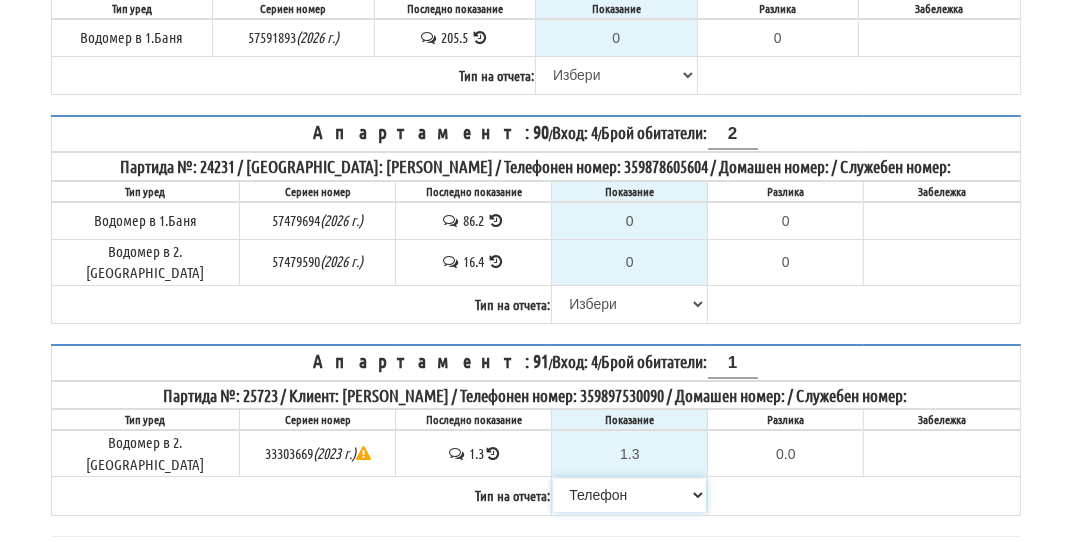 click on "[PERSON_NAME]
Телефон
Бележка
Неосигурен достъп
Самоотчет
Служебно
Дистанционен" at bounding box center (629, 495) 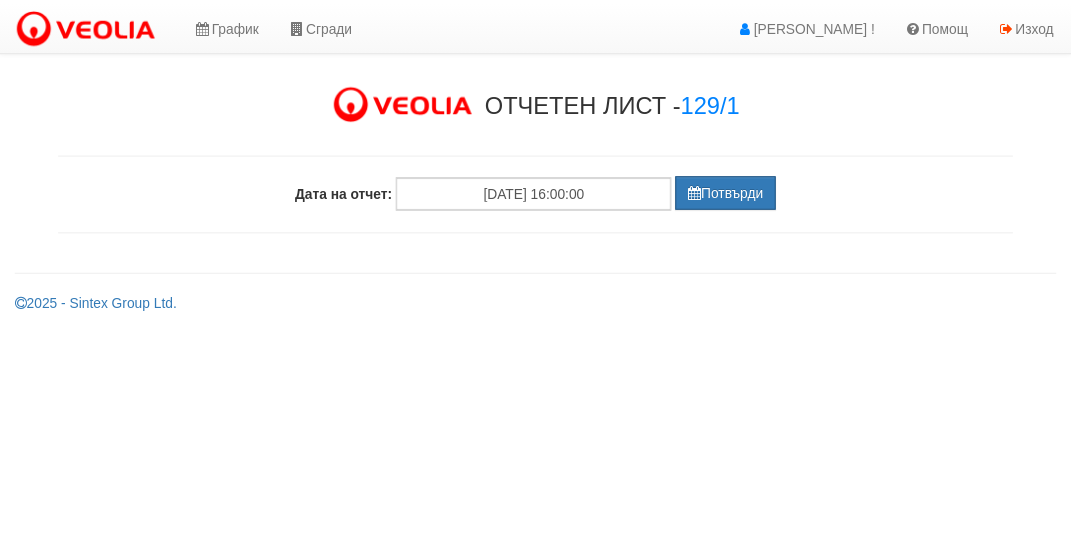 scroll, scrollTop: 0, scrollLeft: 0, axis: both 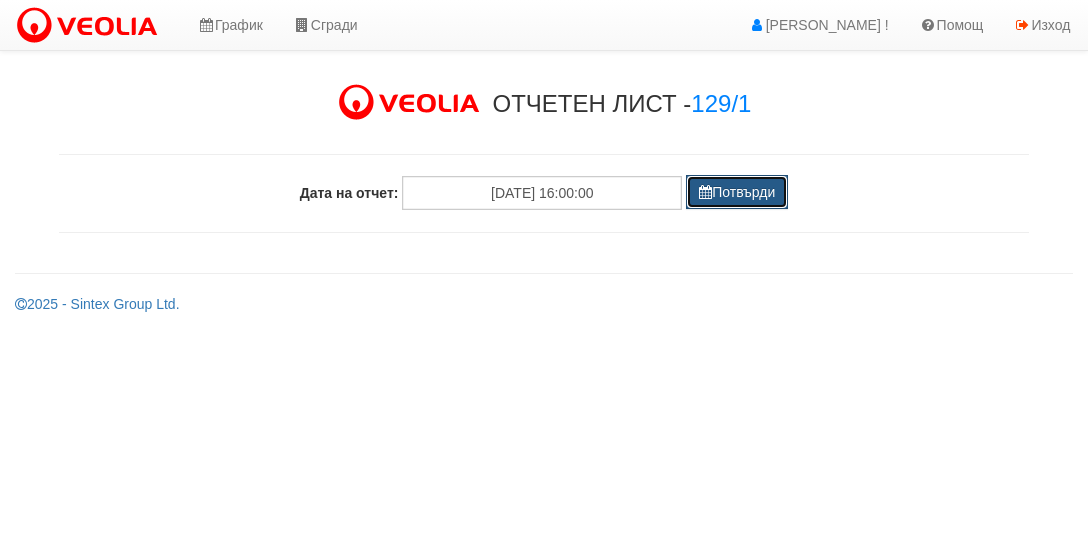 click on "Потвърди" at bounding box center (737, 192) 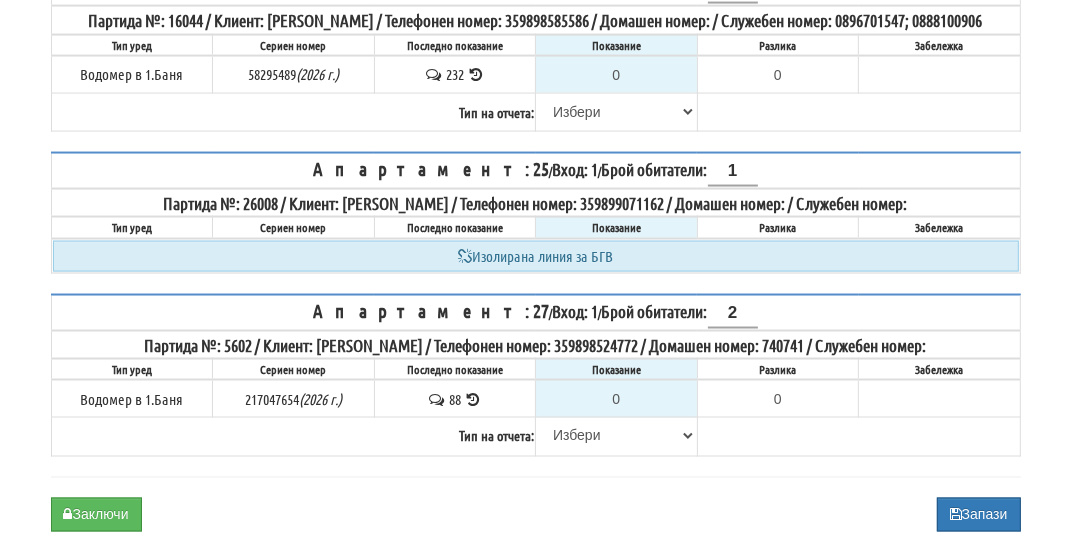 scroll, scrollTop: 2300, scrollLeft: 0, axis: vertical 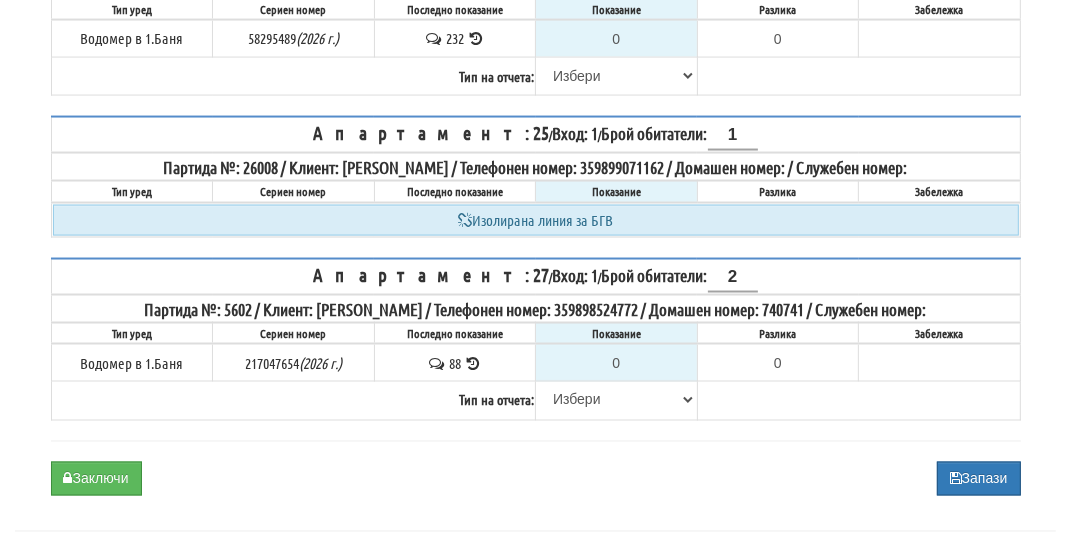 click at bounding box center (473, 363) 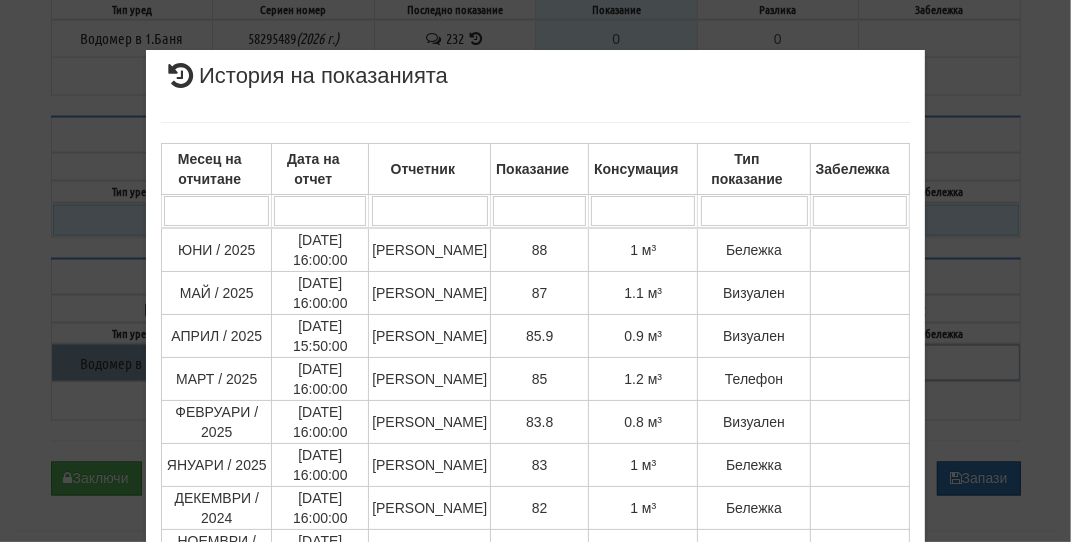 click on "×    История на показанията
Месец на отчитане
Дата на отчет
Отчетник
Показание
Консумация
Тип показание
Забележка
Дата и час на монтаж:  [DATE] 00:00:00 ,
Протокол №:  1537969
Начално показание:  0.493
1 - 10 / 105 (105)
10
20
30
40
1 2 3 4 5 6 7 8 9 10 11
88" at bounding box center (535, 271) 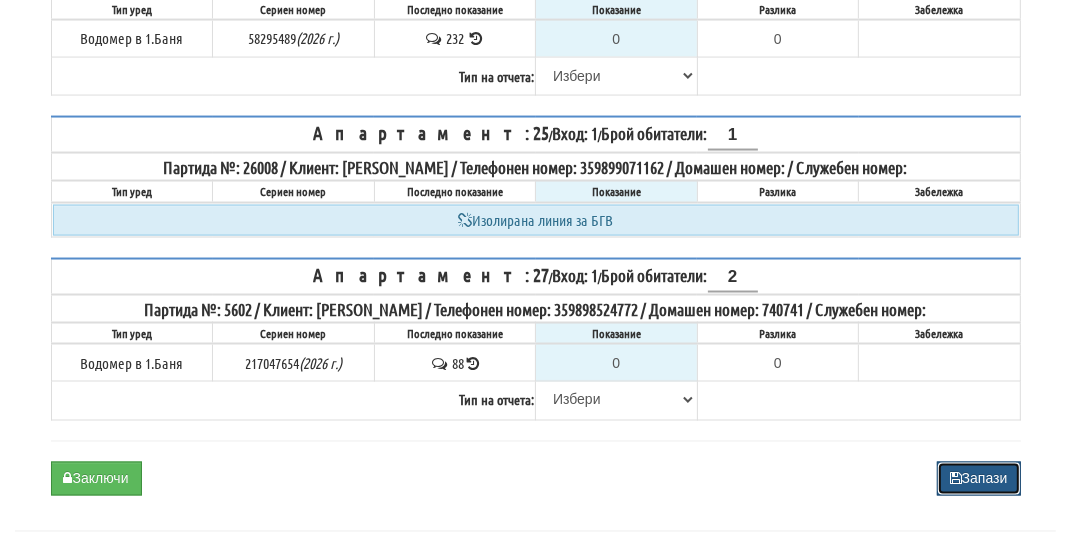 click on "Запази" at bounding box center (979, 479) 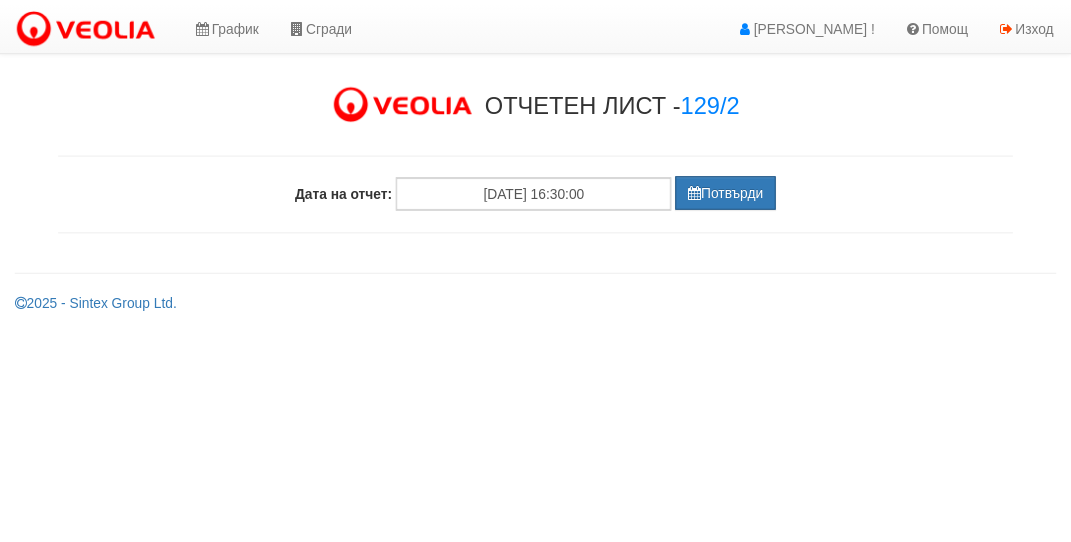 scroll, scrollTop: 0, scrollLeft: 0, axis: both 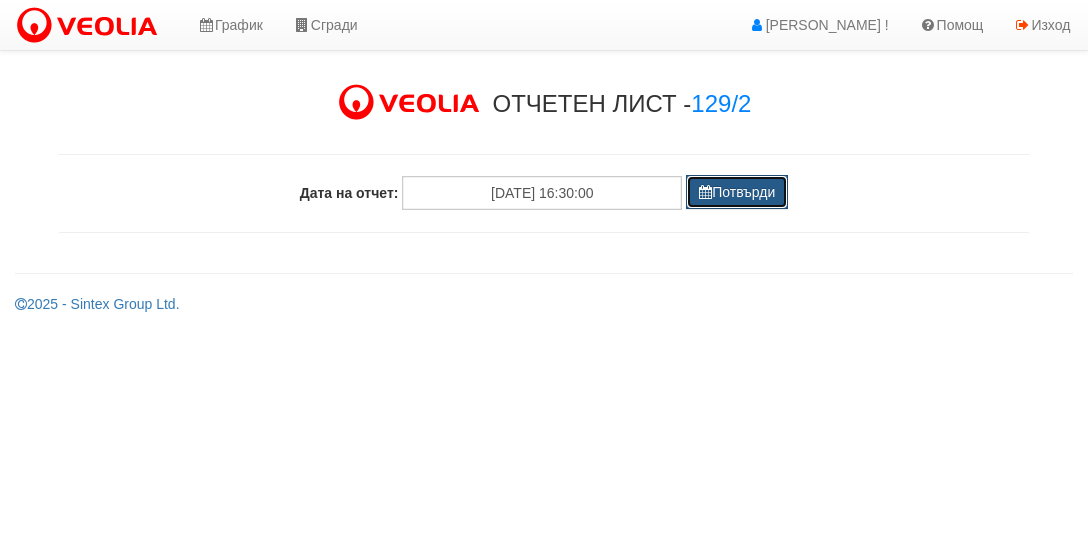 click on "Потвърди" at bounding box center [737, 192] 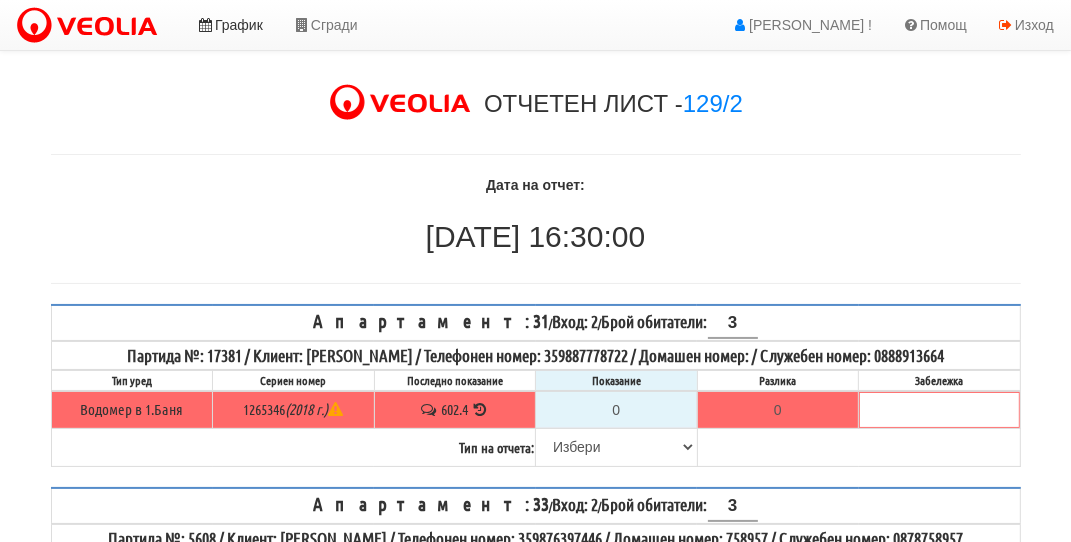 drag, startPoint x: 223, startPoint y: 42, endPoint x: 214, endPoint y: 20, distance: 23.769728 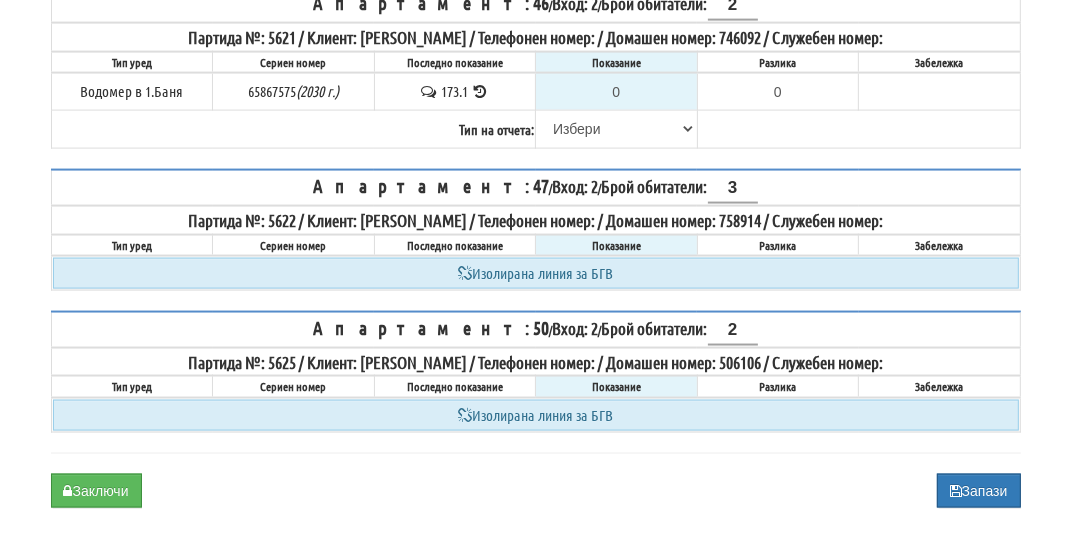 scroll, scrollTop: 2116, scrollLeft: 0, axis: vertical 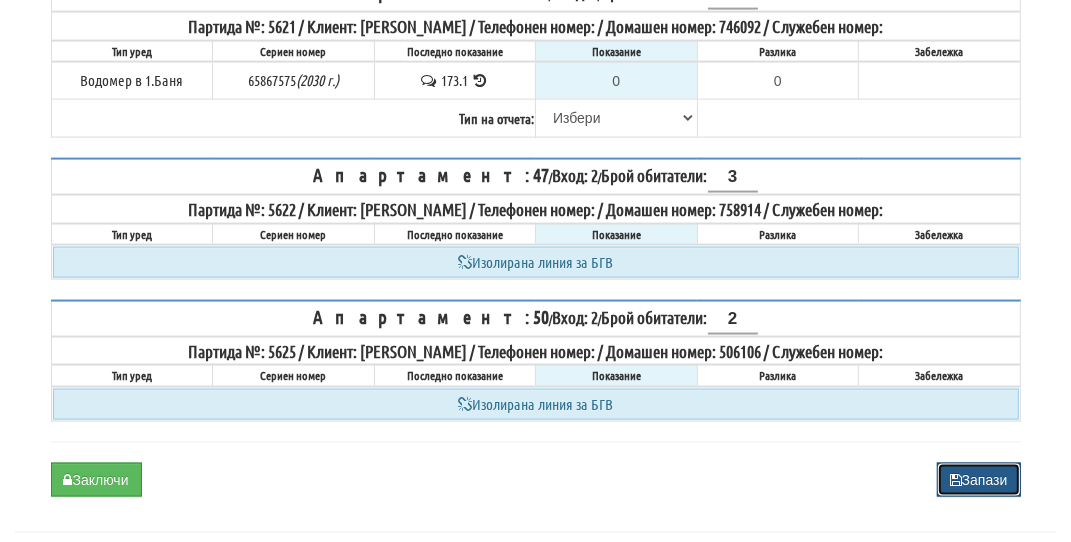 click on "Запази" at bounding box center (979, 480) 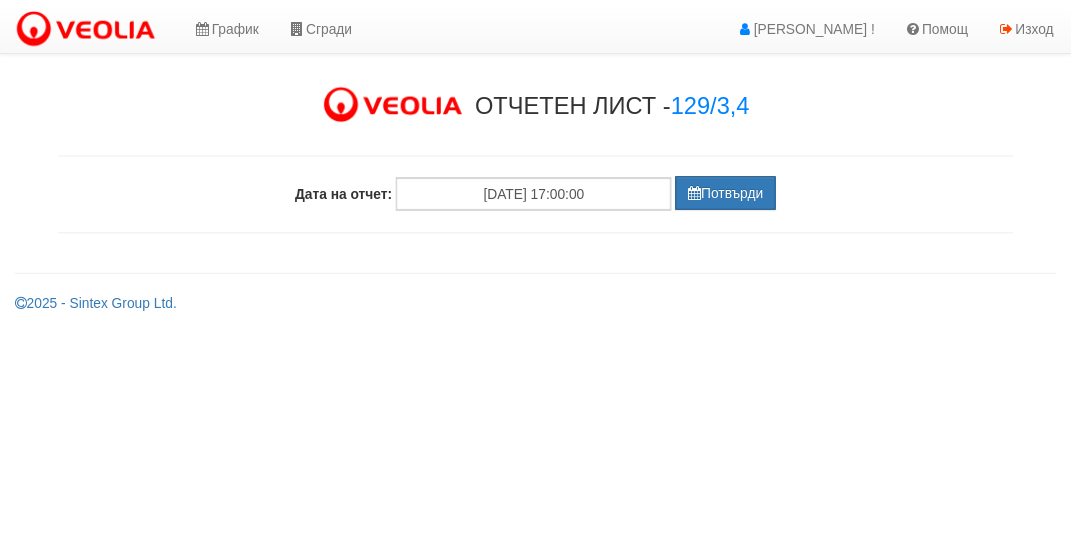 scroll, scrollTop: 0, scrollLeft: 0, axis: both 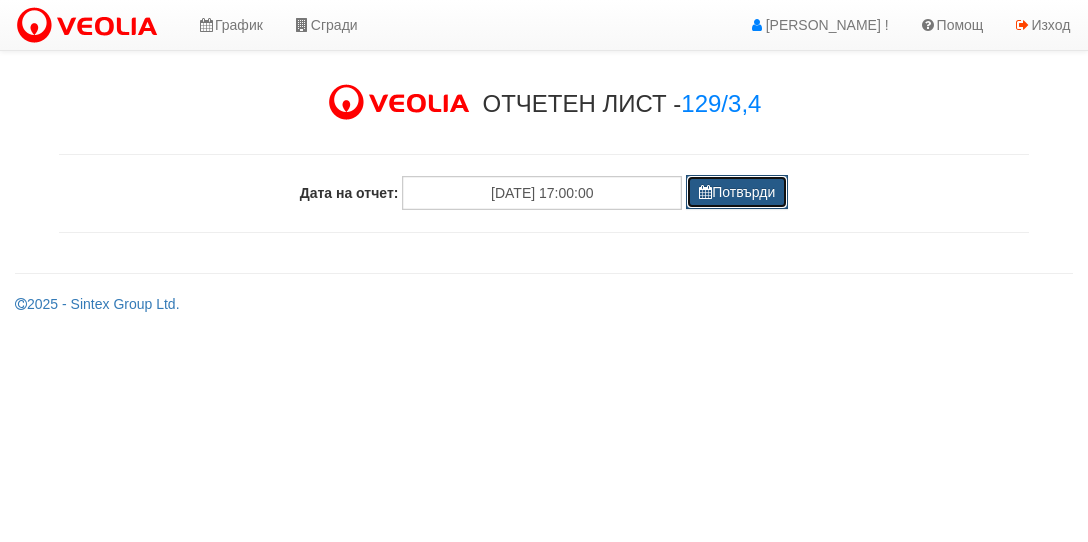 click on "Потвърди" at bounding box center [737, 192] 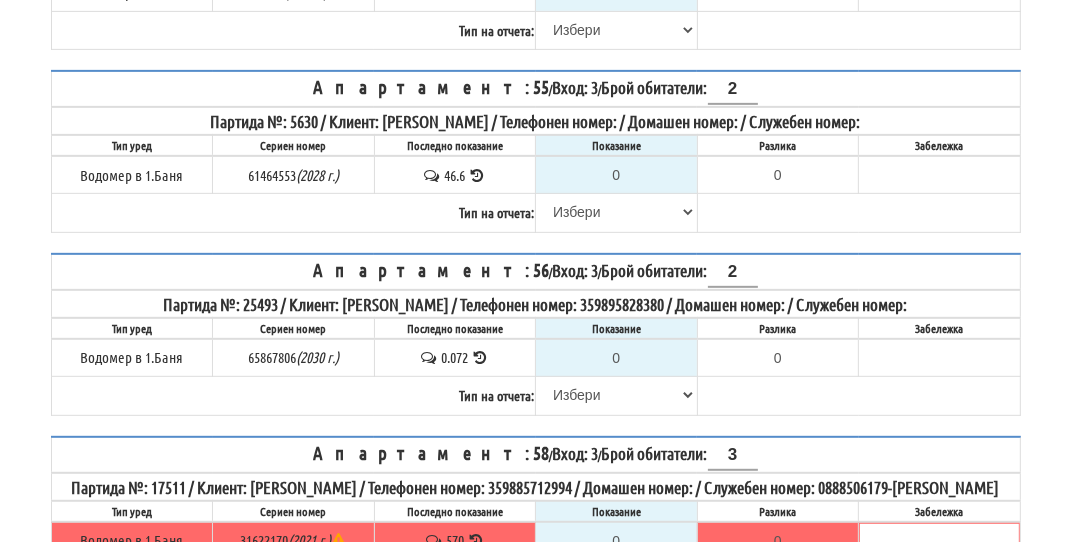 scroll, scrollTop: 700, scrollLeft: 0, axis: vertical 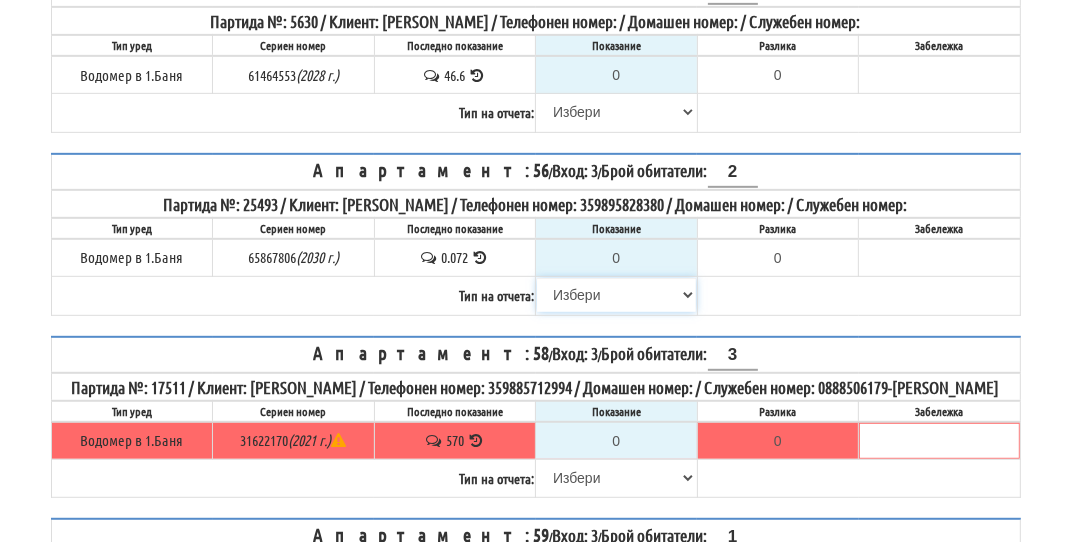 click on "[PERSON_NAME]
Телефон
Бележка
Неосигурен достъп
Самоотчет
Служебно
Дистанционен" at bounding box center (616, 295) 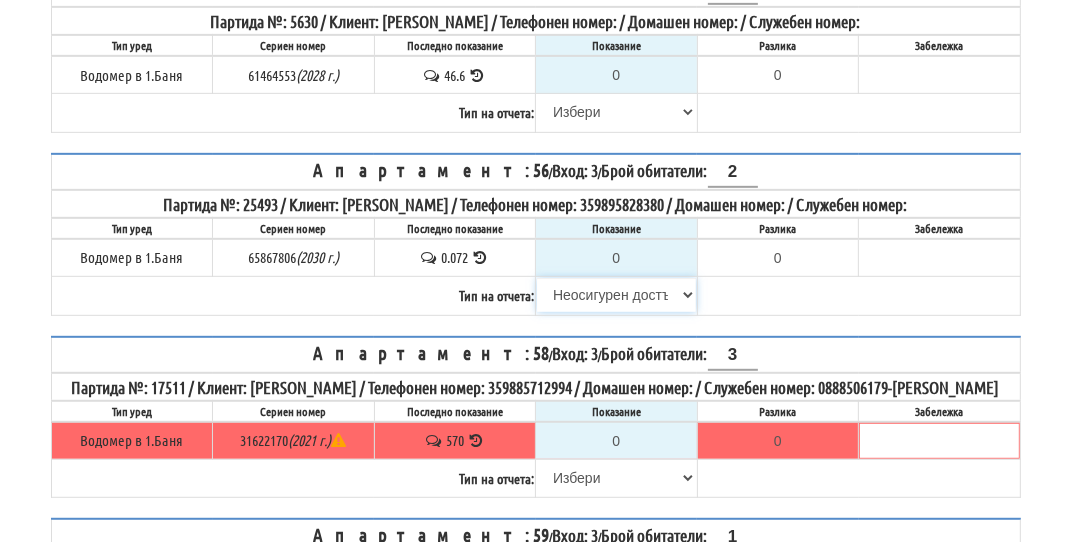 click on "[PERSON_NAME]
Телефон
Бележка
Неосигурен достъп
Самоотчет
Служебно
Дистанционен" at bounding box center [616, 295] 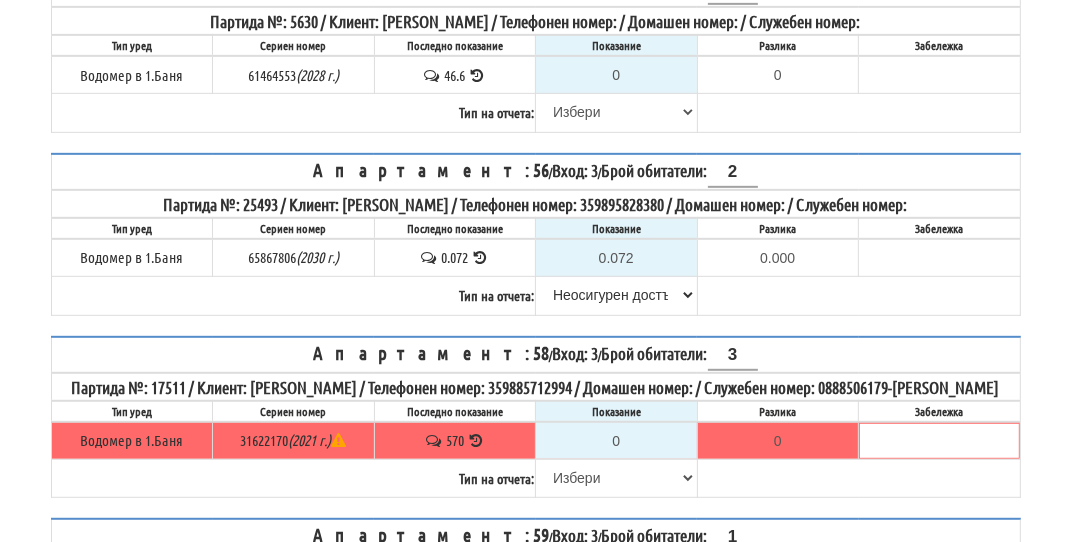 click at bounding box center [480, 257] 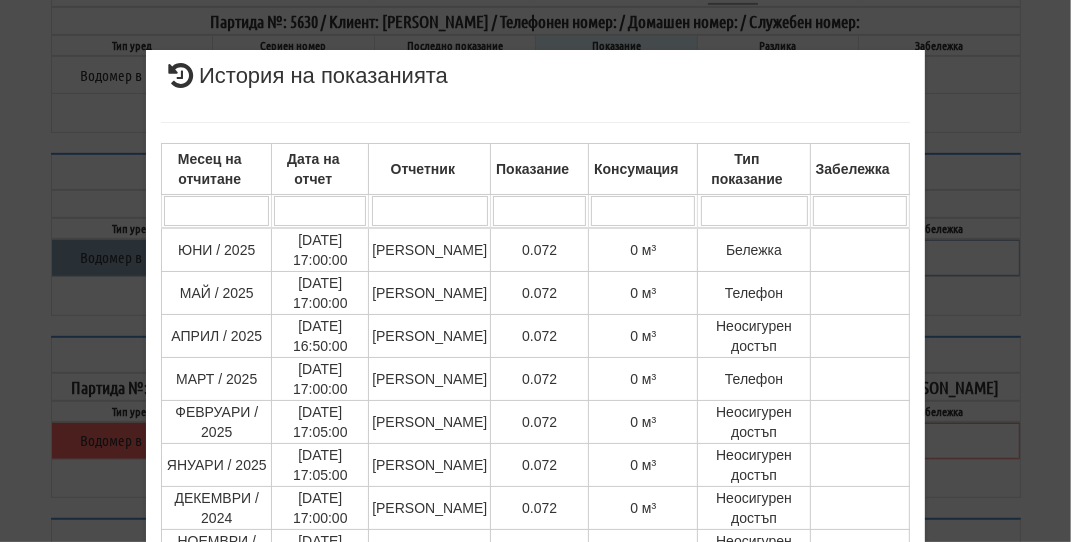 click on "×    История на показанията
Месец на отчитане
Дата на отчет
Отчетник
Показание
Консумация
Тип показание
Забележка
Дата и час на монтаж:  12/11/2020 13:04:21 ,
Протокол №:  44012
Начално показание:  0.072
1 - 10 / 55 (55)
10
20
30
40
1 2 3 4 5 6" at bounding box center [536, 493] 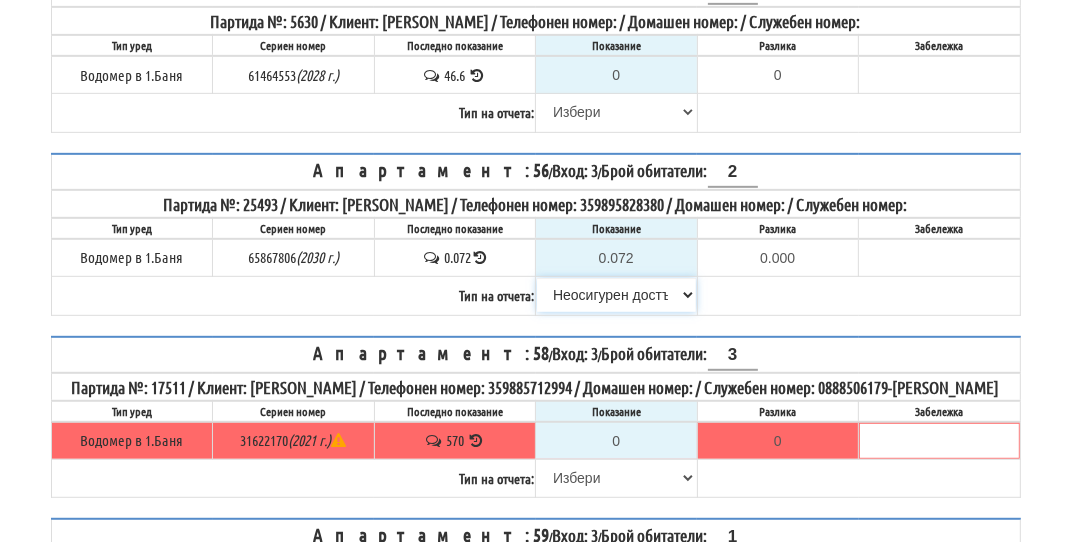 click on "[PERSON_NAME]
Телефон
Бележка
Неосигурен достъп
Самоотчет
Служебно
Дистанционен" at bounding box center [616, 295] 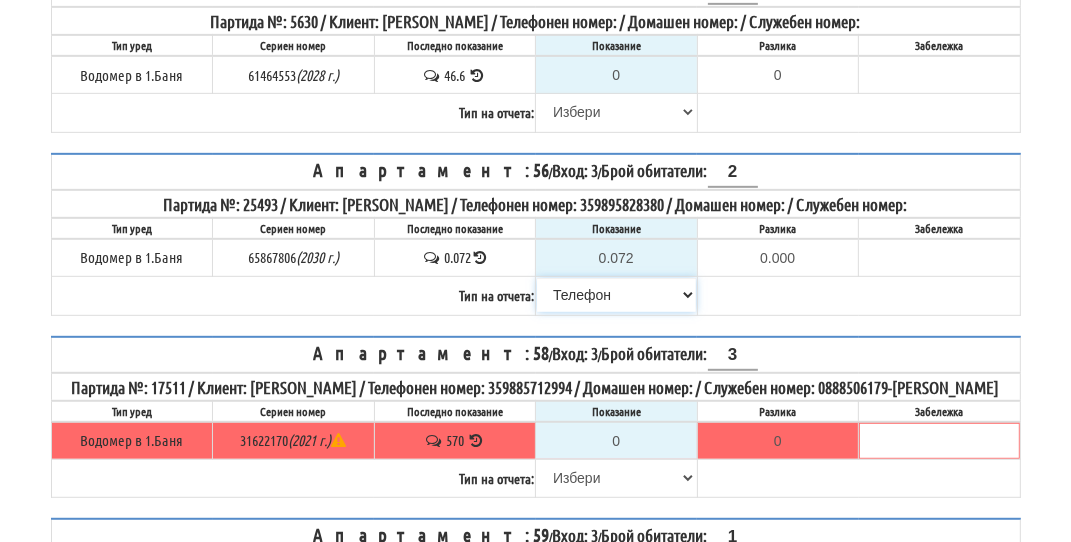 click on "[PERSON_NAME]
Телефон
Бележка
Неосигурен достъп
Самоотчет
Служебно
Дистанционен" at bounding box center (616, 295) 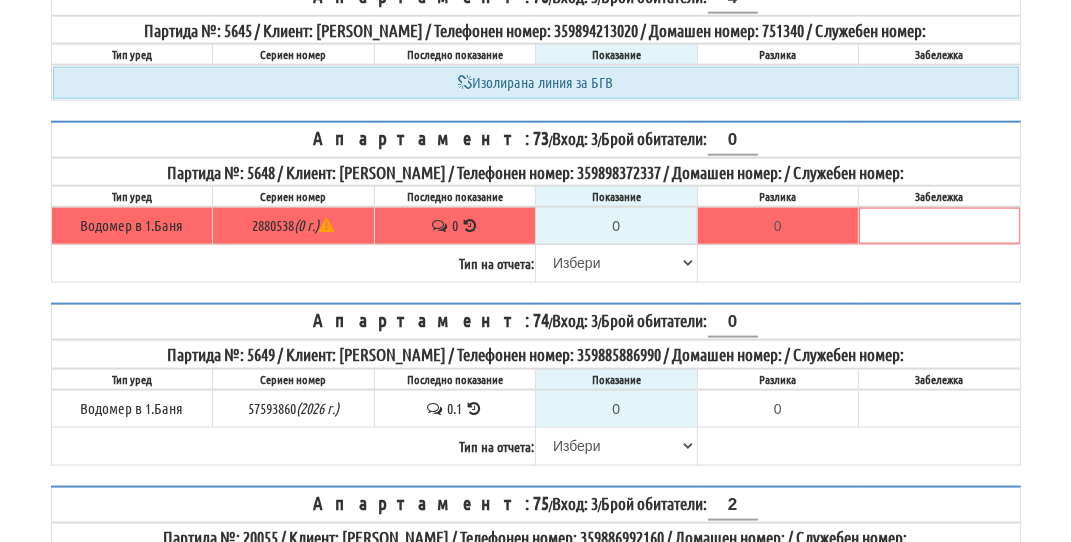 scroll, scrollTop: 1800, scrollLeft: 0, axis: vertical 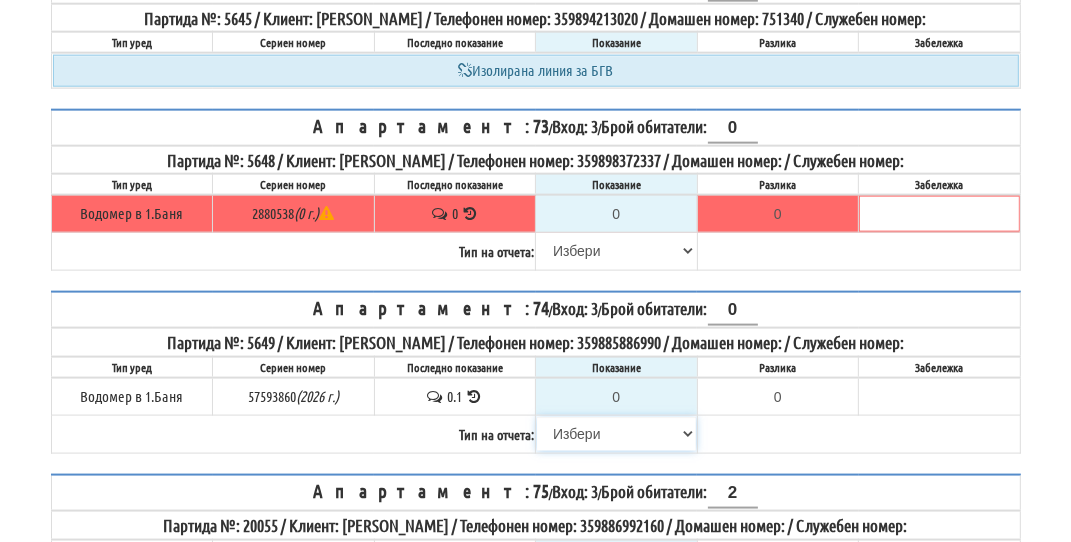 click on "[PERSON_NAME]
Телефон
Бележка
Неосигурен достъп
Самоотчет
Служебно
Дистанционен" at bounding box center [616, 434] 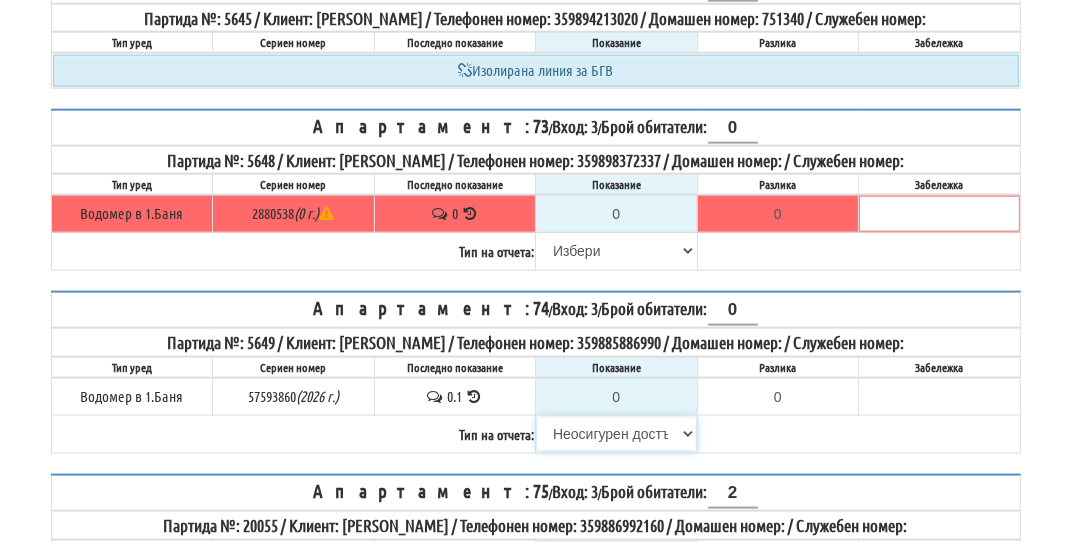 click on "[PERSON_NAME]
Телефон
Бележка
Неосигурен достъп
Самоотчет
Служебно
Дистанционен" at bounding box center (616, 434) 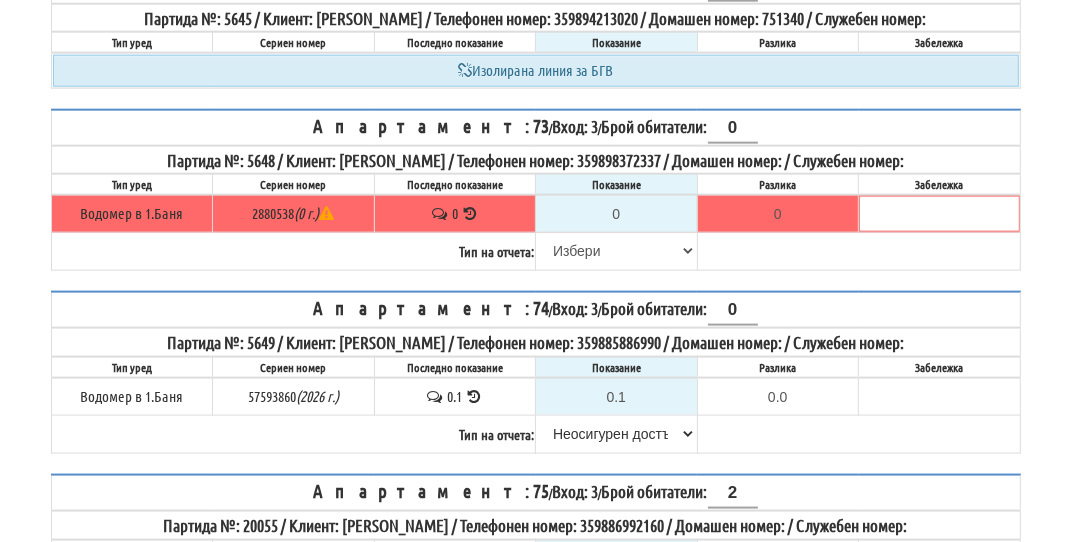 click at bounding box center (474, 396) 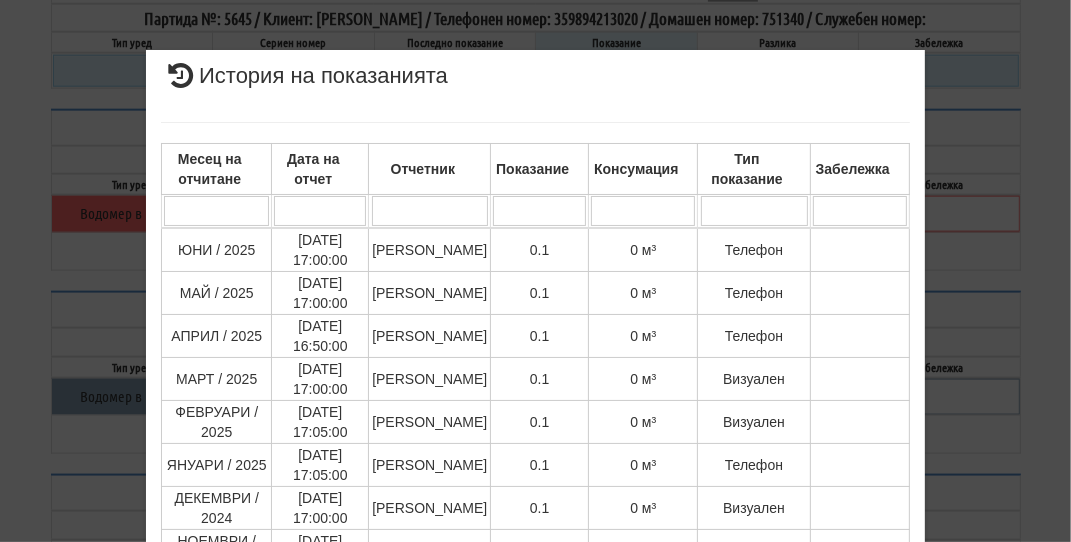 click on "×    История на показанията
Месец на отчитане
Дата на отчет
Отчетник
Показание
Консумация
Тип показание
Забележка
Дата и час на монтаж:  13/06/2016 23:51:53 ,
Протокол №:  1530651
Начално показание:  0.000
1 - 10 / 109 (109)
10
20
30
40
1 2 3 4 5 6 7 8 9 10 11
0" at bounding box center (535, 271) 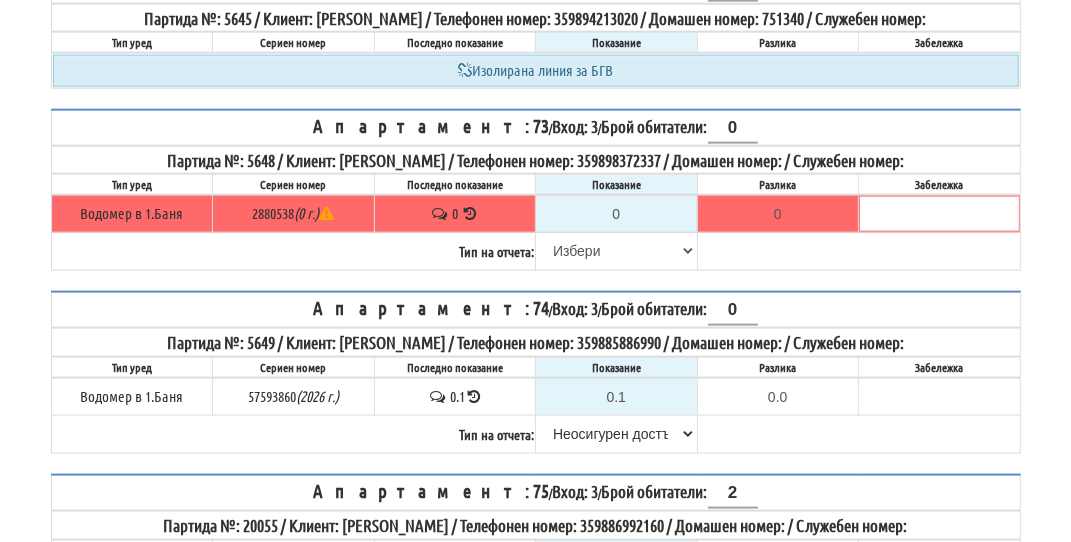 click at bounding box center (474, 396) 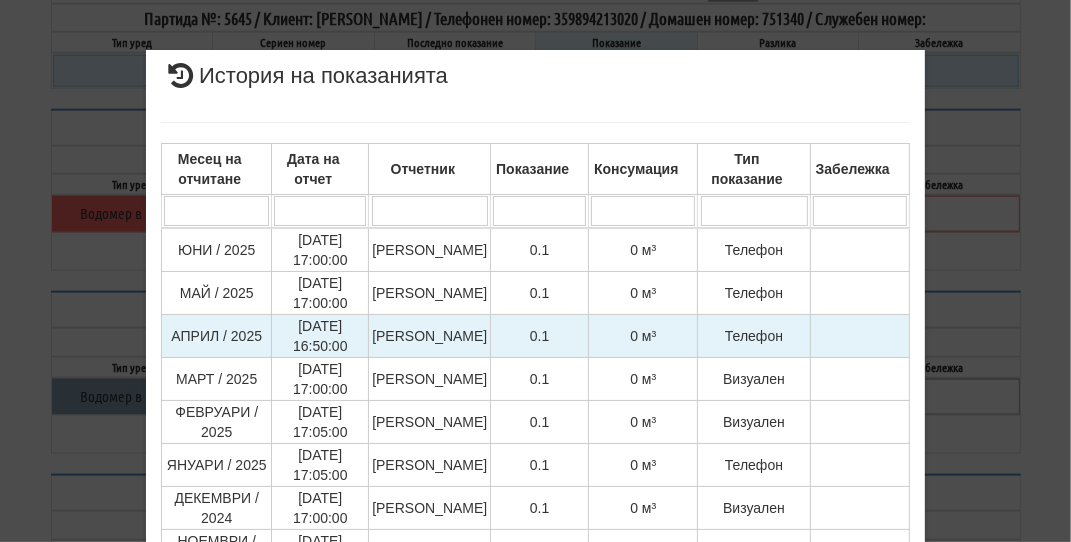 drag, startPoint x: 868, startPoint y: 329, endPoint x: 859, endPoint y: 334, distance: 10.29563 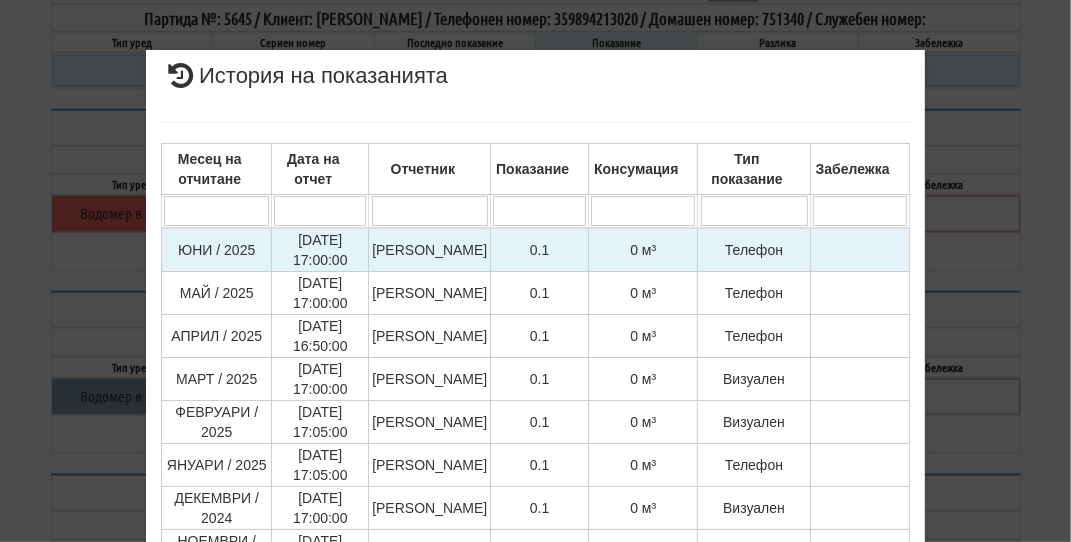 click at bounding box center [859, 250] 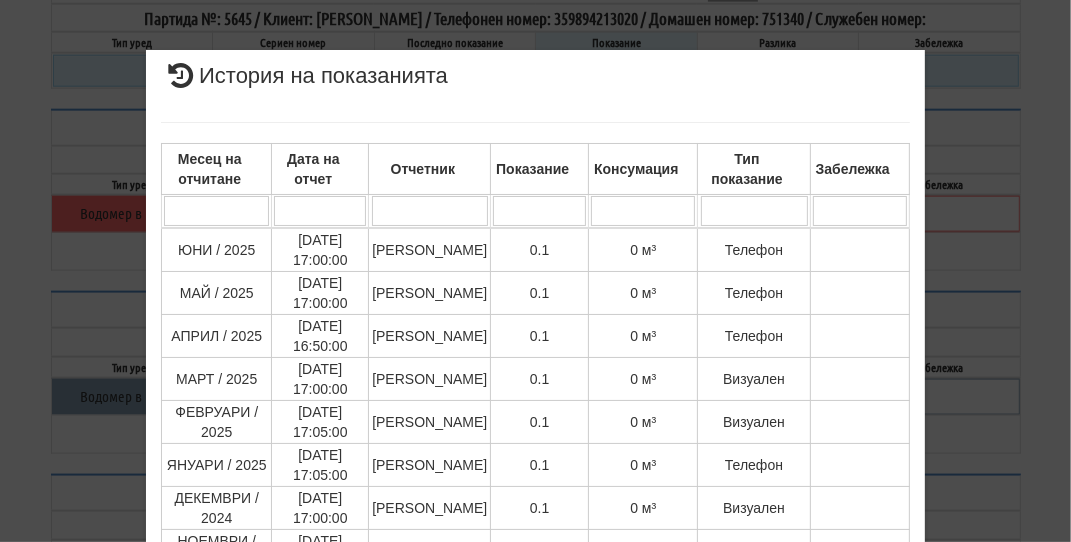 click on "История на показанията" at bounding box center [535, 83] 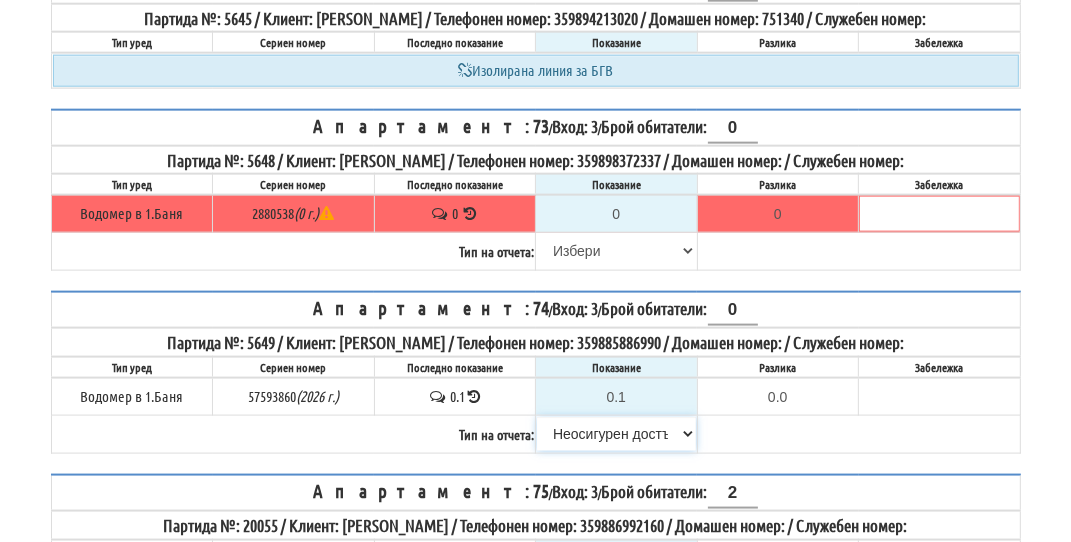 click on "[PERSON_NAME]
Телефон
Бележка
Неосигурен достъп
Самоотчет
Служебно
Дистанционен" at bounding box center (616, 434) 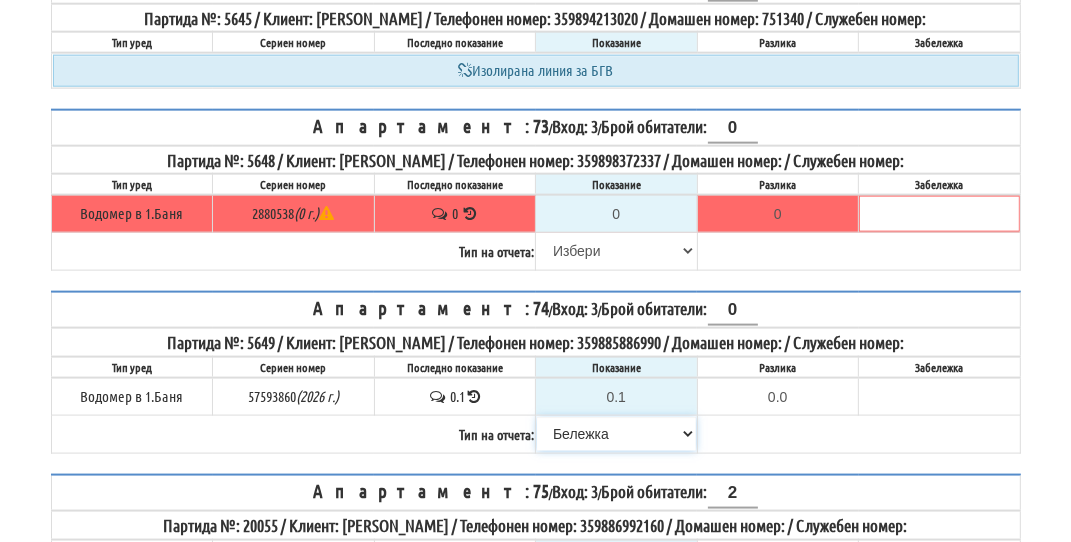 click on "[PERSON_NAME]
Телефон
Бележка
Неосигурен достъп
Самоотчет
Служебно
Дистанционен" at bounding box center [616, 434] 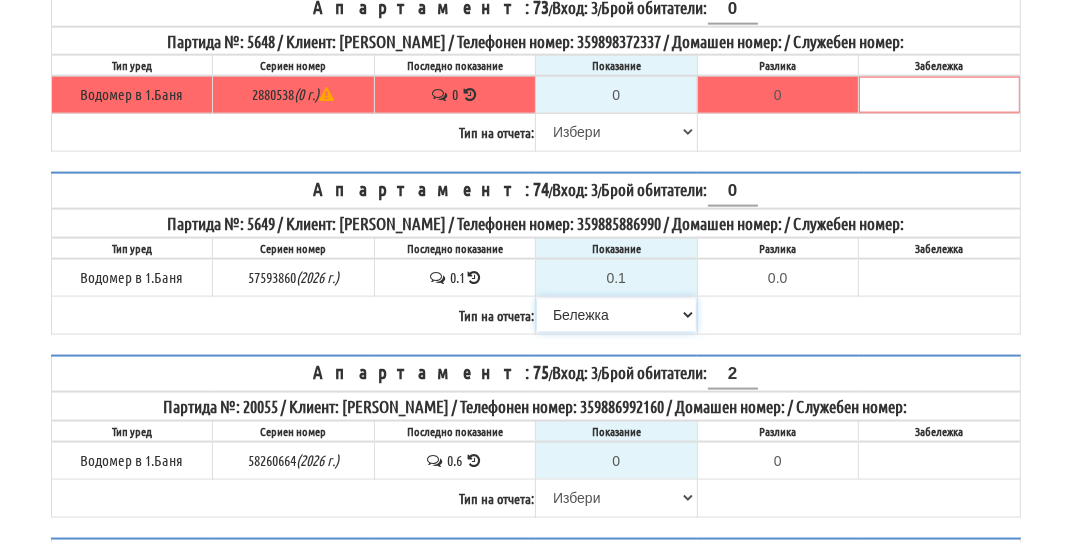scroll, scrollTop: 2000, scrollLeft: 0, axis: vertical 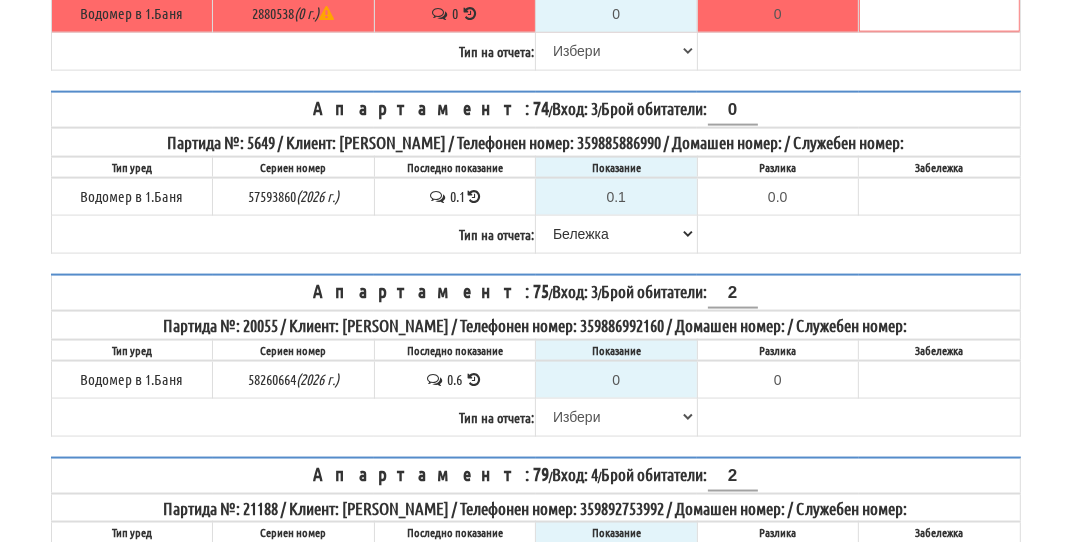 click at bounding box center (474, 379) 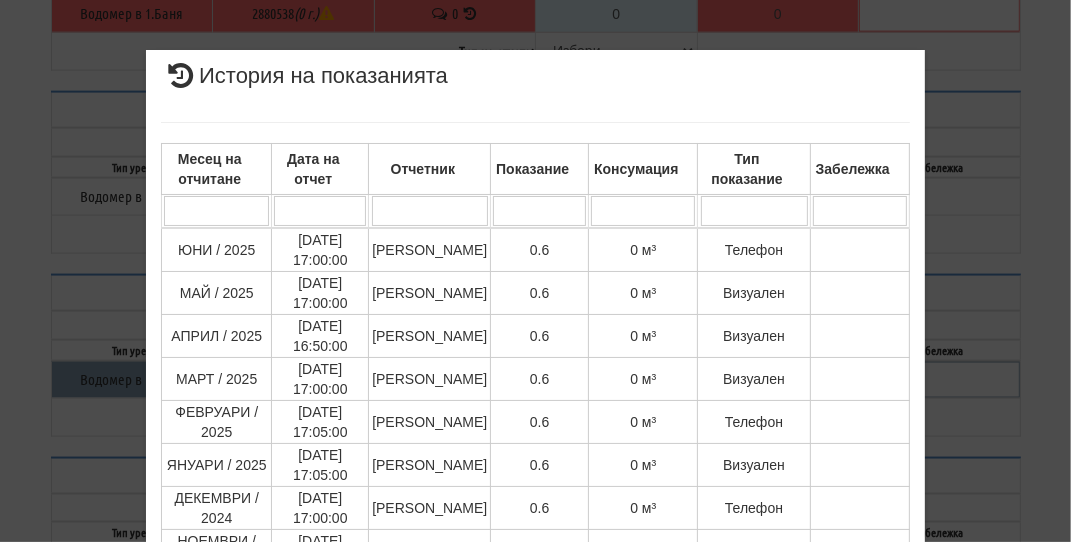 click on "×    История на показанията
Месец на отчитане
Дата на отчет
Отчетник
Показание
Консумация
Тип показание
Забележка
Дата и час на монтаж:  07/12/2016 18:06:57 ,
Протокол №:  1538818
Начално показание:  0.059
1 - 10 / 102 (102)
10
20
30
40
1 2 3 4 5 6 7 8 9 10 11" at bounding box center [536, 493] 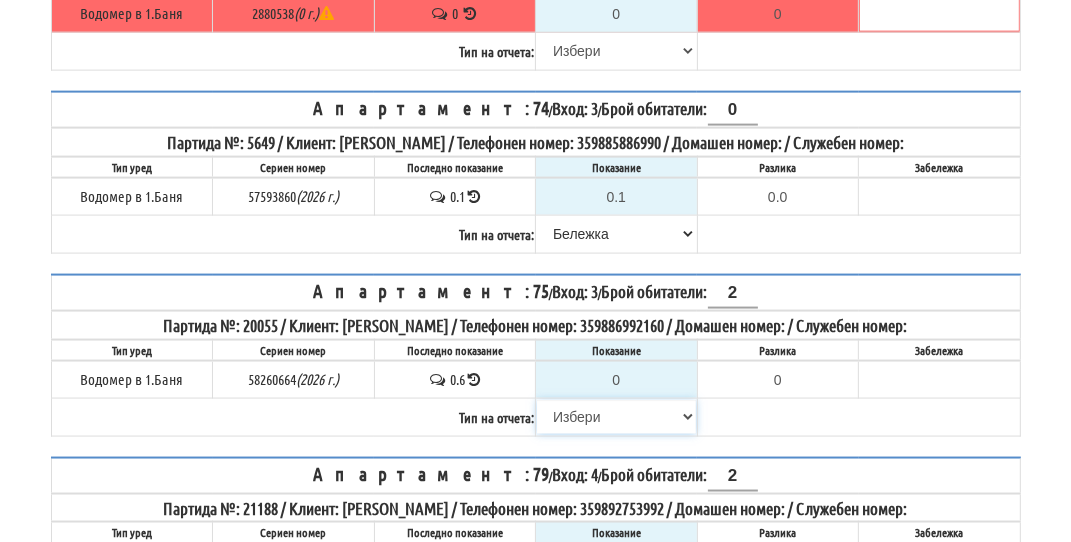 click on "[PERSON_NAME]
Телефон
Бележка
Неосигурен достъп
Самоотчет
Служебно
Дистанционен" at bounding box center (616, 417) 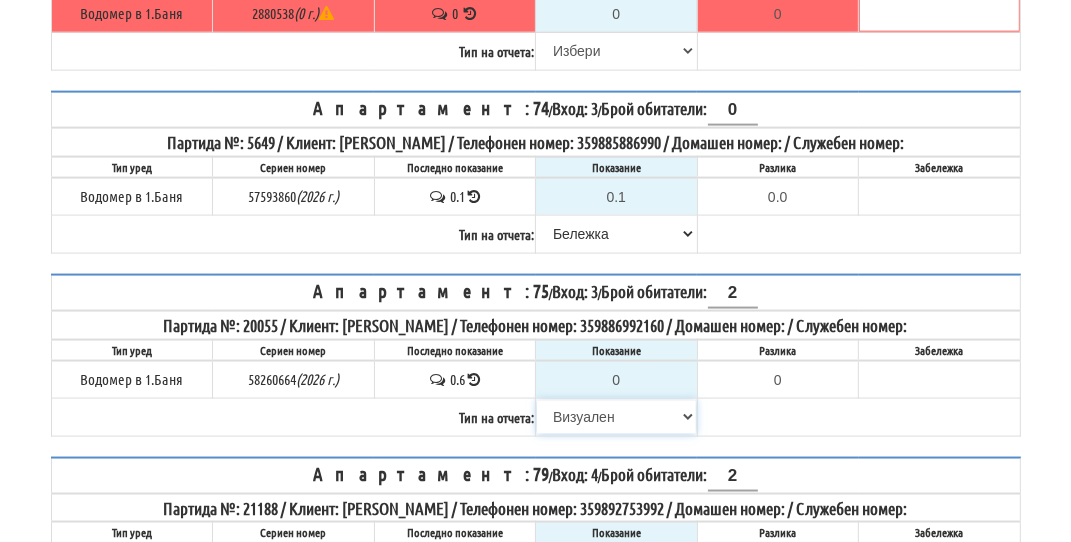 click on "[PERSON_NAME]
Телефон
Бележка
Неосигурен достъп
Самоотчет
Служебно
Дистанционен" at bounding box center (616, 417) 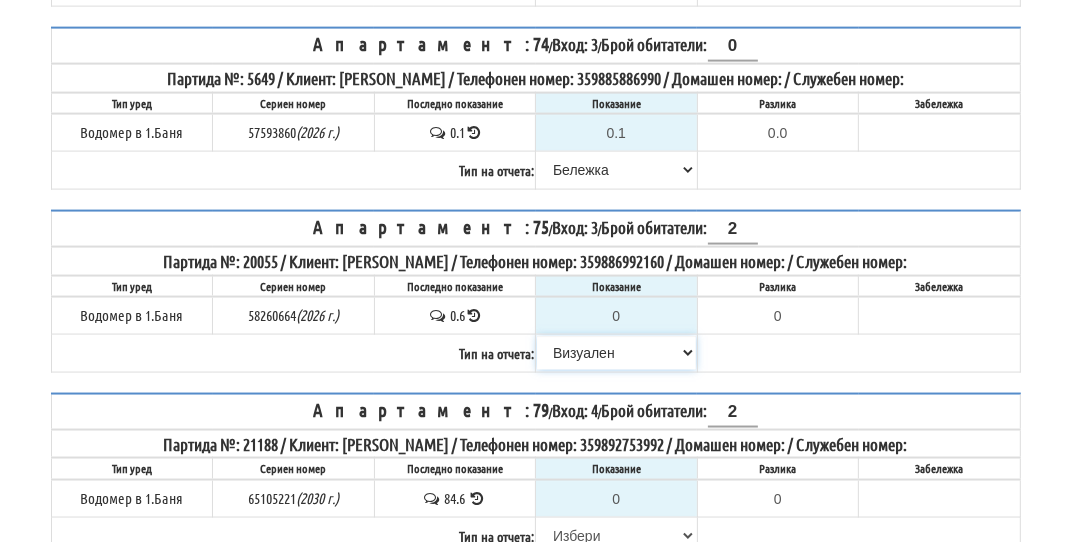 scroll, scrollTop: 2100, scrollLeft: 0, axis: vertical 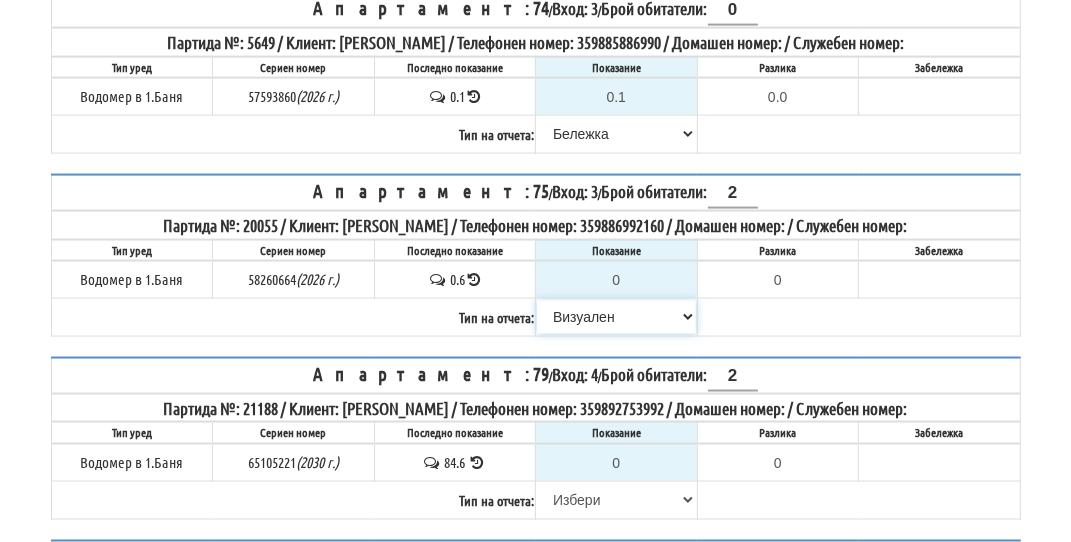 click on "[PERSON_NAME]
Телефон
Бележка
Неосигурен достъп
Самоотчет
Служебно
Дистанционен" at bounding box center [616, 317] 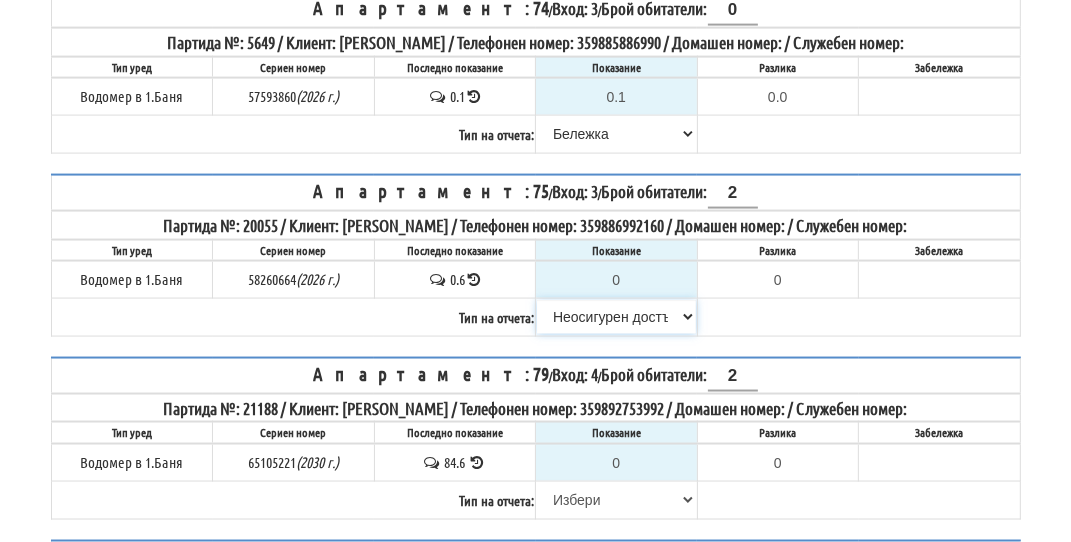 click on "[PERSON_NAME]
Телефон
Бележка
Неосигурен достъп
Самоотчет
Служебно
Дистанционен" at bounding box center [616, 317] 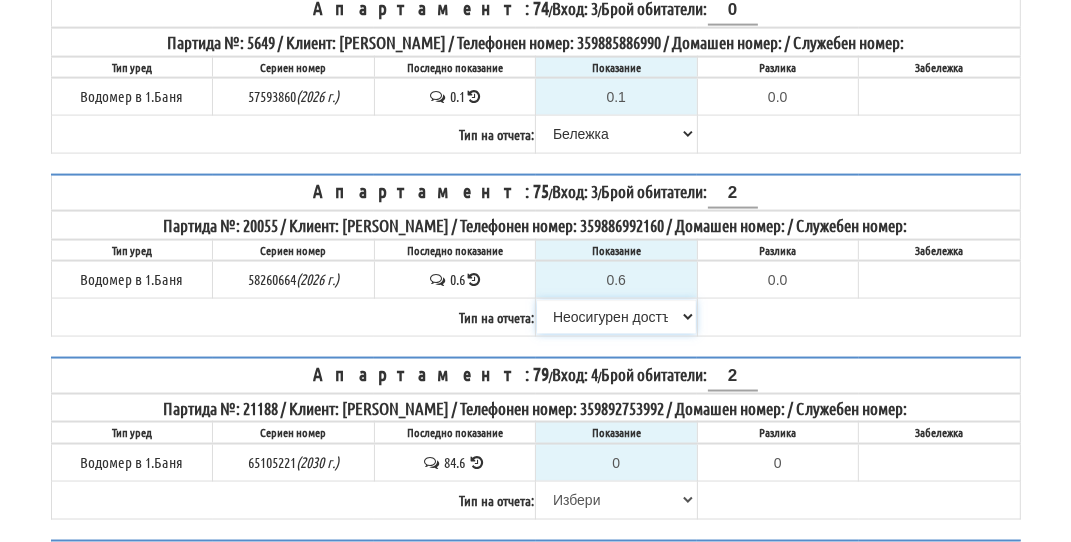 click on "[PERSON_NAME]
Телефон
Бележка
Неосигурен достъп
Самоотчет
Служебно
Дистанционен" at bounding box center (616, 317) 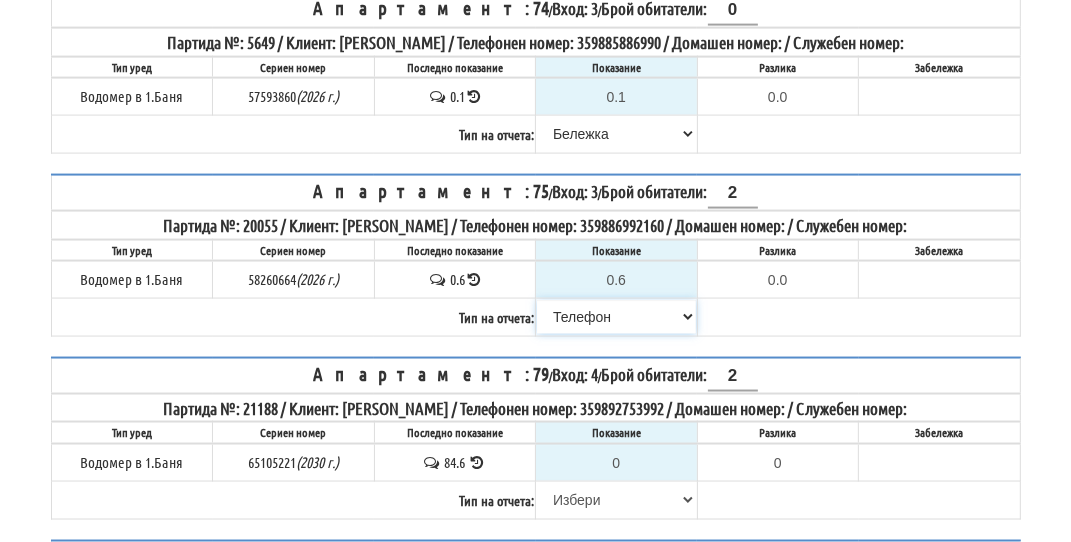 click on "[PERSON_NAME]
Телефон
Бележка
Неосигурен достъп
Самоотчет
Служебно
Дистанционен" at bounding box center (616, 317) 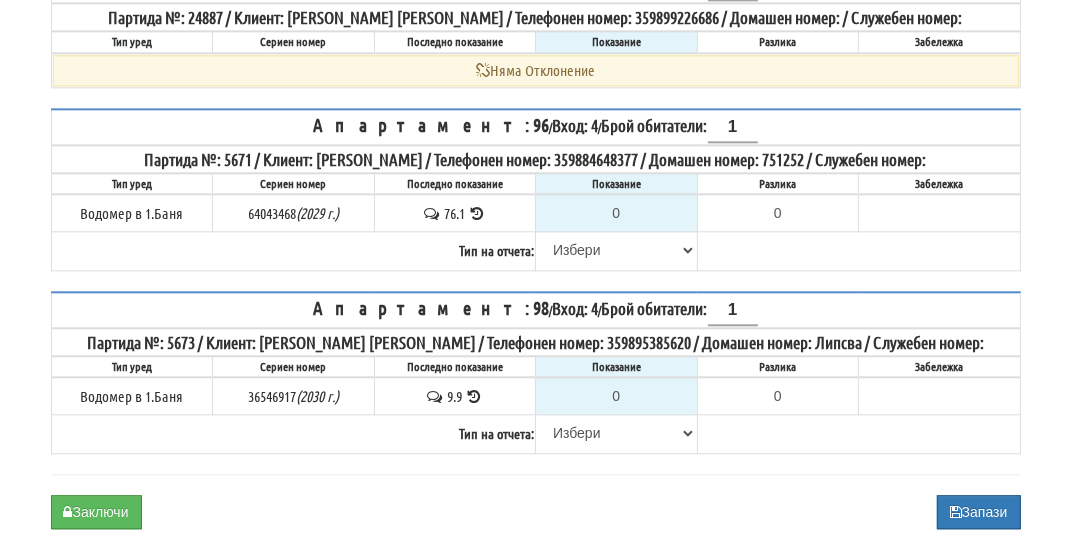 scroll, scrollTop: 3400, scrollLeft: 0, axis: vertical 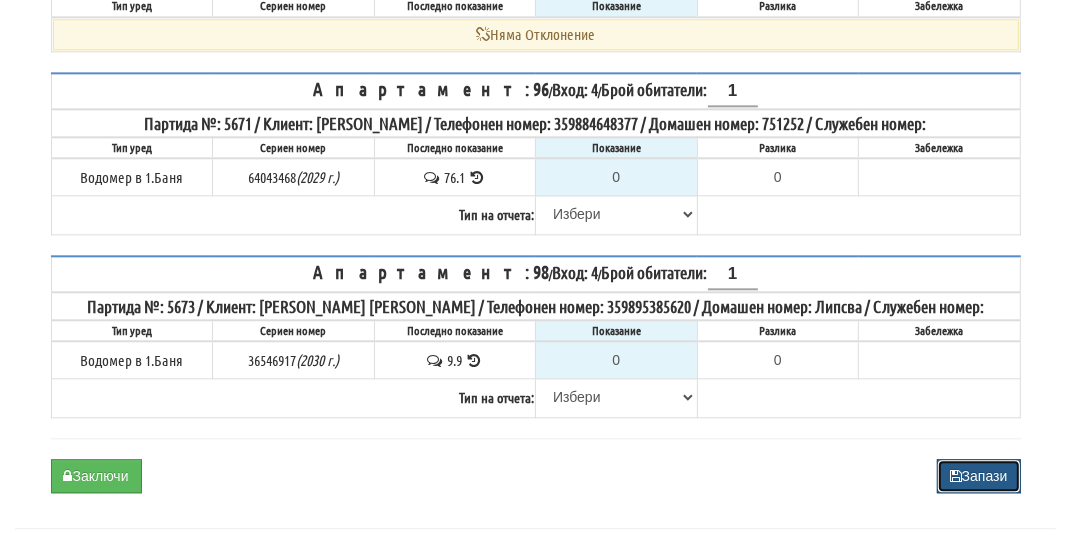 click on "Запази" at bounding box center [979, 476] 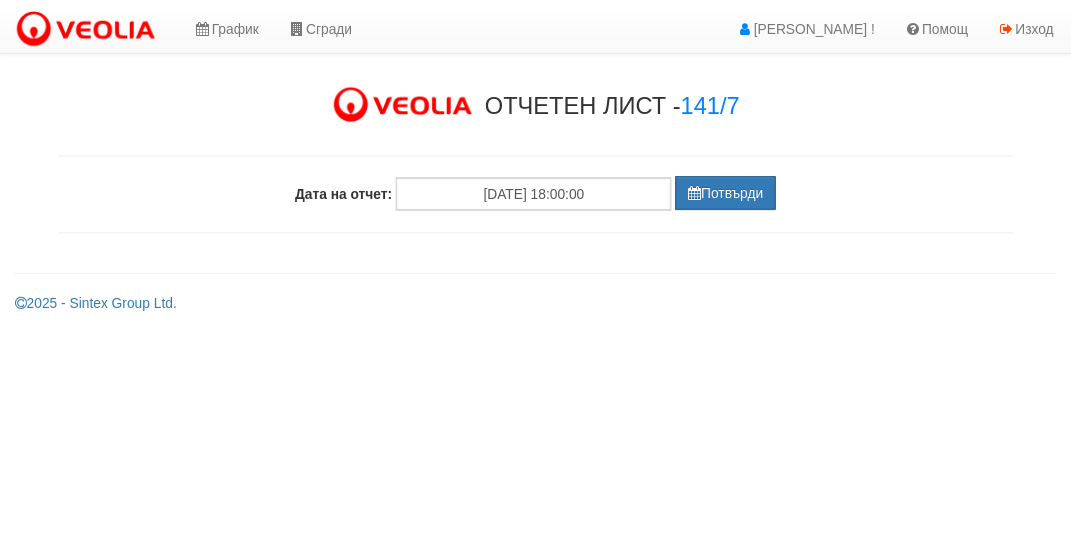 scroll, scrollTop: 0, scrollLeft: 0, axis: both 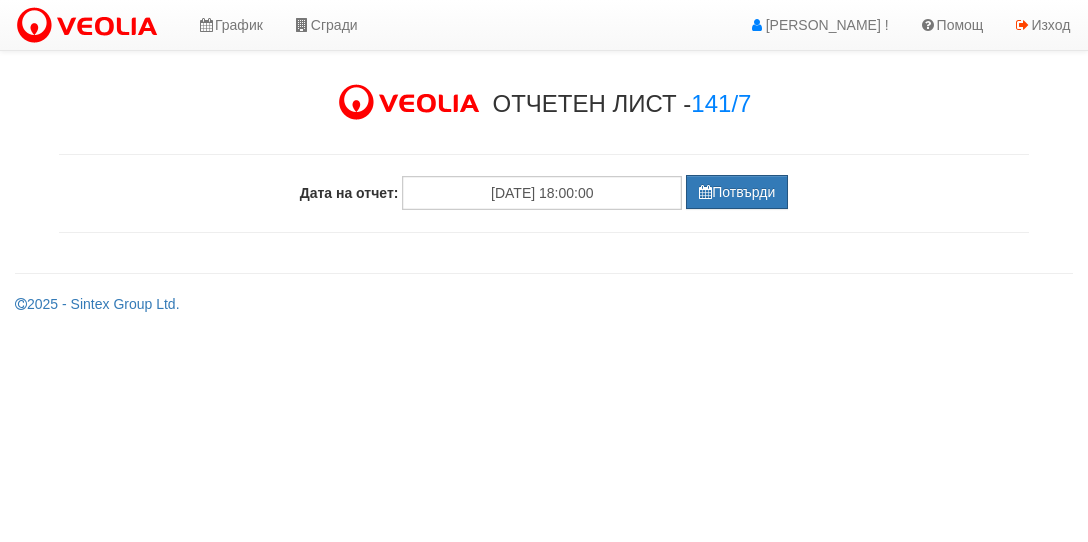 drag, startPoint x: 710, startPoint y: 222, endPoint x: 705, endPoint y: 166, distance: 56.22277 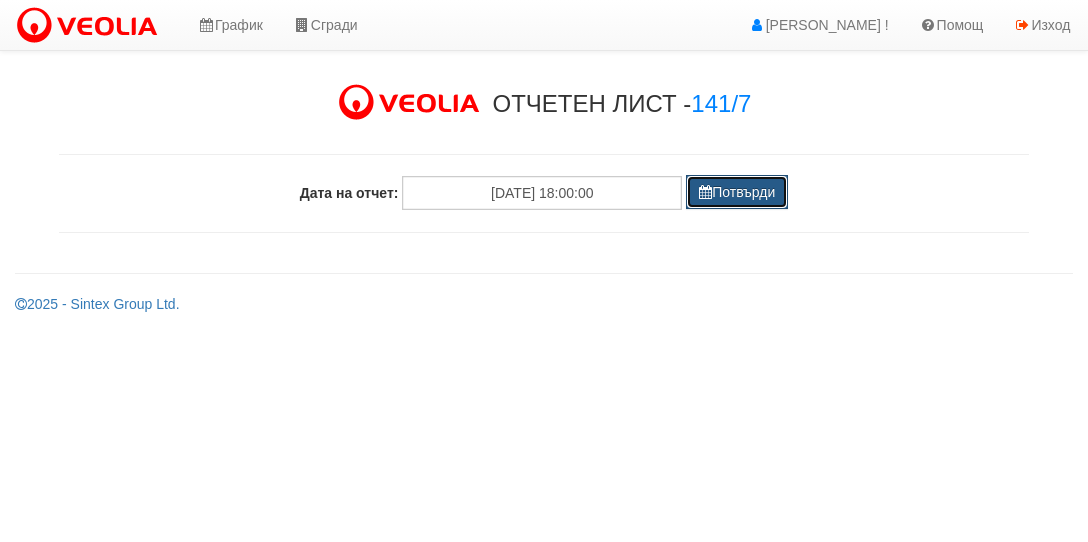 click on "Потвърди" at bounding box center (737, 192) 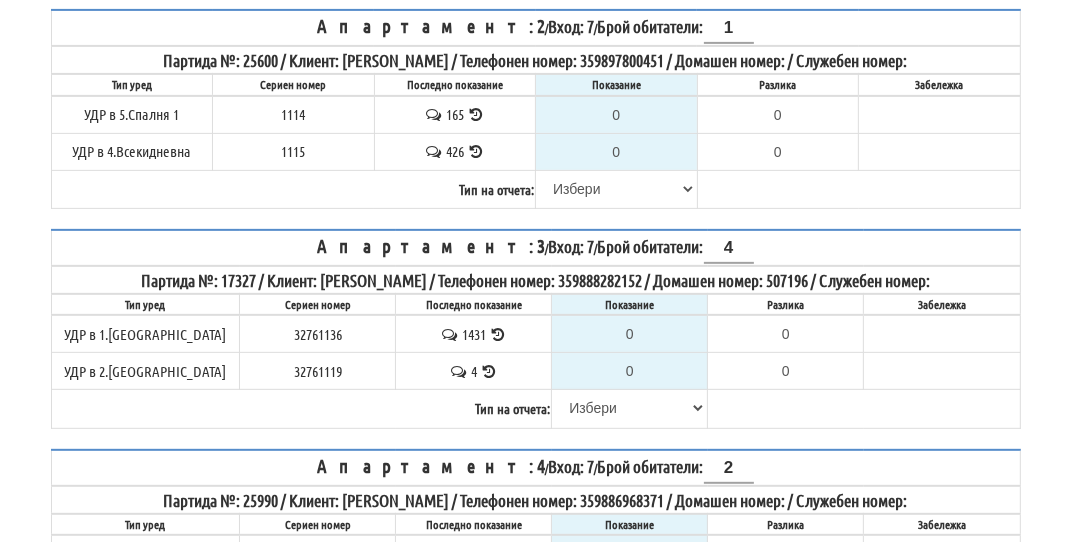 scroll, scrollTop: 400, scrollLeft: 0, axis: vertical 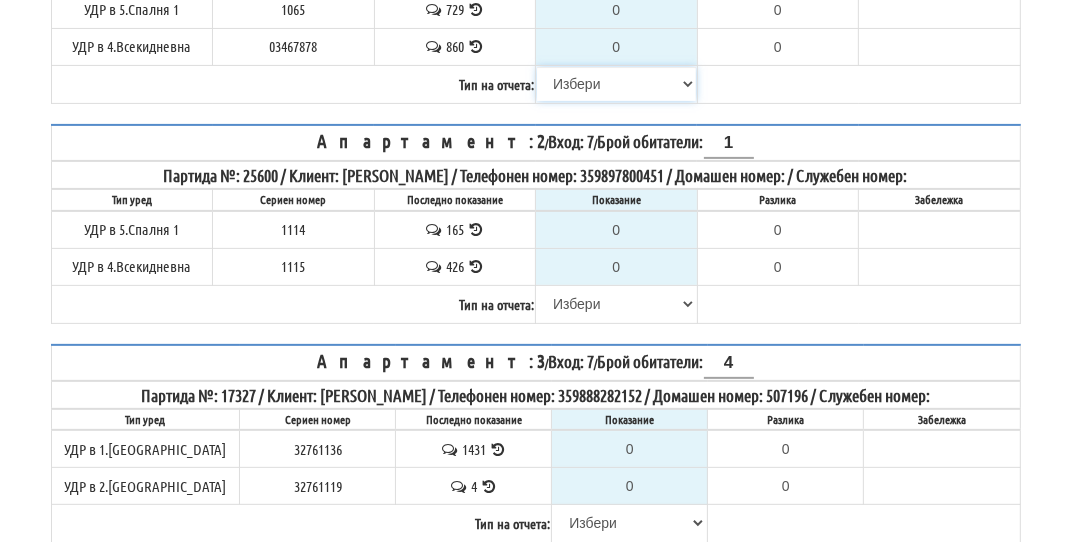 click on "[PERSON_NAME]
Телефон
Бележка
Неосигурен достъп
Самоотчет
Служебно
Дистанционен" at bounding box center (616, 84) 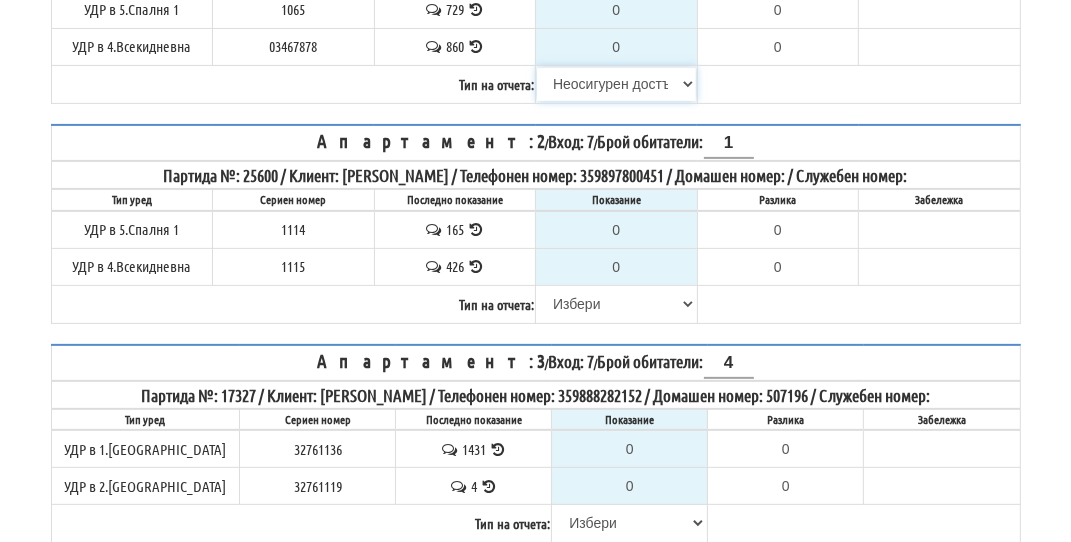 click on "[PERSON_NAME]
Телефон
Бележка
Неосигурен достъп
Самоотчет
Служебно
Дистанционен" at bounding box center [616, 84] 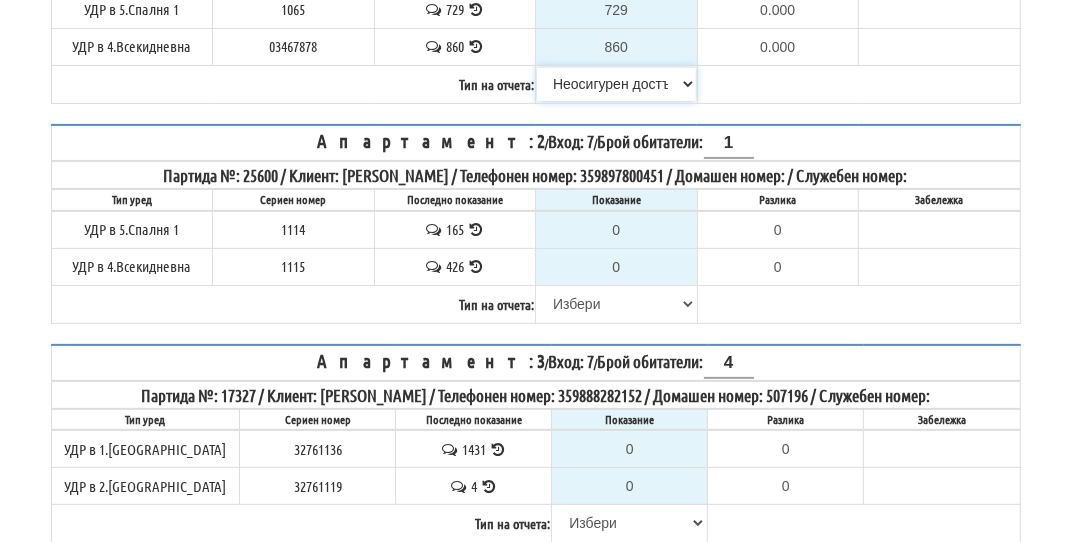 click on "[PERSON_NAME]
Телефон
Бележка
Неосигурен достъп
Самоотчет
Служебно
Дистанционен" at bounding box center (616, 84) 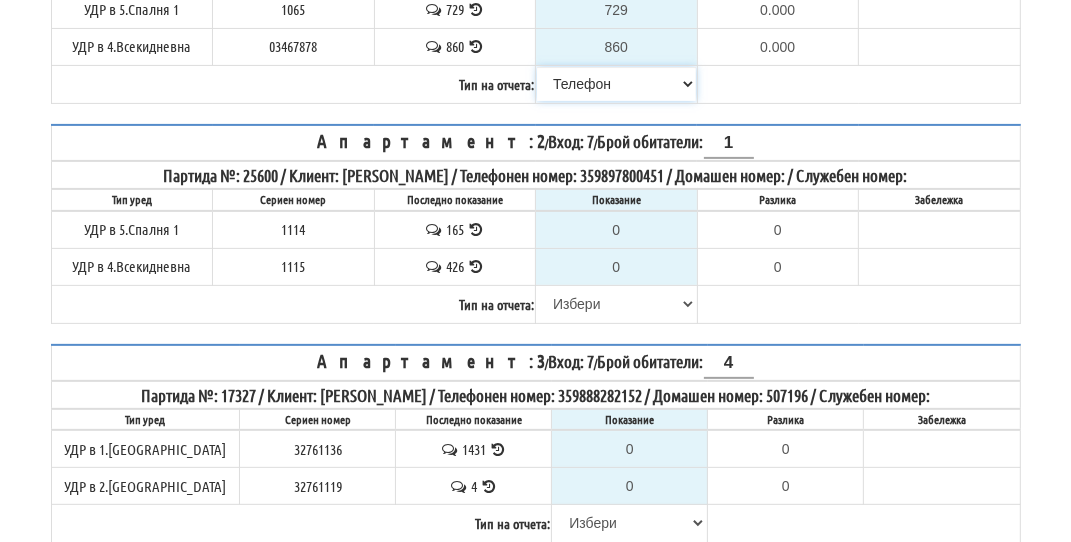 click on "[PERSON_NAME]
Телефон
Бележка
Неосигурен достъп
Самоотчет
Служебно
Дистанционен" at bounding box center (616, 84) 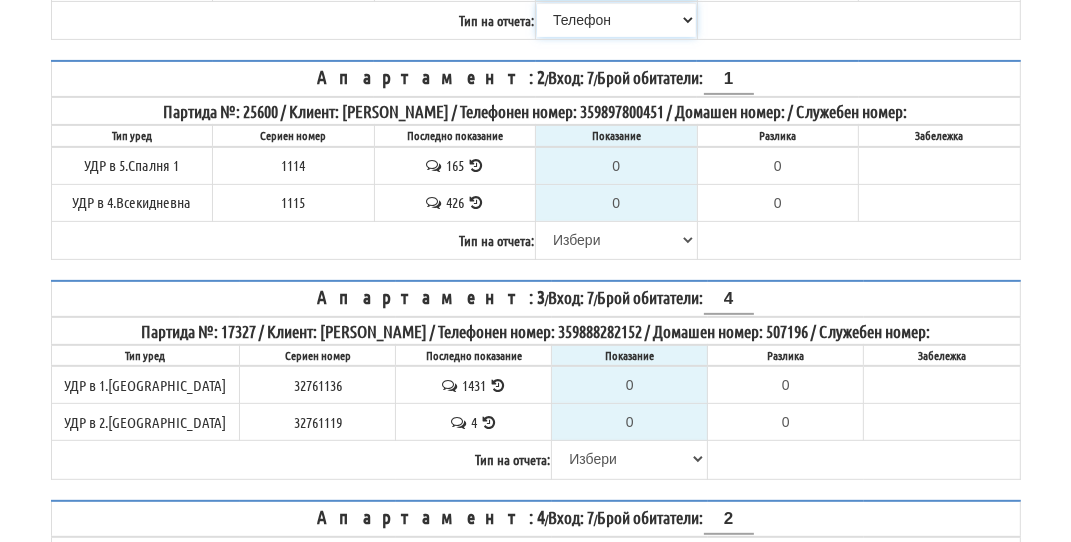 scroll, scrollTop: 500, scrollLeft: 0, axis: vertical 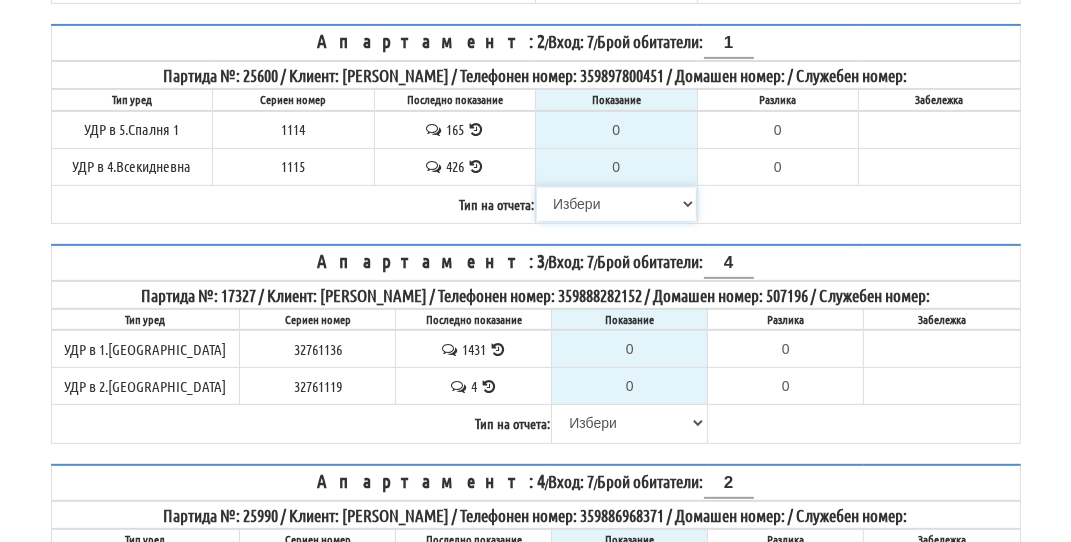 click on "[PERSON_NAME]
Телефон
Бележка
Неосигурен достъп
Самоотчет
Служебно
Дистанционен" at bounding box center (616, 204) 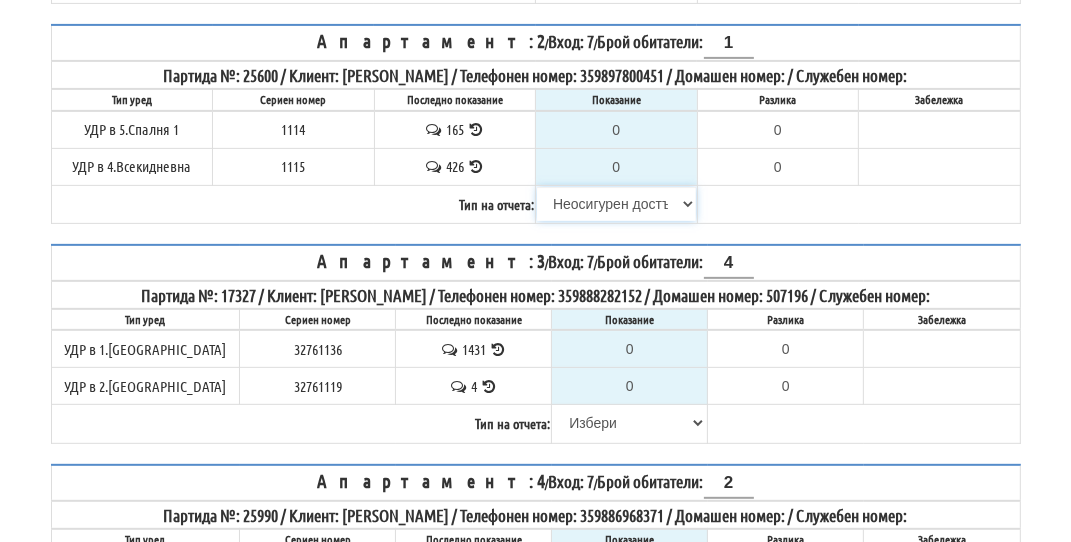 click on "[PERSON_NAME]
Телефон
Бележка
Неосигурен достъп
Самоотчет
Служебно
Дистанционен" at bounding box center [616, 204] 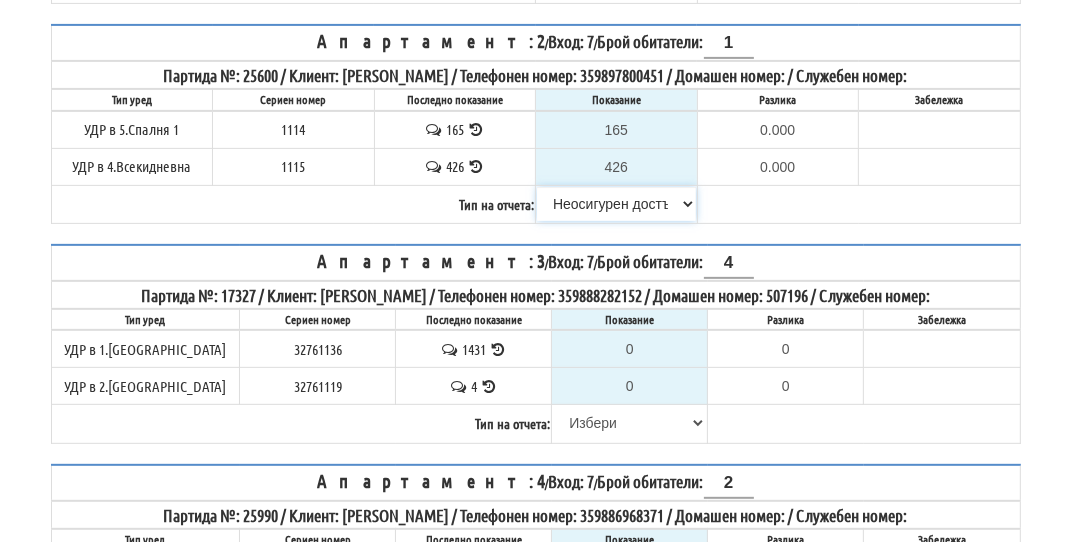 click on "[PERSON_NAME]
Телефон
Бележка
Неосигурен достъп
Самоотчет
Служебно
Дистанционен" at bounding box center (616, 204) 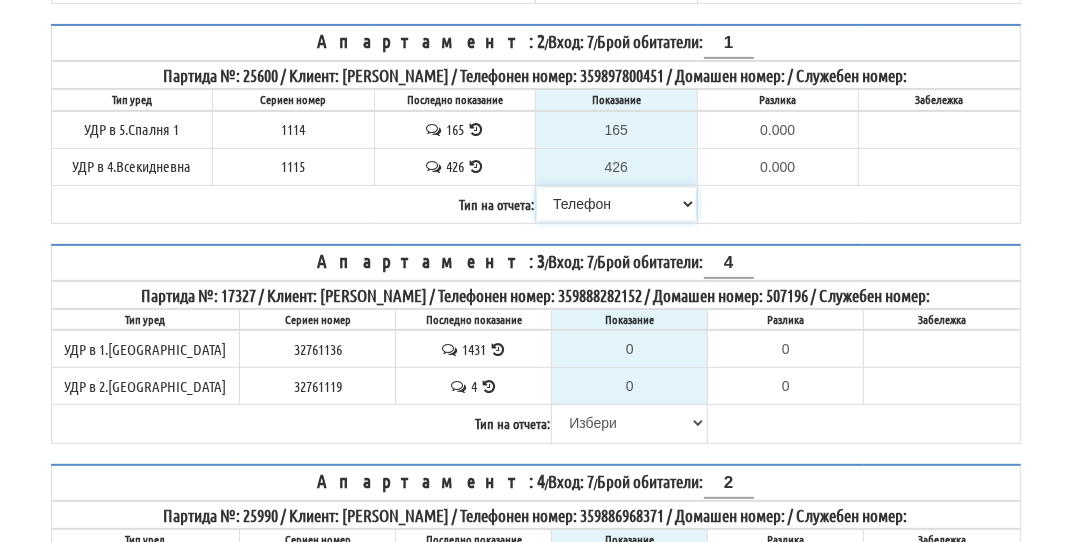 click on "[PERSON_NAME]
Телефон
Бележка
Неосигурен достъп
Самоотчет
Служебно
Дистанционен" at bounding box center (616, 204) 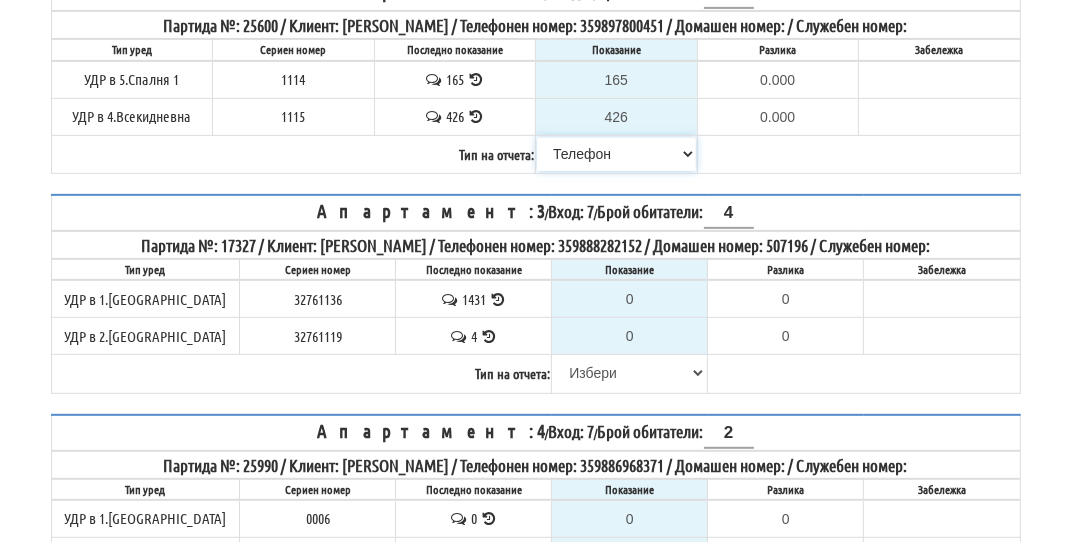 scroll, scrollTop: 600, scrollLeft: 0, axis: vertical 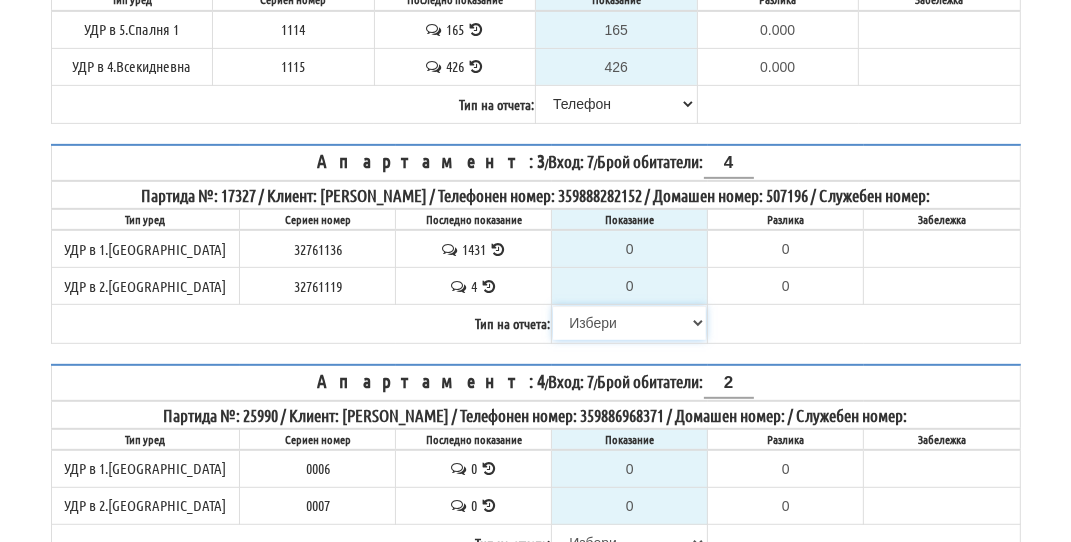 click on "[PERSON_NAME]
Телефон
Бележка
Неосигурен достъп
Самоотчет
Служебно
Дистанционен" at bounding box center (629, 323) 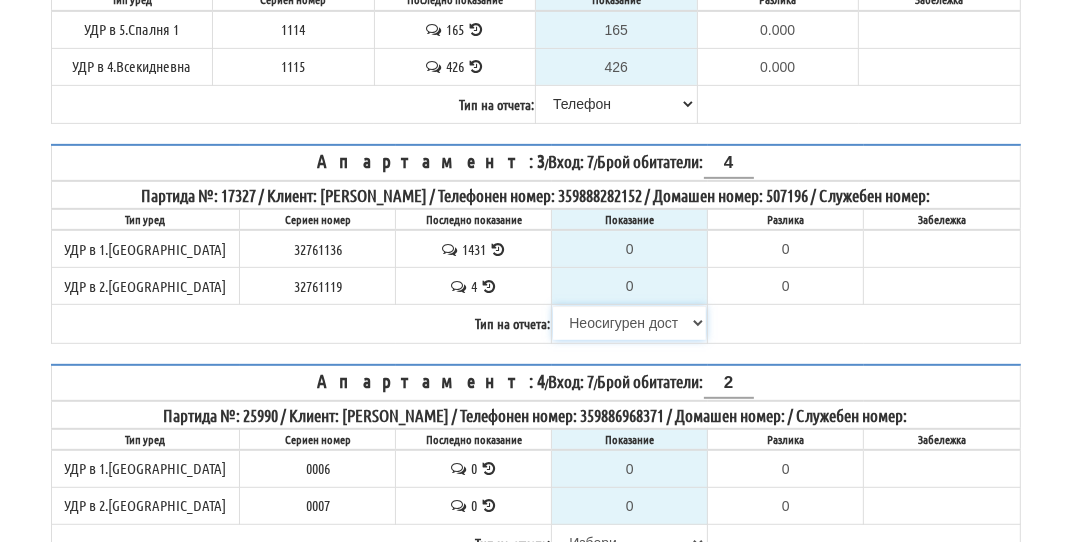 click on "[PERSON_NAME]
Телефон
Бележка
Неосигурен достъп
Самоотчет
Служебно
Дистанционен" at bounding box center (629, 323) 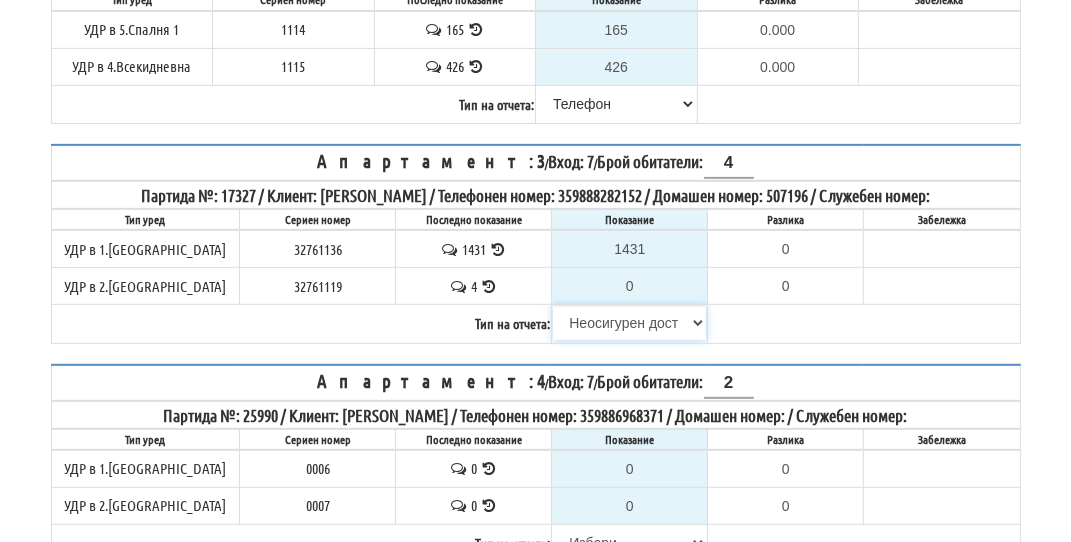 type on "0.000" 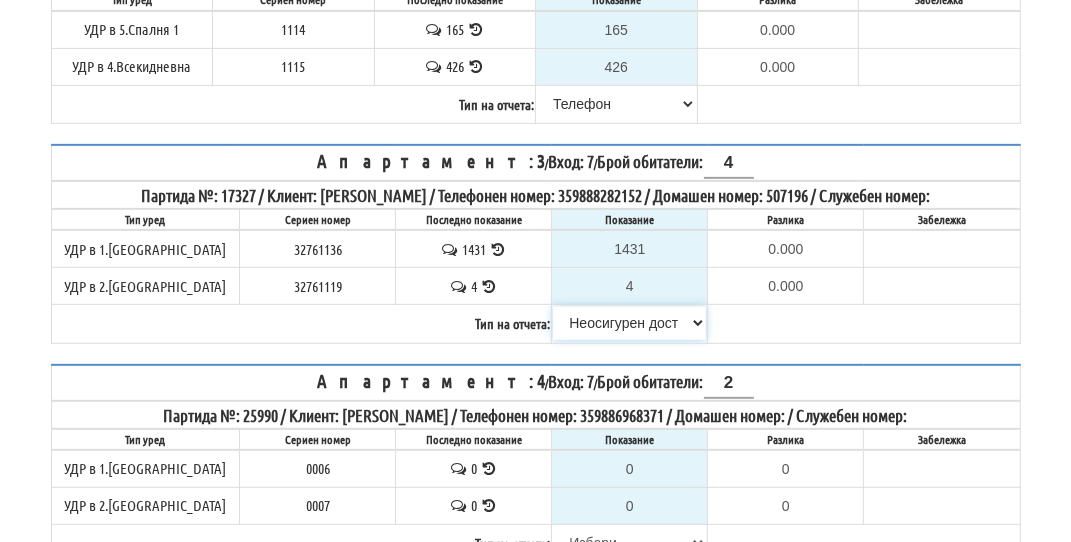 click on "[PERSON_NAME]
Телефон
Бележка
Неосигурен достъп
Самоотчет
Служебно
Дистанционен" at bounding box center [629, 323] 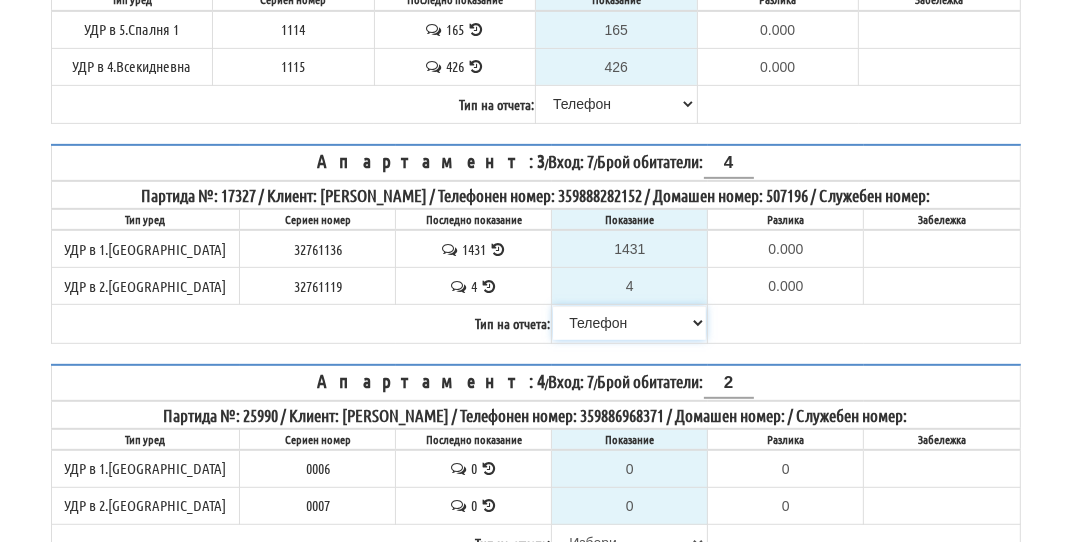 click on "[PERSON_NAME]
Телефон
Бележка
Неосигурен достъп
Самоотчет
Служебно
Дистанционен" at bounding box center (629, 323) 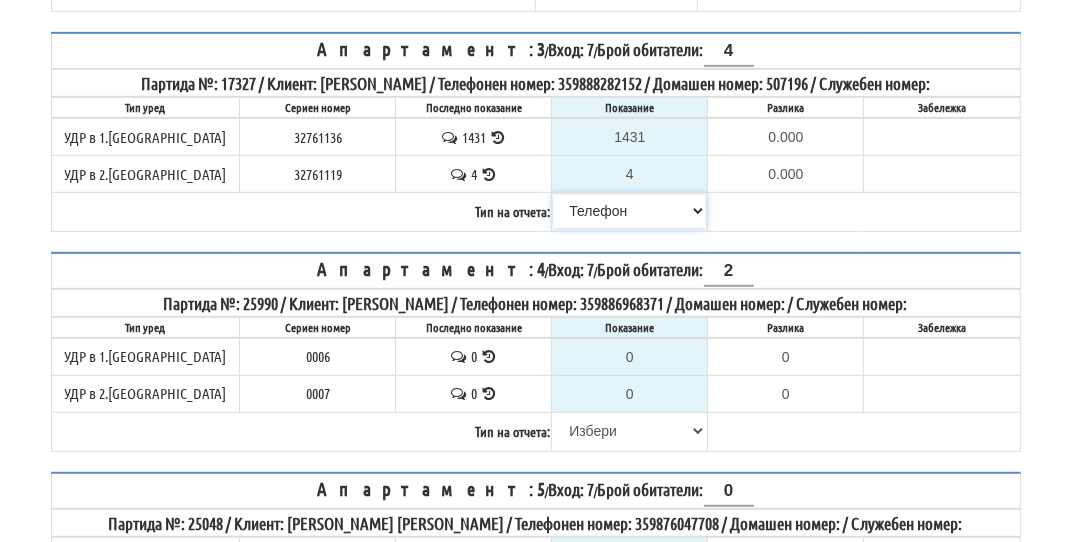 scroll, scrollTop: 800, scrollLeft: 0, axis: vertical 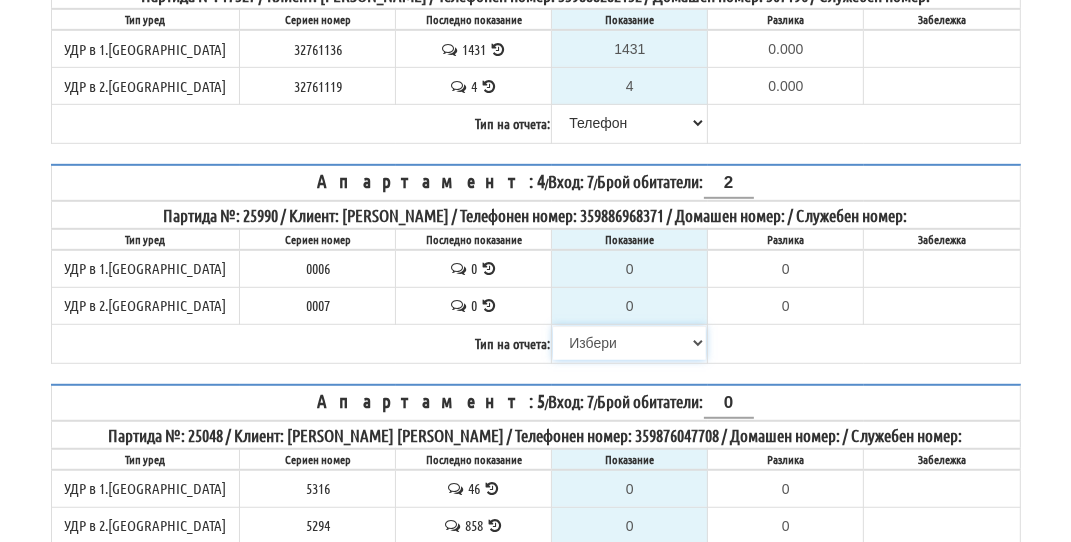 click on "[PERSON_NAME]
Телефон
Бележка
Неосигурен достъп
Самоотчет
Служебно
Дистанционен" at bounding box center [629, 343] 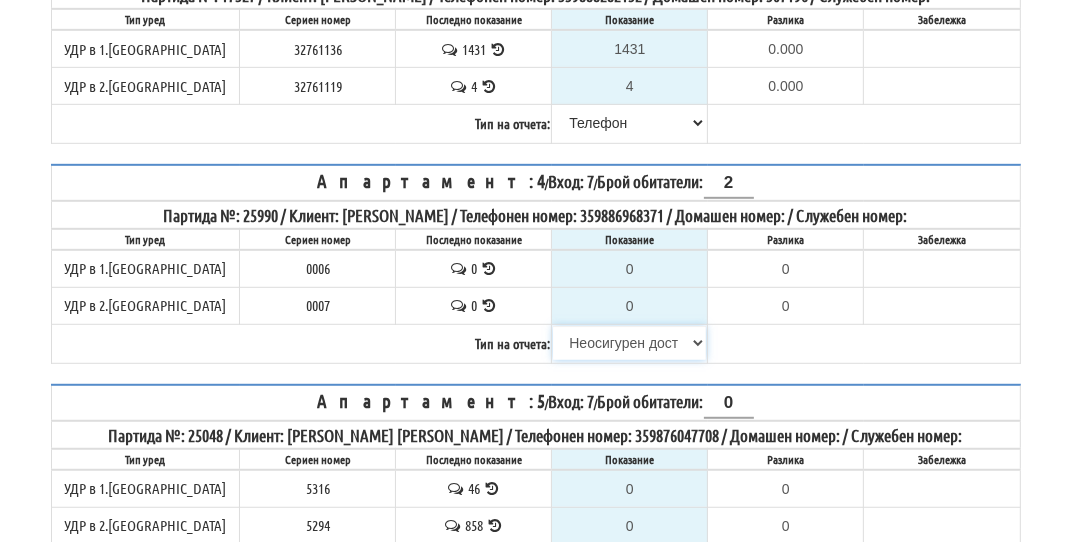 click on "[PERSON_NAME]
Телефон
Бележка
Неосигурен достъп
Самоотчет
Служебно
Дистанционен" at bounding box center [629, 343] 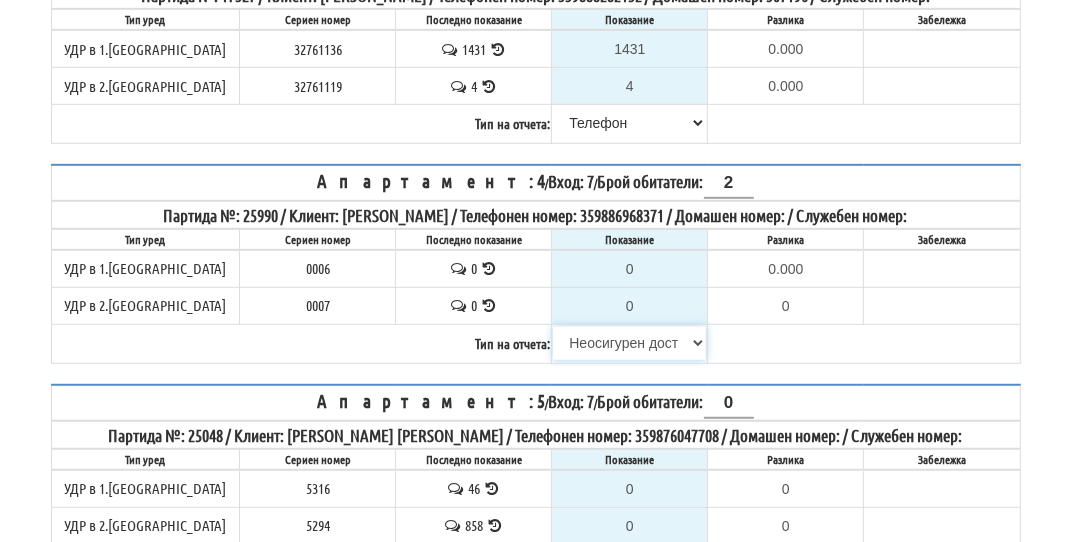 type on "0.000" 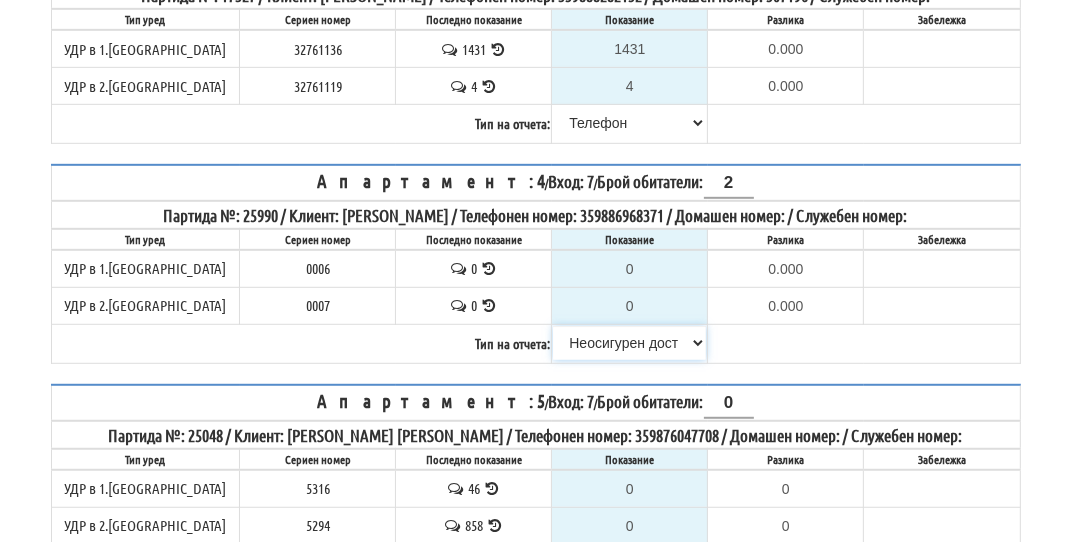 click on "[PERSON_NAME]
Телефон
Бележка
Неосигурен достъп
Самоотчет
Служебно
Дистанционен" at bounding box center [629, 343] 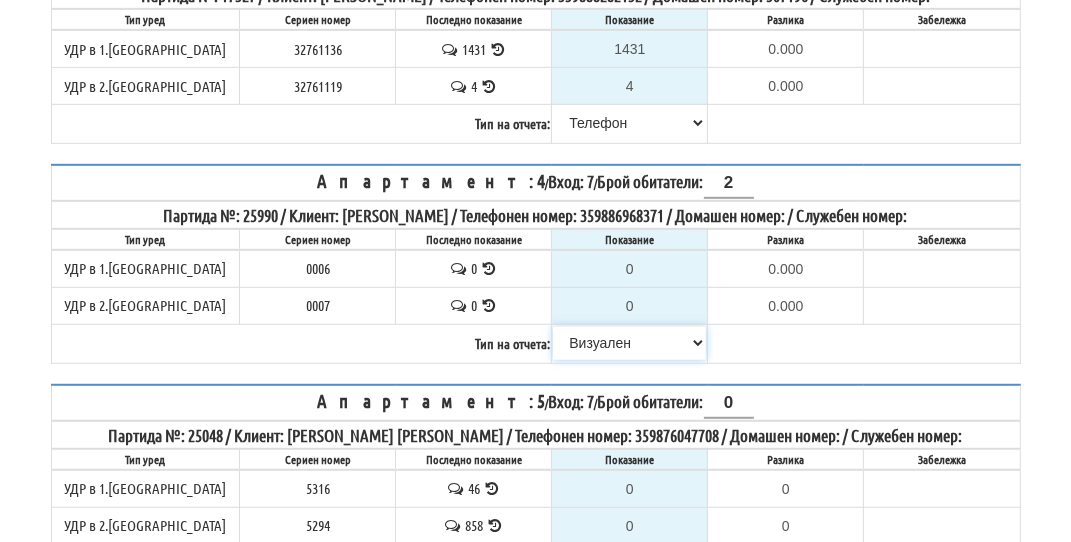 click on "[PERSON_NAME]
Телефон
Бележка
Неосигурен достъп
Самоотчет
Служебно
Дистанционен" at bounding box center [629, 343] 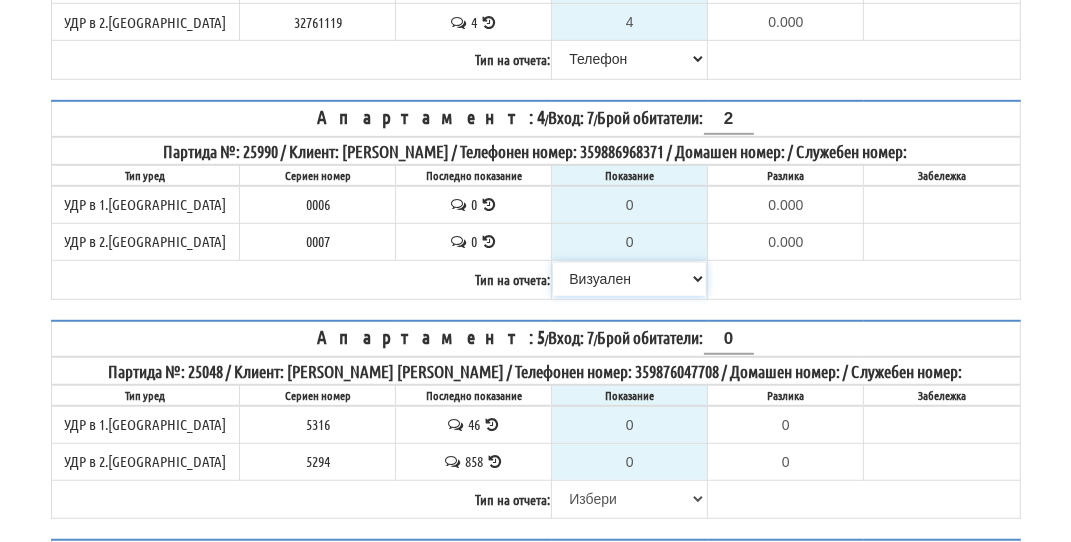 scroll, scrollTop: 900, scrollLeft: 0, axis: vertical 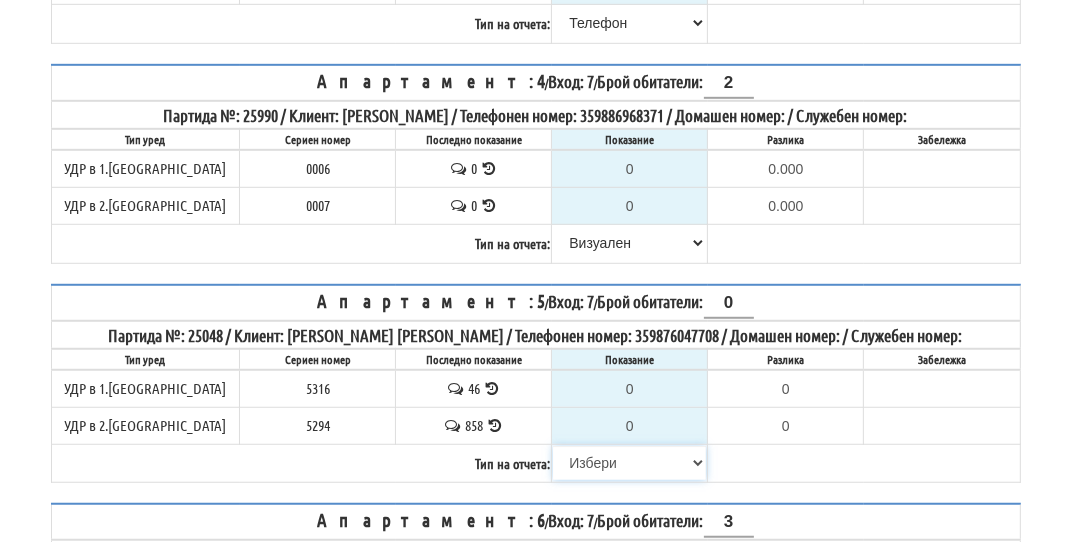 click on "[PERSON_NAME]
Телефон
Бележка
Неосигурен достъп
Самоотчет
Служебно
Дистанционен" at bounding box center [629, 463] 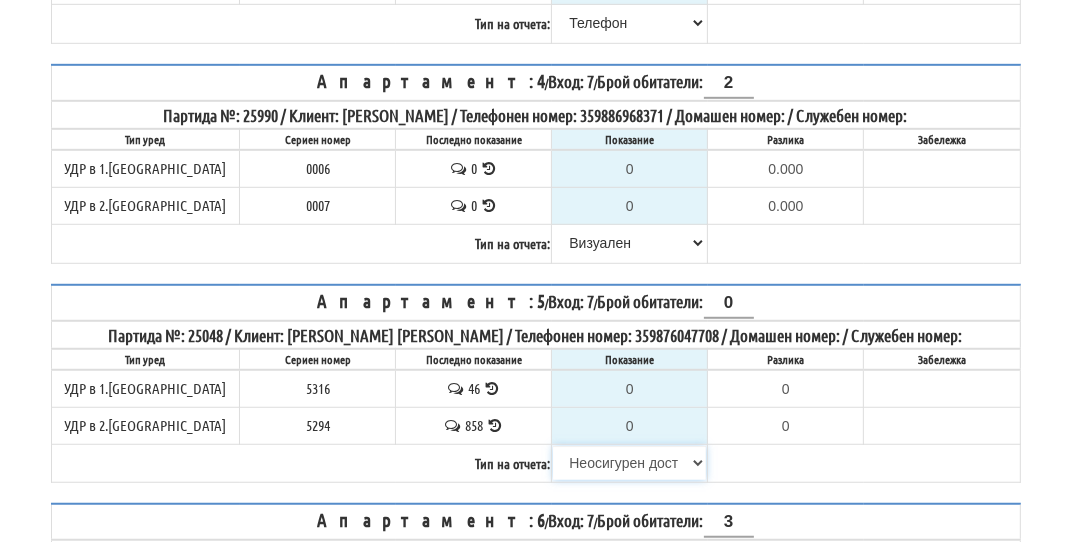 click on "[PERSON_NAME]
Телефон
Бележка
Неосигурен достъп
Самоотчет
Служебно
Дистанционен" at bounding box center [629, 463] 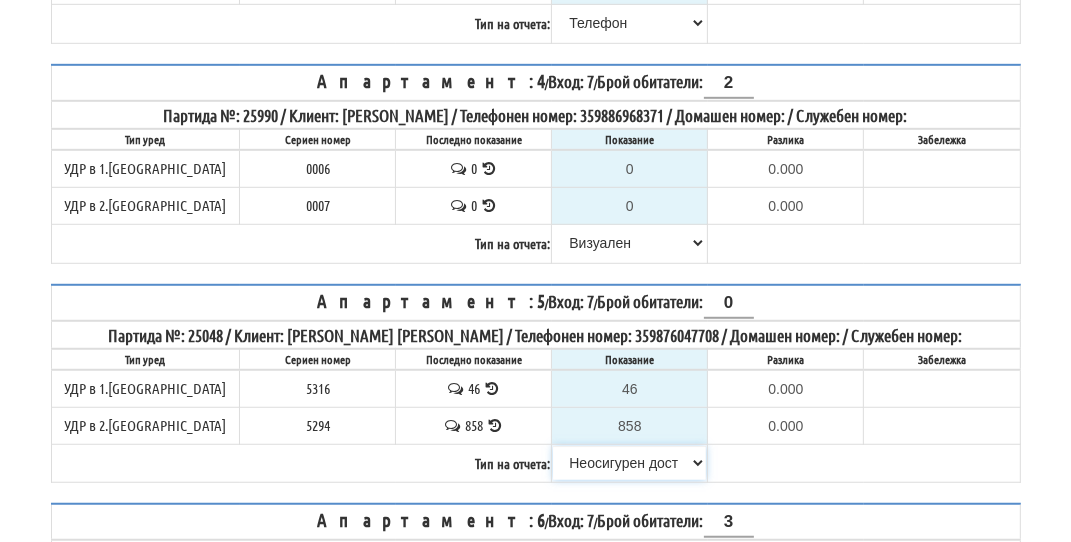 click on "[PERSON_NAME]
Телефон
Бележка
Неосигурен достъп
Самоотчет
Служебно
Дистанционен" at bounding box center [629, 463] 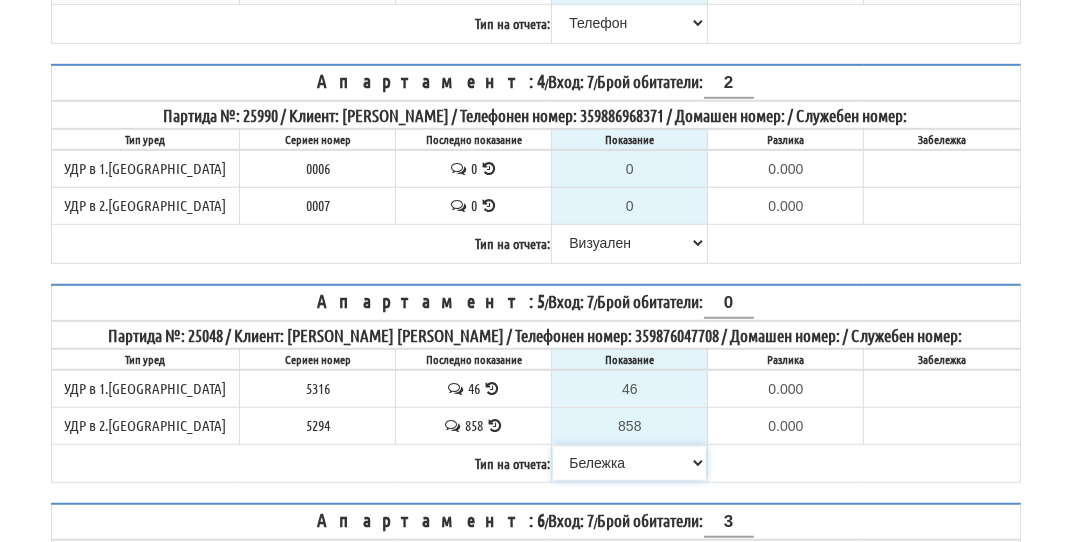 click on "[PERSON_NAME]
Телефон
Бележка
Неосигурен достъп
Самоотчет
Служебно
Дистанционен" at bounding box center [629, 463] 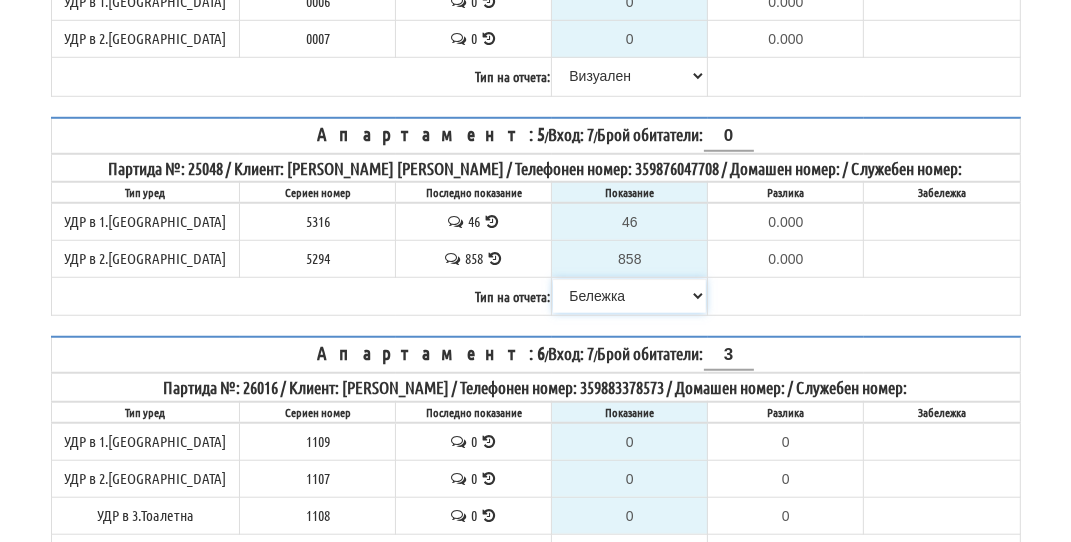scroll, scrollTop: 1100, scrollLeft: 0, axis: vertical 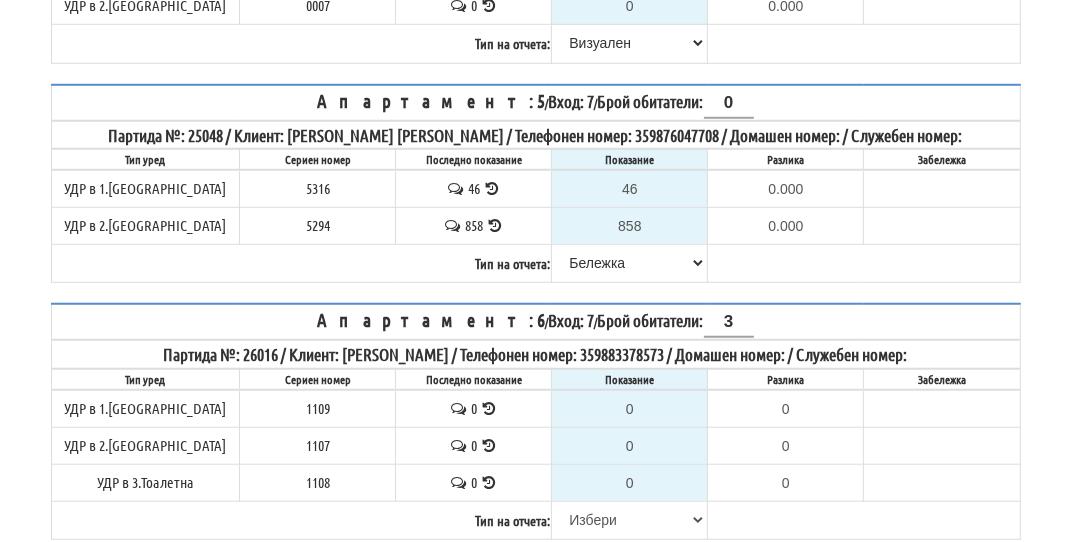 click on "Апартамент:
6
/
Вход:
7
/
Брой обитатели:
3
Партида №:
26016
/
Клиент:
[PERSON_NAME] /
Телефонен номер:
359883378573 /
Домашен номер:
/
Служебен номер:
Тип уред
Сериен номер
Последно показание
Показание
Разлика
Забележка" at bounding box center (536, 421) 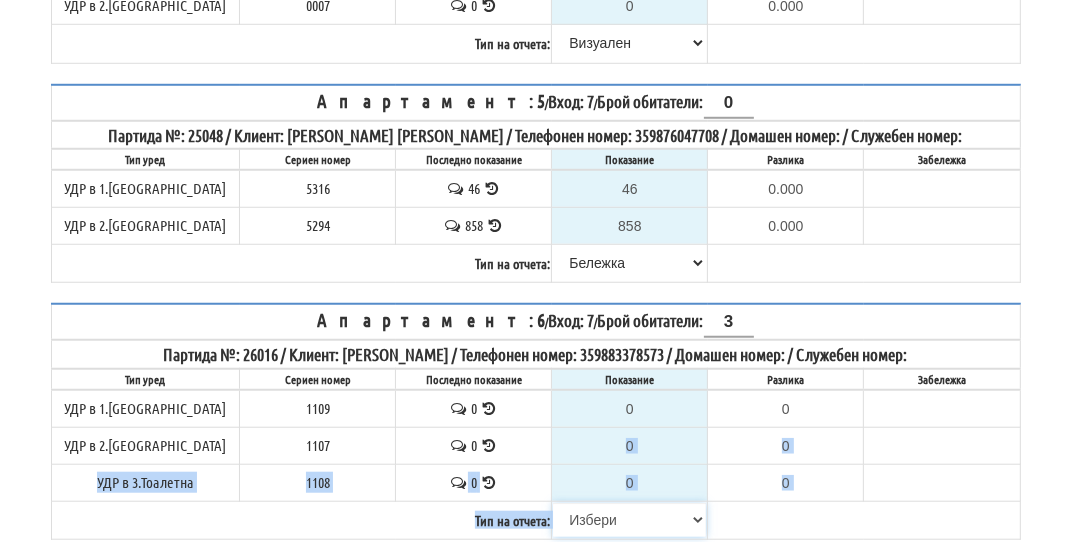 click on "[PERSON_NAME]
Телефон
Бележка
Неосигурен достъп
Самоотчет
Служебно
Дистанционен" at bounding box center (629, 520) 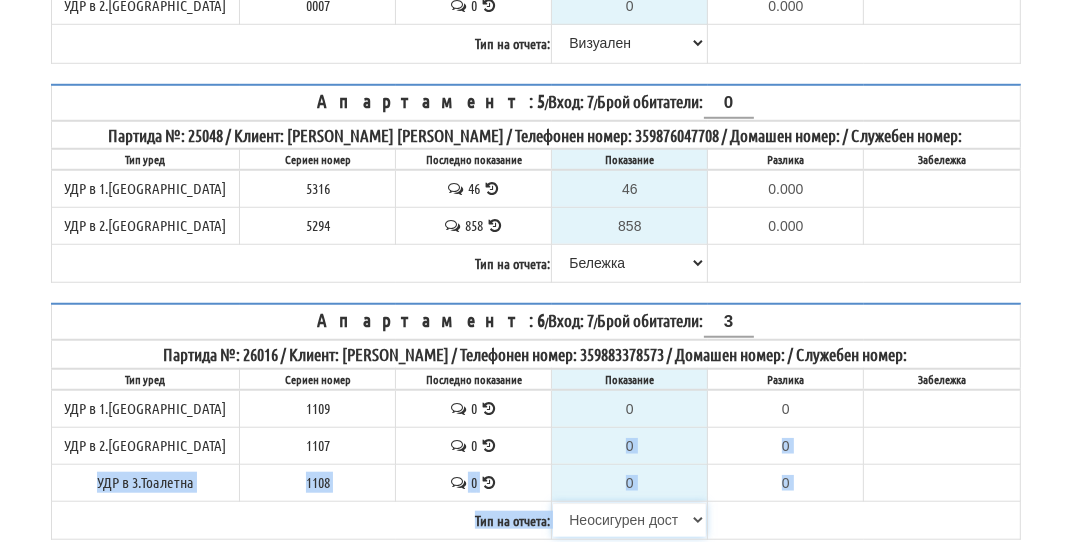 click on "[PERSON_NAME]
Телефон
Бележка
Неосигурен достъп
Самоотчет
Служебно
Дистанционен" at bounding box center (629, 520) 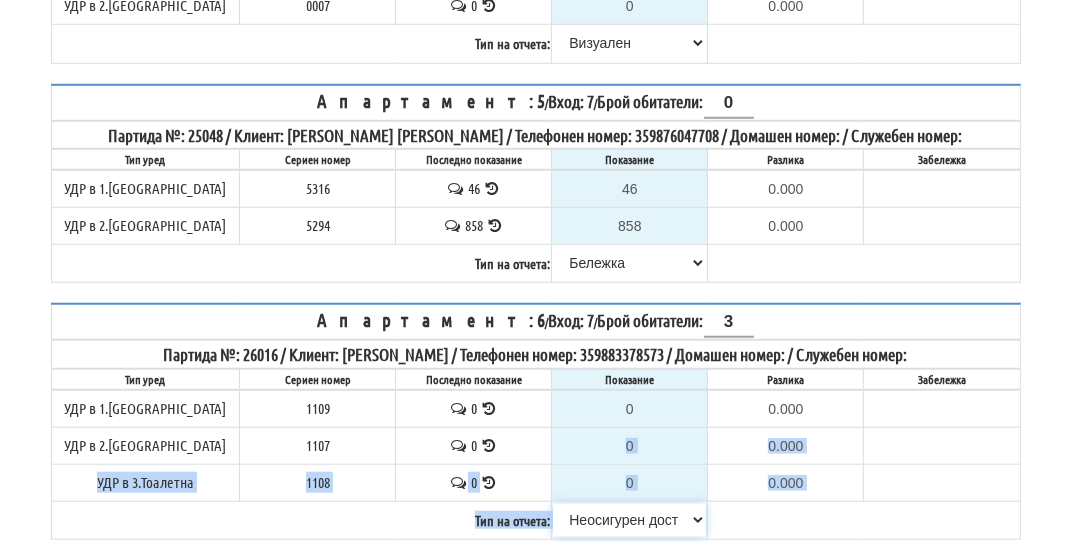 click on "[PERSON_NAME]
Телефон
Бележка
Неосигурен достъп
Самоотчет
Служебно
Дистанционен" at bounding box center [629, 520] 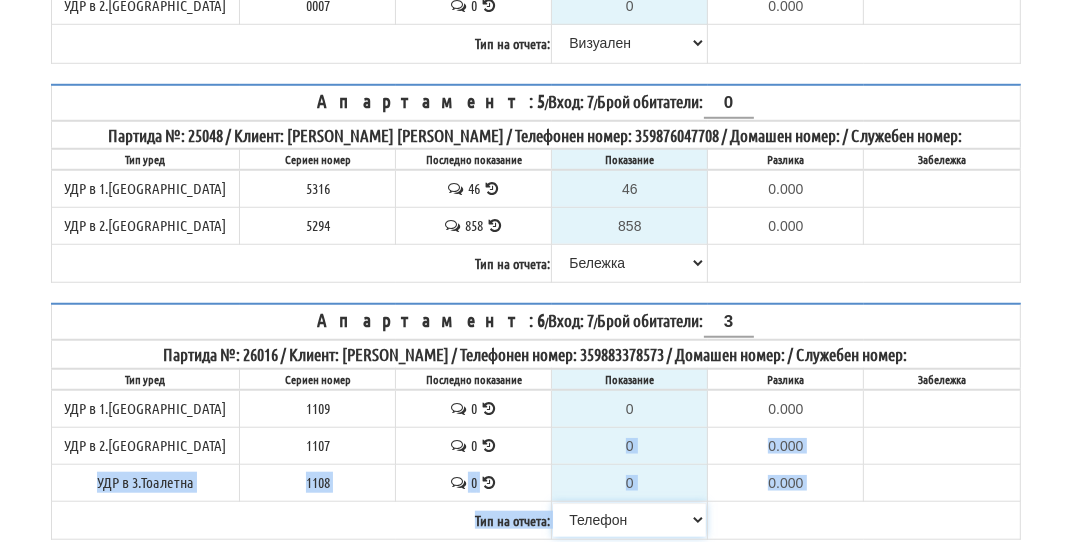 click on "[PERSON_NAME]
Телефон
Бележка
Неосигурен достъп
Самоотчет
Служебно
Дистанционен" at bounding box center (629, 520) 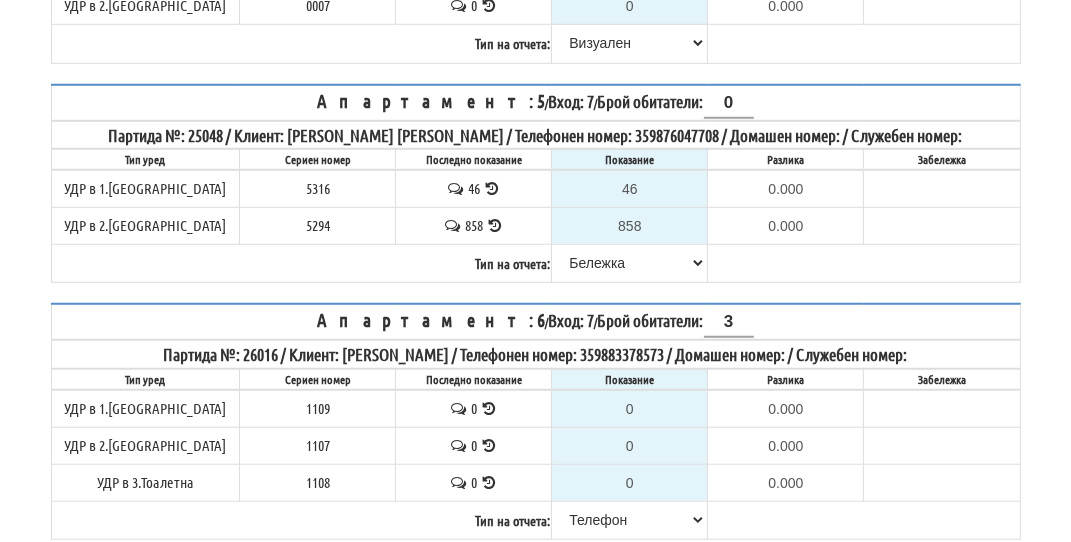 click on "ОТЧЕТЕН ЛИСТ -  141/7
Дата на отчет:
[DATE] 18:00:00
[DATE] 18:00:00
Апартамент:
1
/
Вход:
7
/
Брой обитатели:
2
Тип уред
Сериен номер
Последно показание" at bounding box center (535, 2483) 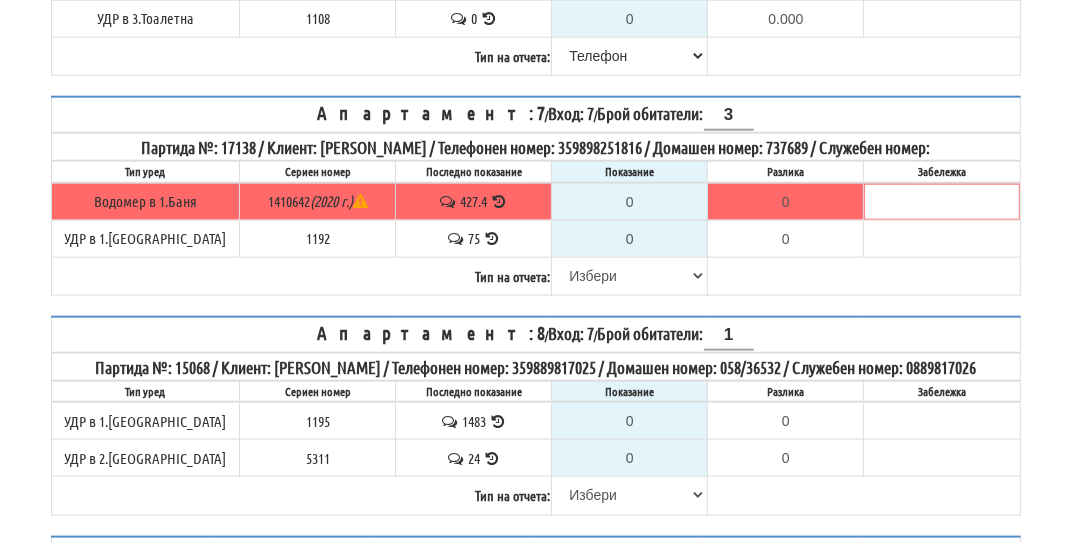scroll, scrollTop: 1600, scrollLeft: 0, axis: vertical 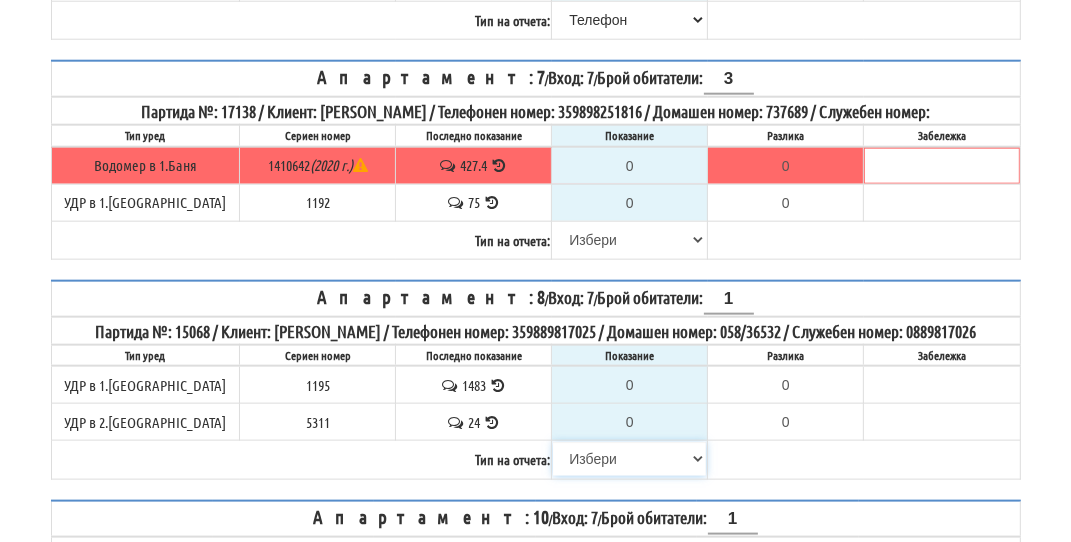 click on "[PERSON_NAME]
Телефон
Бележка
Неосигурен достъп
Самоотчет
Служебно
Дистанционен" at bounding box center (629, 459) 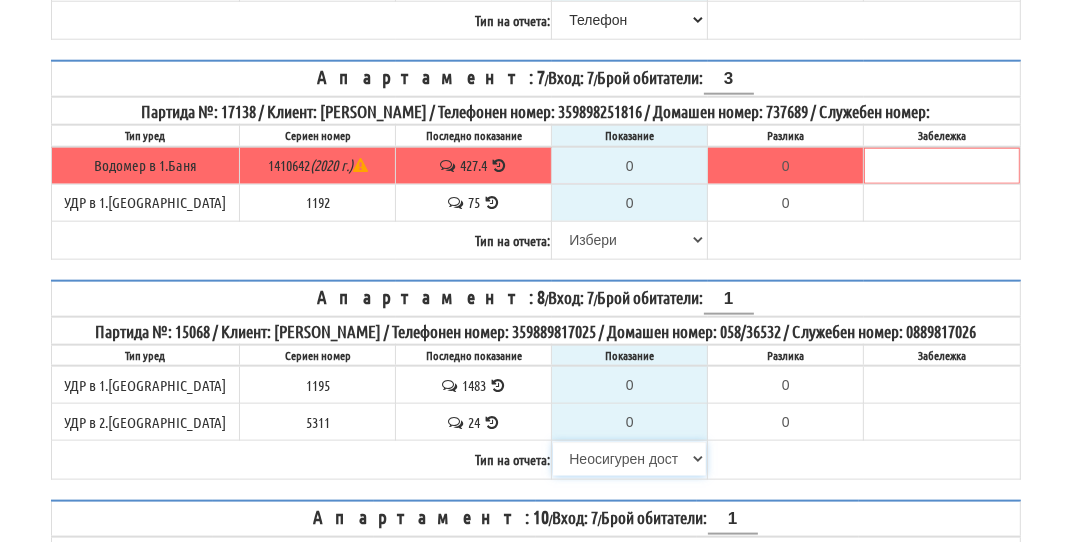 click on "[PERSON_NAME]
Телефон
Бележка
Неосигурен достъп
Самоотчет
Служебно
Дистанционен" at bounding box center [629, 459] 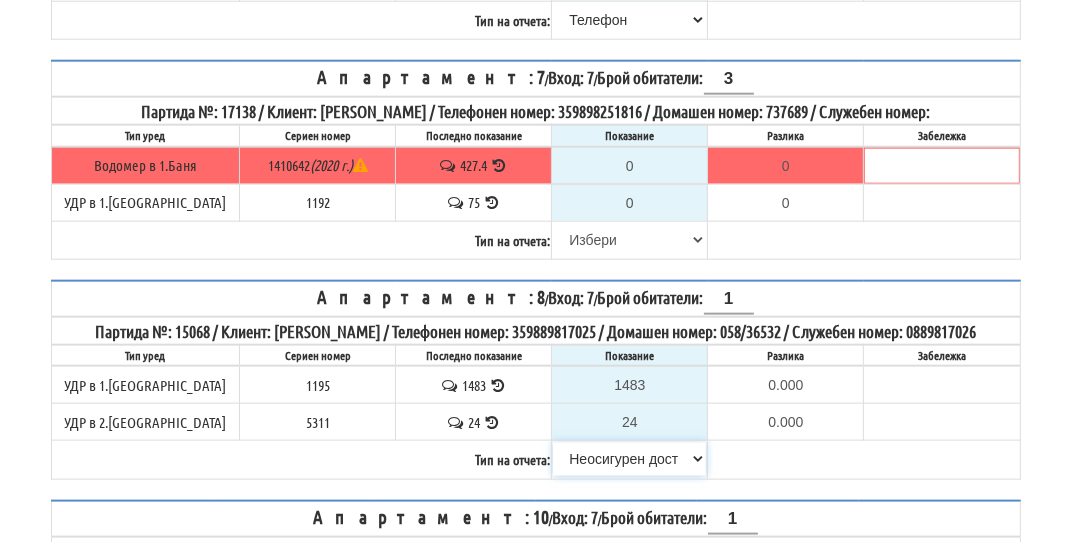 click on "[PERSON_NAME]
Телефон
Бележка
Неосигурен достъп
Самоотчет
Служебно
Дистанционен" at bounding box center (629, 459) 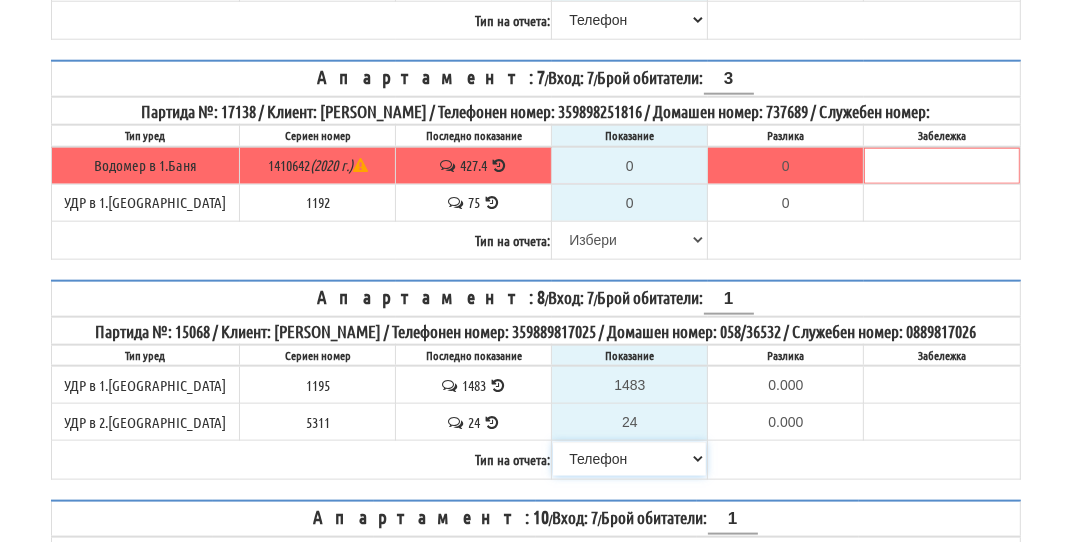click on "[PERSON_NAME]
Телефон
Бележка
Неосигурен достъп
Самоотчет
Служебно
Дистанционен" at bounding box center [629, 459] 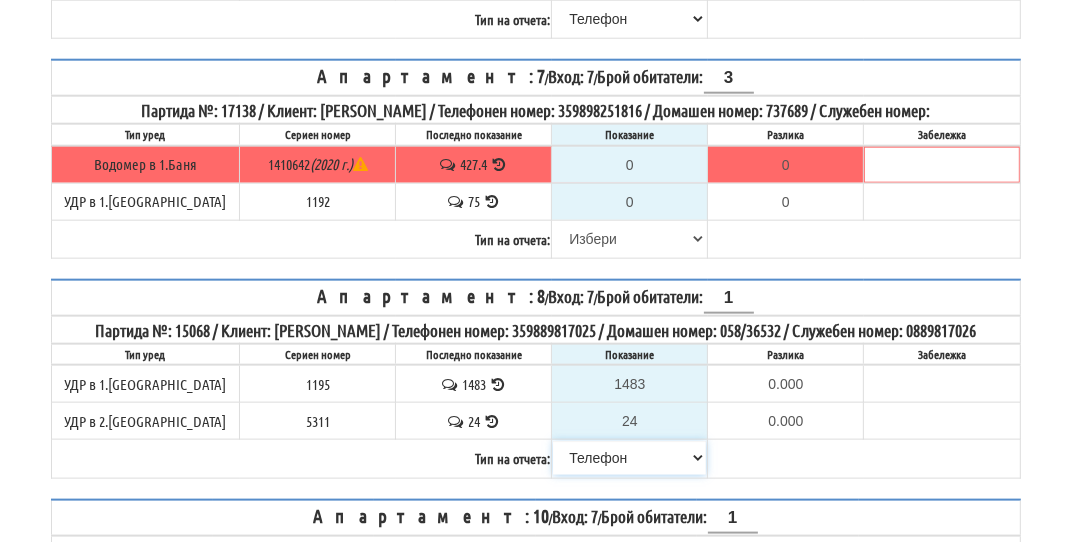 scroll, scrollTop: 1900, scrollLeft: 0, axis: vertical 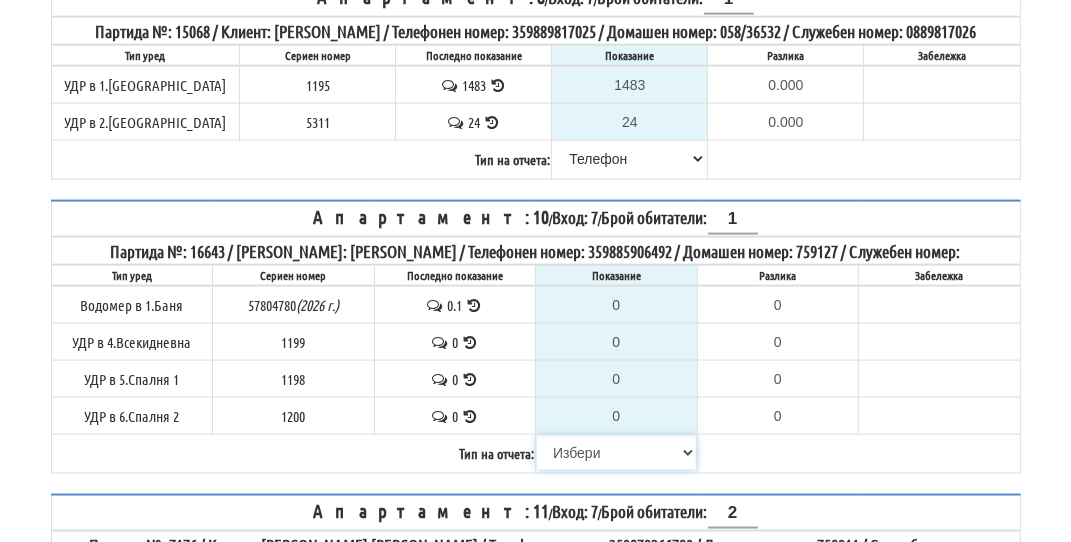 click on "[PERSON_NAME]
Телефон
Бележка
Неосигурен достъп
Самоотчет
Служебно
Дистанционен" at bounding box center (616, 453) 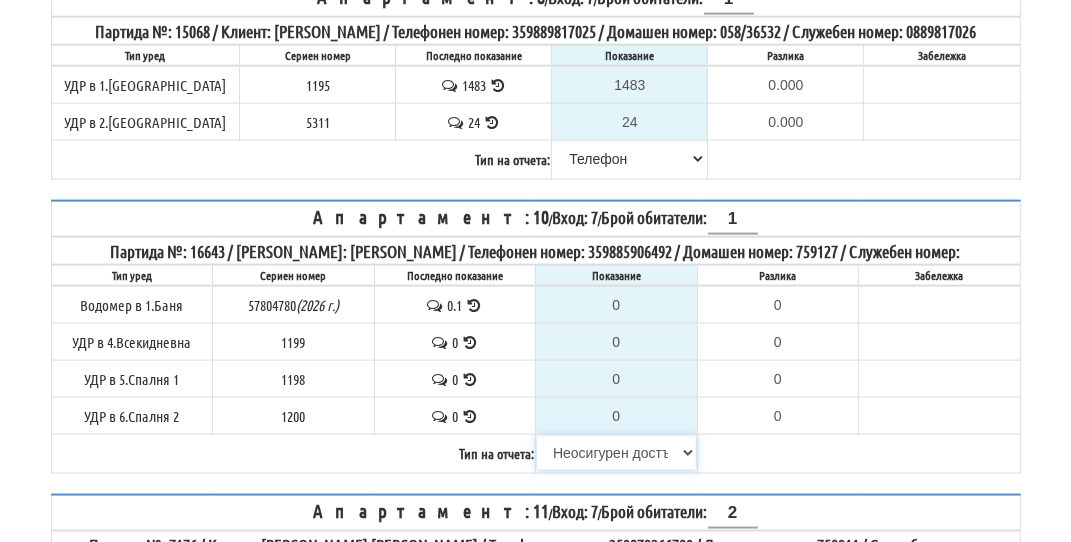 click on "[PERSON_NAME]
Телефон
Бележка
Неосигурен достъп
Самоотчет
Служебно
Дистанционен" at bounding box center [616, 453] 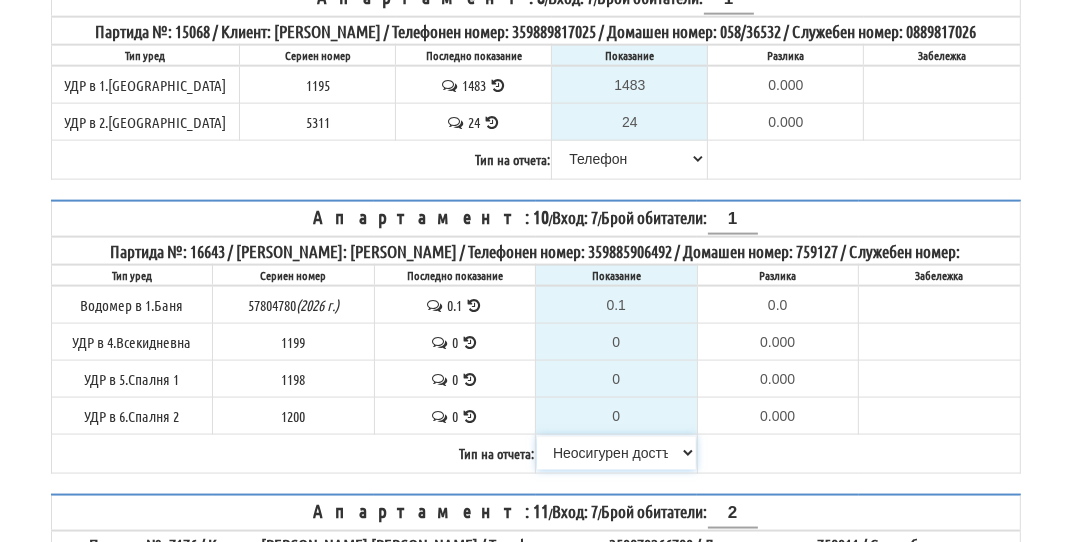 click on "[PERSON_NAME]
Телефон
Бележка
Неосигурен достъп
Самоотчет
Служебно
Дистанционен" at bounding box center [616, 453] 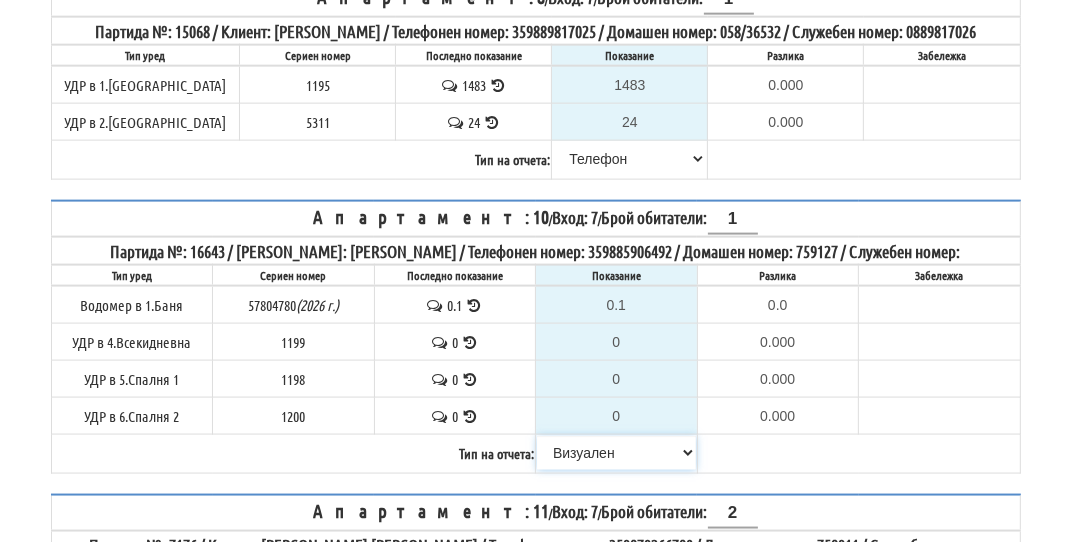 click on "[PERSON_NAME]
Телефон
Бележка
Неосигурен достъп
Самоотчет
Служебно
Дистанционен" at bounding box center [616, 453] 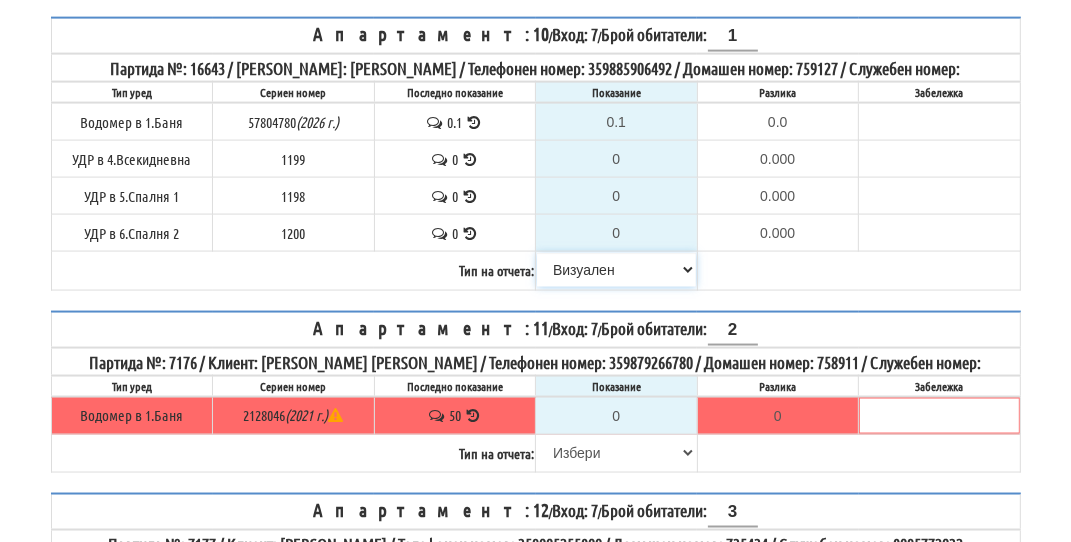 scroll, scrollTop: 2100, scrollLeft: 0, axis: vertical 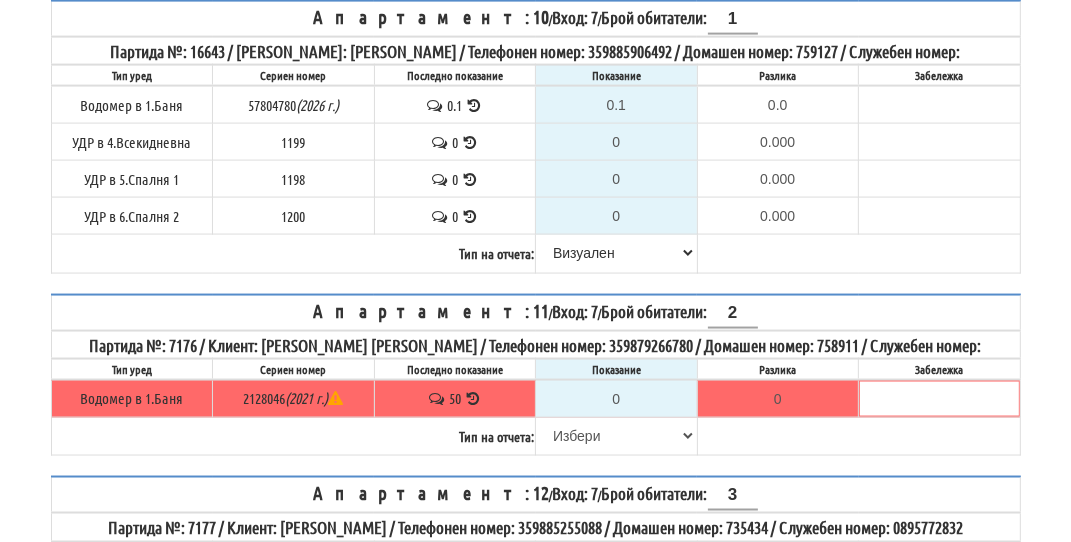click at bounding box center [474, 105] 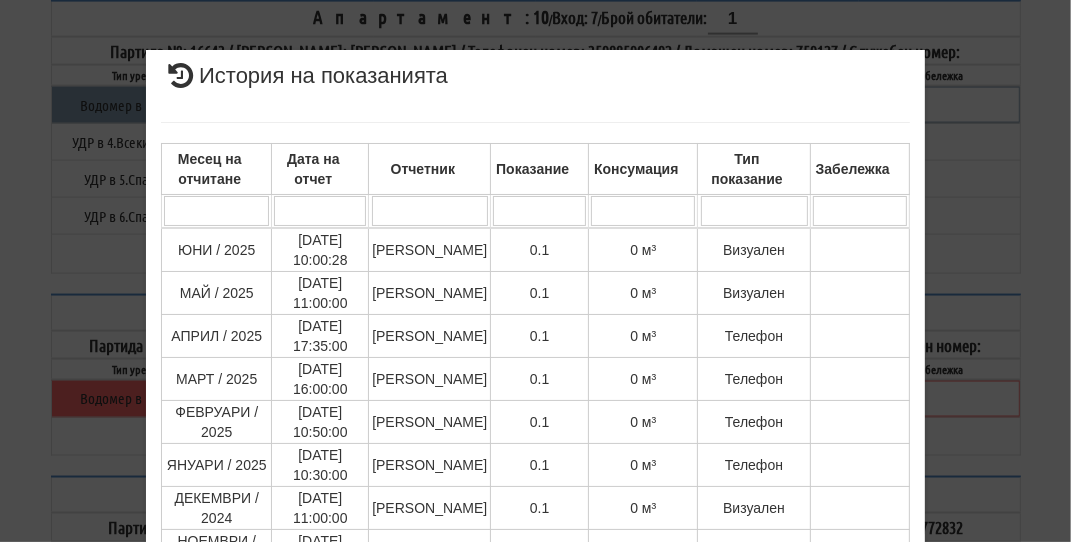 click on "×    История на показанията
Месец на отчитане
Дата на отчет
Отчетник
Показание
Консумация
Тип показание
Забележка
Дата и час на монтаж:  [DATE] 23:51:56 ,
Протокол №:  1537383
Начално показание:  0.000
1 - 10 / 107 (107)
10
20
30
40
1 2 3 4 5 6 7 8 9 10 11
0" at bounding box center (535, 271) 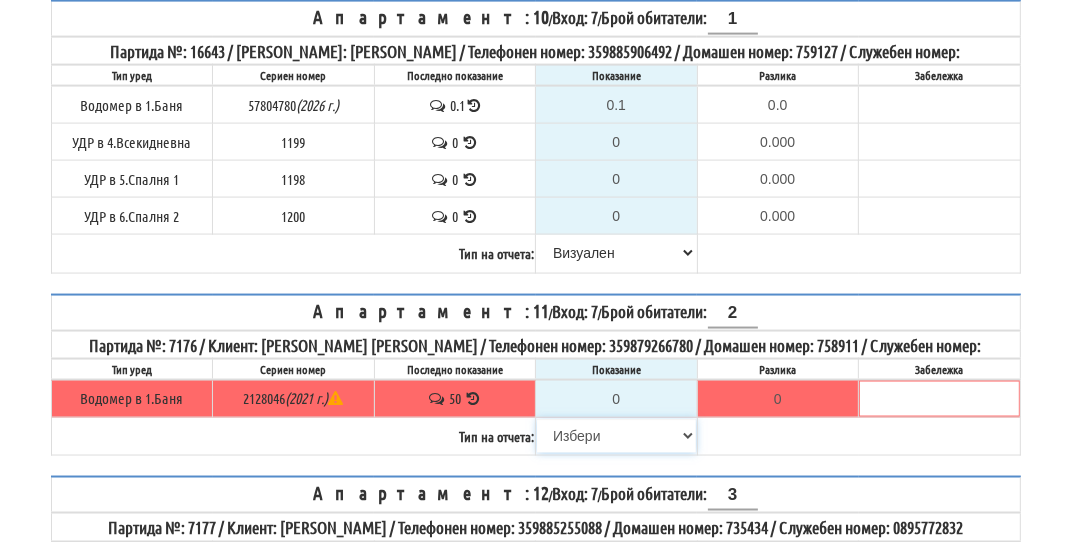 click on "[PERSON_NAME]
Телефон
Бележка
Неосигурен достъп
Самоотчет
Служебно
Дистанционен" at bounding box center (616, 436) 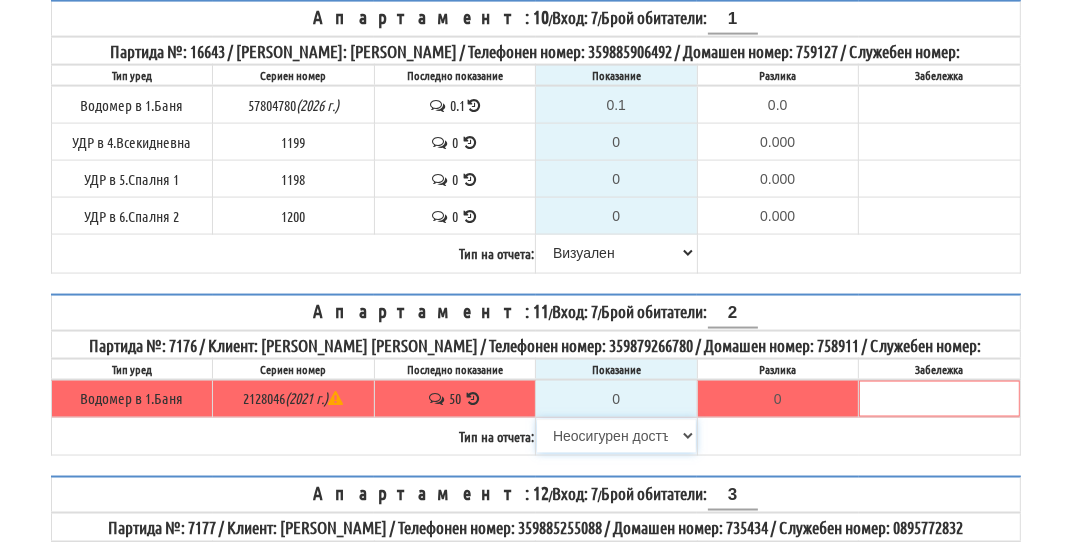 click on "[PERSON_NAME]
Телефон
Бележка
Неосигурен достъп
Самоотчет
Служебно
Дистанционен" at bounding box center [616, 436] 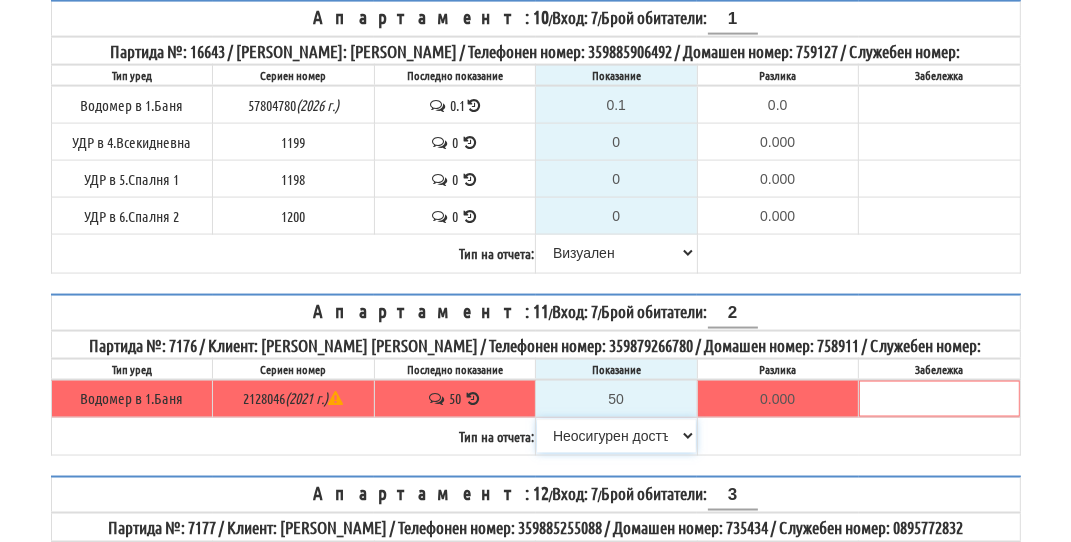 click on "[PERSON_NAME]
Телефон
Бележка
Неосигурен достъп
Самоотчет
Служебно
Дистанционен" at bounding box center [616, 436] 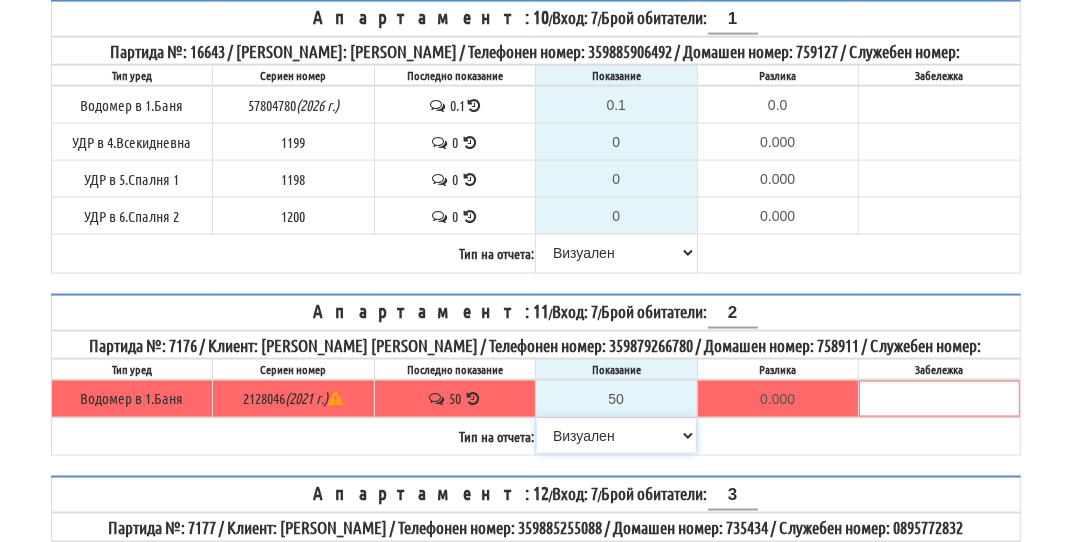 click on "[PERSON_NAME]
Телефон
Бележка
Неосигурен достъп
Самоотчет
Служебно
Дистанционен" at bounding box center (616, 436) 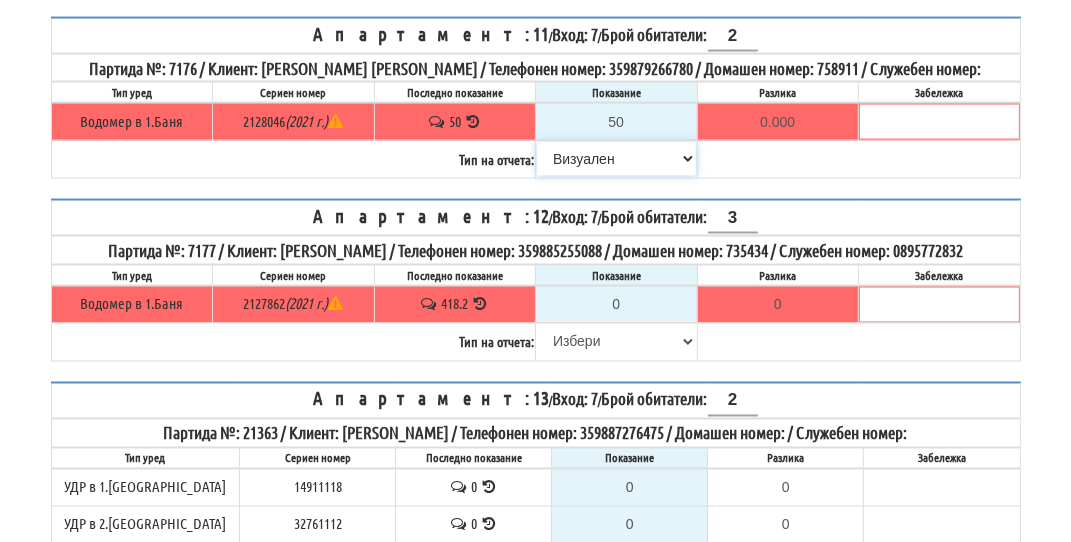scroll, scrollTop: 2500, scrollLeft: 0, axis: vertical 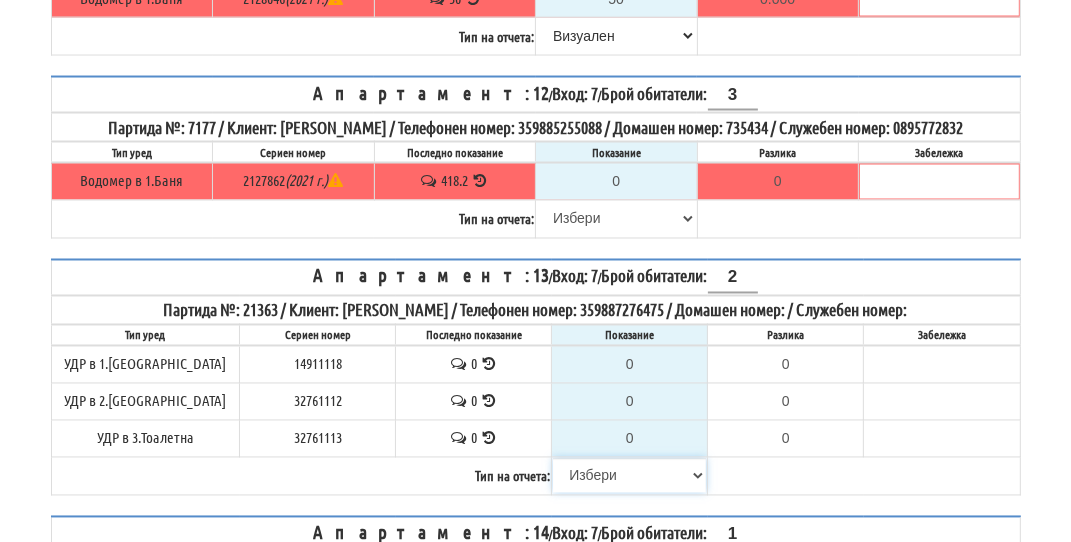 click on "[PERSON_NAME]
Телефон
Бележка
Неосигурен достъп
Самоотчет
Служебно
Дистанционен" at bounding box center [629, 476] 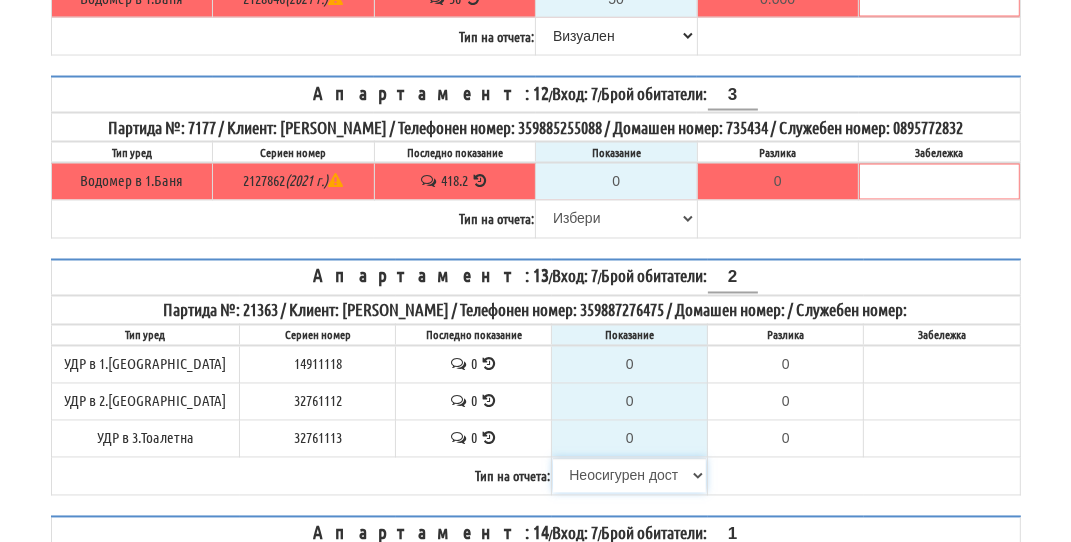 click on "[PERSON_NAME]
Телефон
Бележка
Неосигурен достъп
Самоотчет
Служебно
Дистанционен" at bounding box center (629, 476) 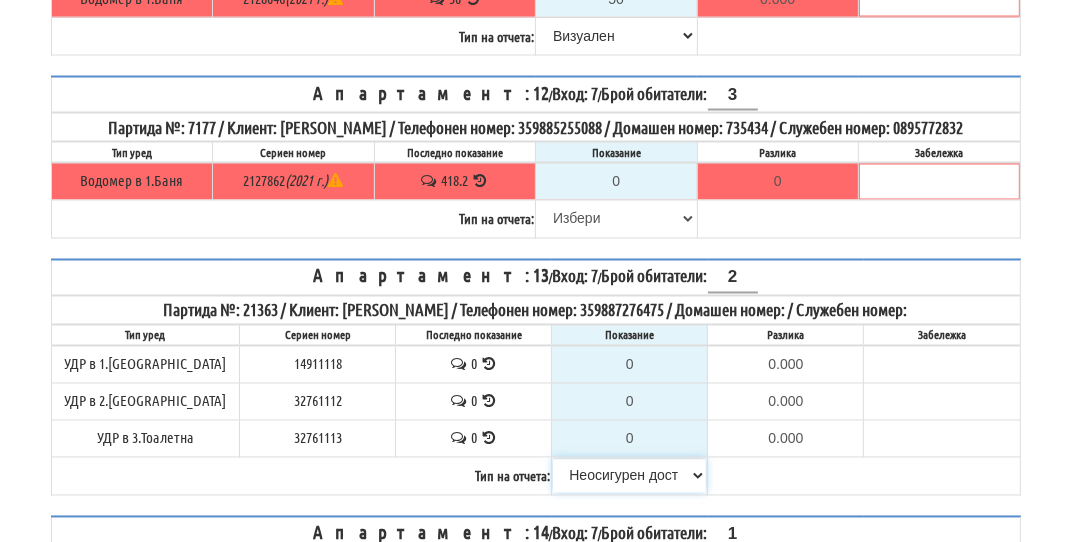 click on "[PERSON_NAME]
Телефон
Бележка
Неосигурен достъп
Самоотчет
Служебно
Дистанционен" at bounding box center [629, 476] 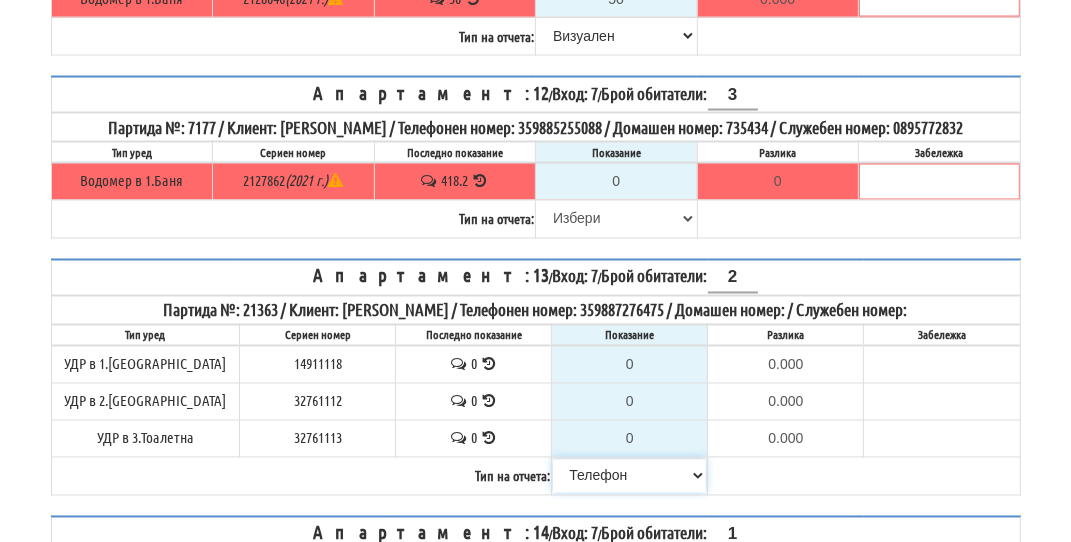 click on "[PERSON_NAME]
Телефон
Бележка
Неосигурен достъп
Самоотчет
Служебно
Дистанционен" at bounding box center (629, 476) 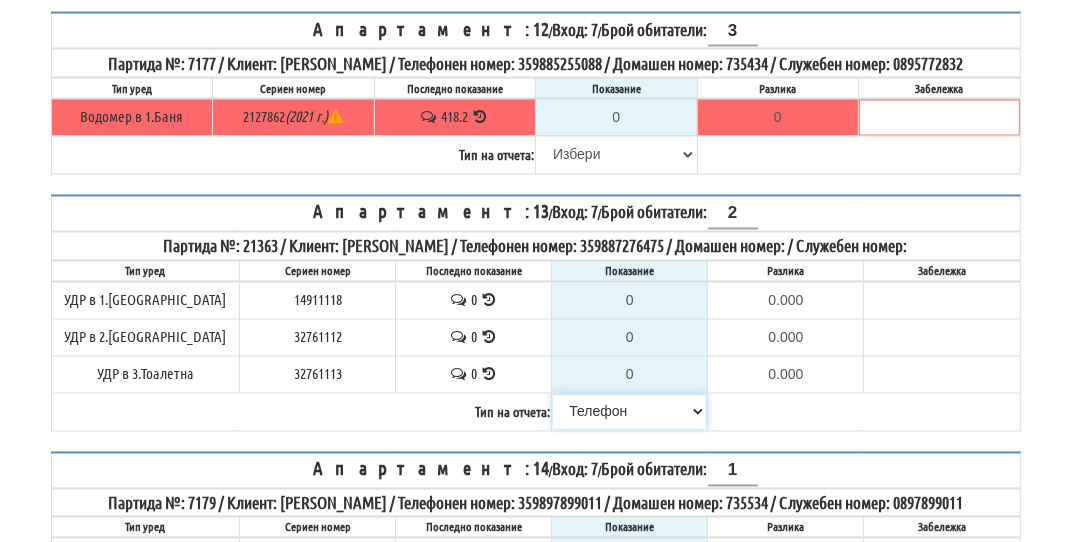 scroll, scrollTop: 2700, scrollLeft: 0, axis: vertical 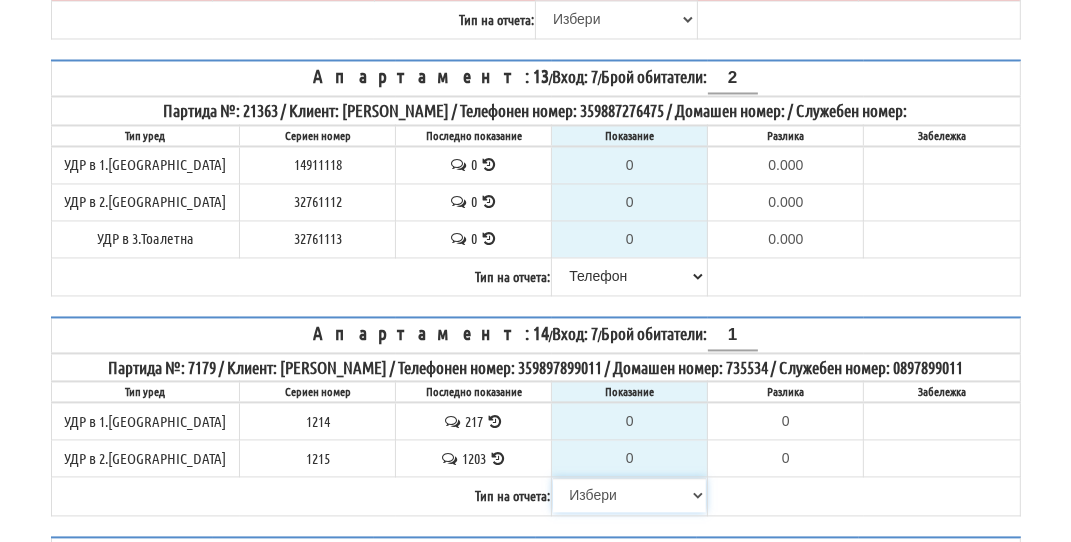 click on "[PERSON_NAME]
Телефон
Бележка
Неосигурен достъп
Самоотчет
Служебно
Дистанционен" at bounding box center (629, 495) 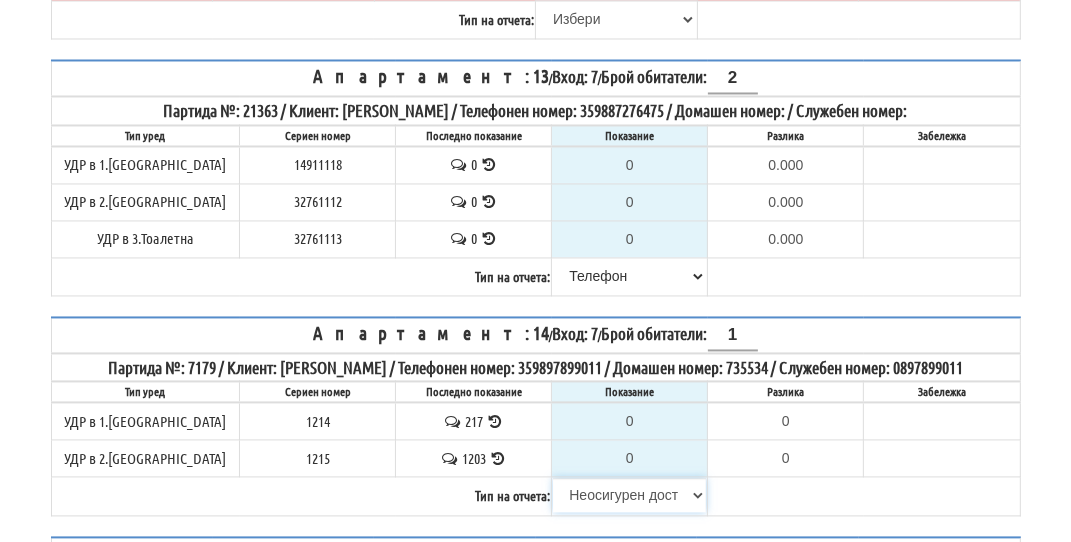 click on "[PERSON_NAME]
Телефон
Бележка
Неосигурен достъп
Самоотчет
Служебно
Дистанционен" at bounding box center (629, 495) 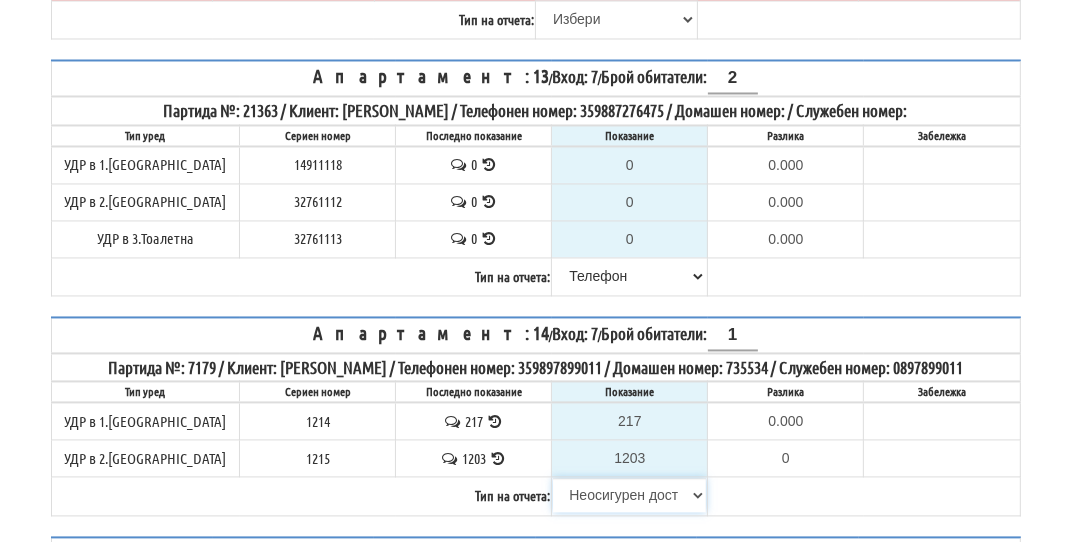 type on "0.000" 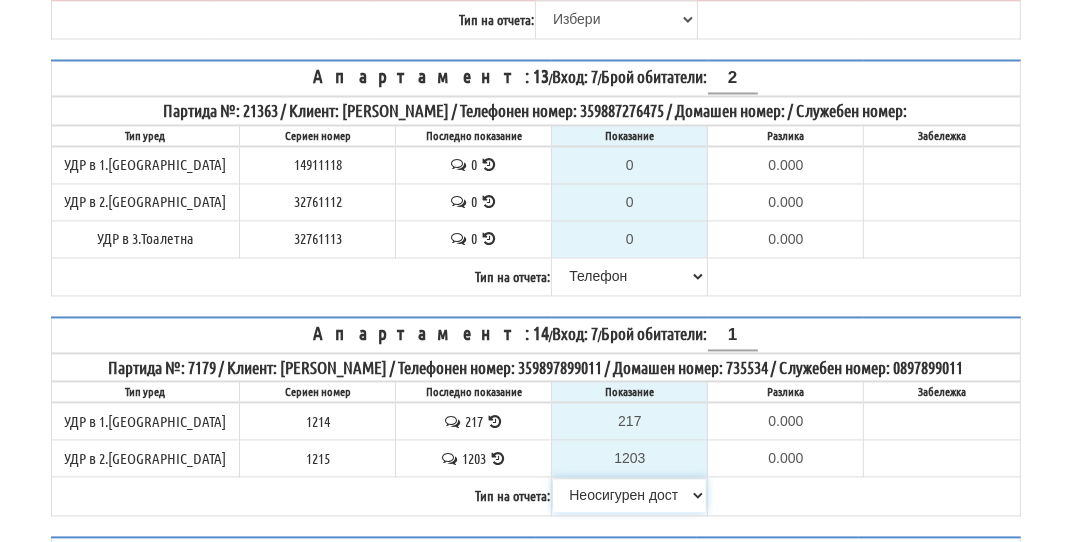 click on "[PERSON_NAME]
Телефон
Бележка
Неосигурен достъп
Самоотчет
Служебно
Дистанционен" at bounding box center (629, 495) 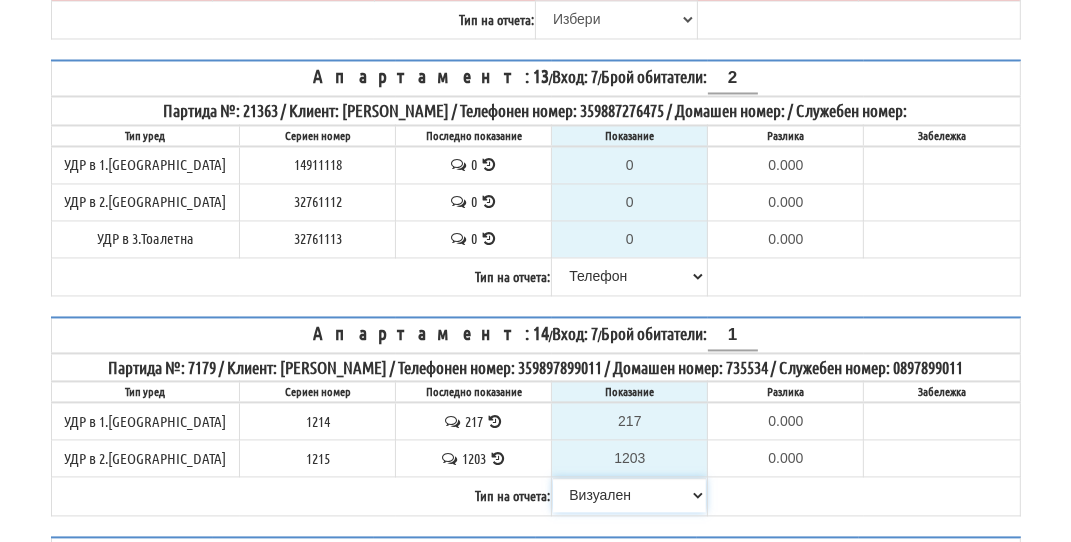 click on "[PERSON_NAME]
Телефон
Бележка
Неосигурен достъп
Самоотчет
Служебно
Дистанционен" at bounding box center (629, 495) 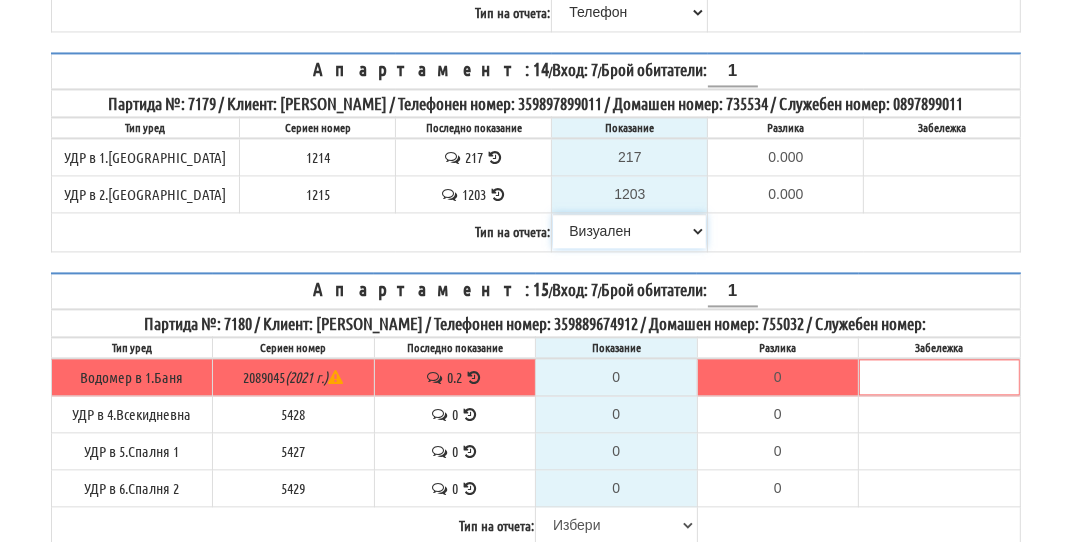 scroll, scrollTop: 3100, scrollLeft: 0, axis: vertical 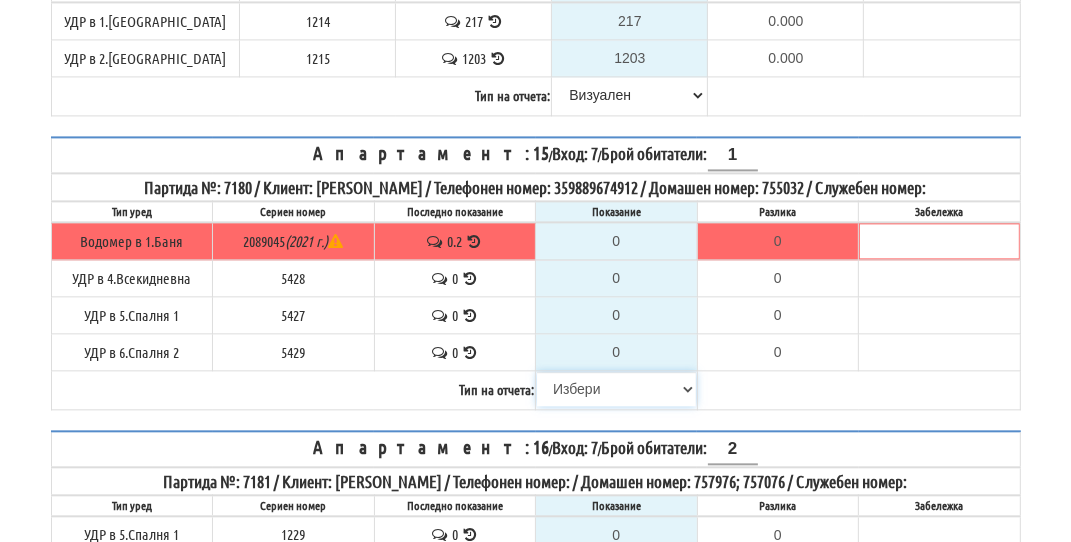 click on "[PERSON_NAME]
Телефон
Бележка
Неосигурен достъп
Самоотчет
Служебно
Дистанционен" at bounding box center (616, 389) 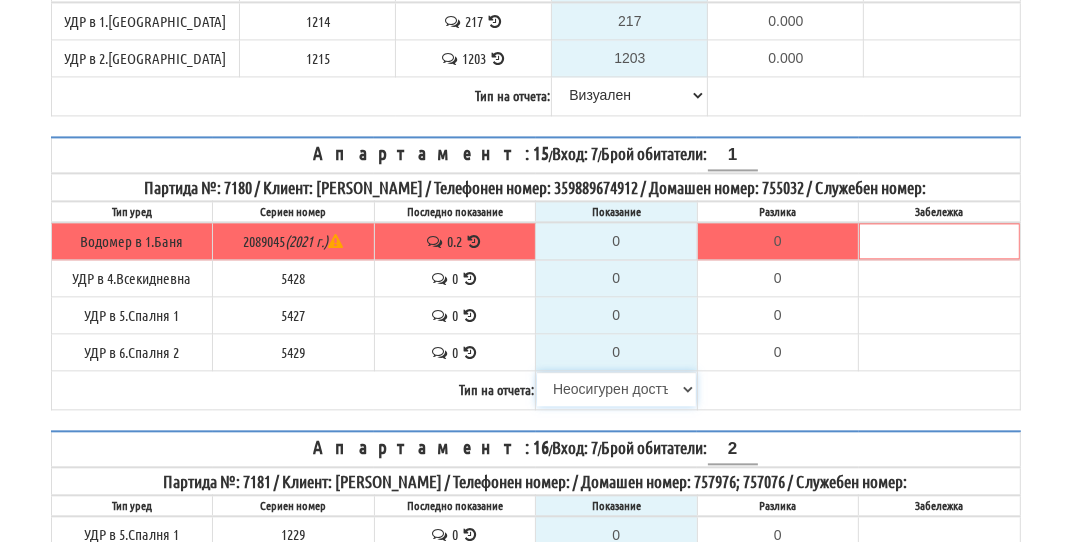 click on "[PERSON_NAME]
Телефон
Бележка
Неосигурен достъп
Самоотчет
Служебно
Дистанционен" at bounding box center (616, 389) 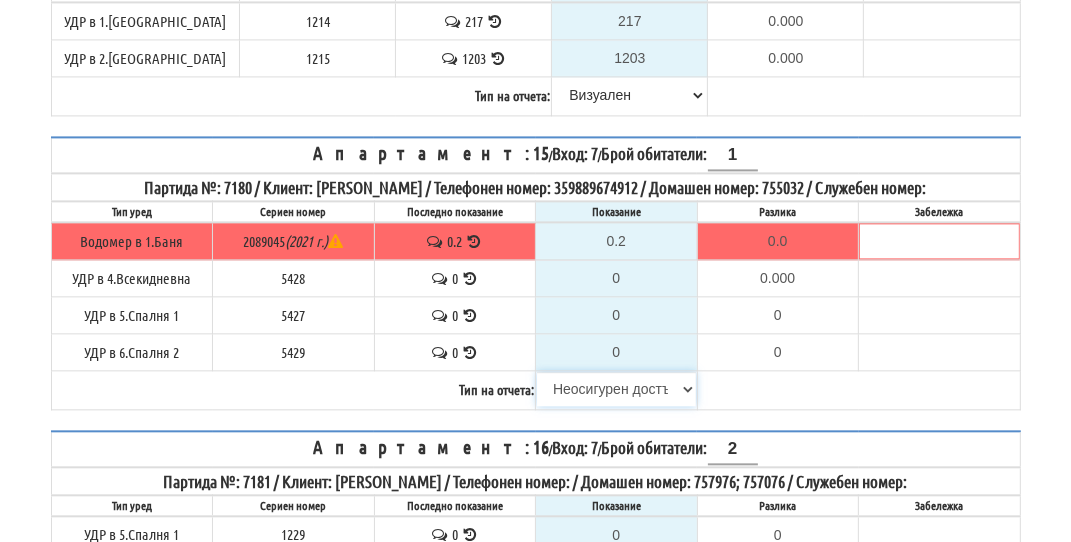 type on "0.000" 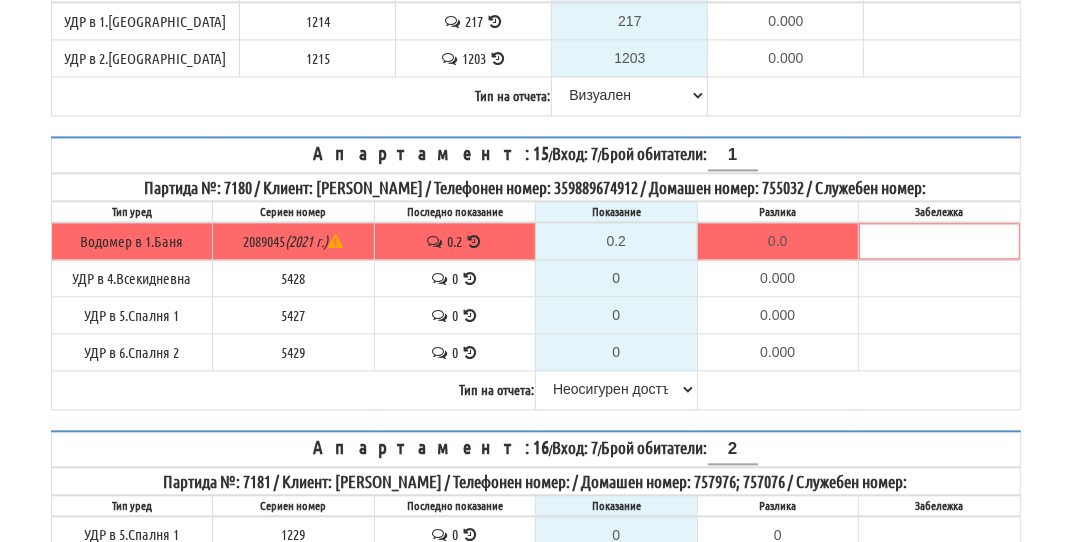 click at bounding box center (474, 241) 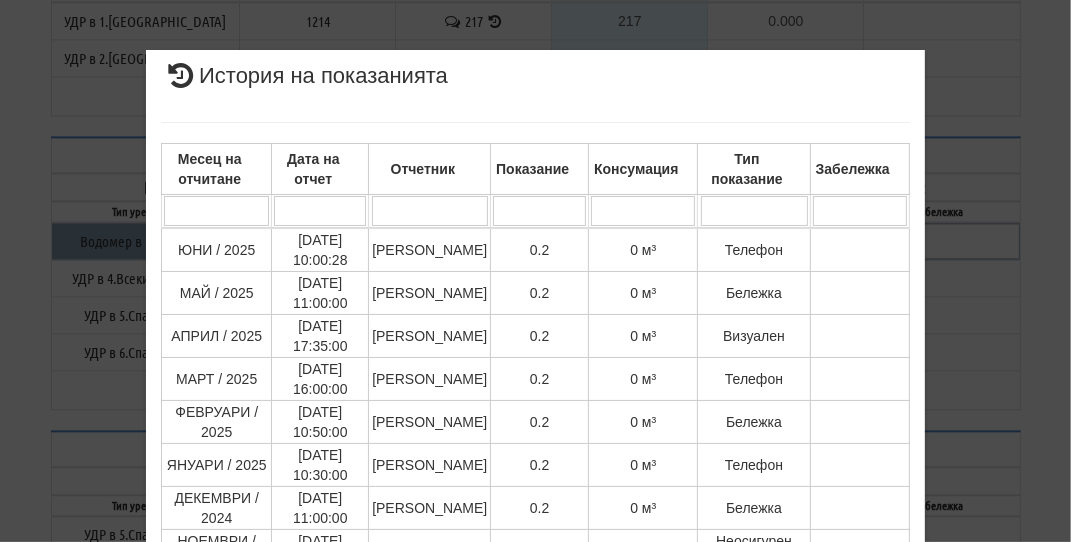 click on "×    История на показанията
Месец на отчитане
Дата на отчет
Отчетник
Показание
Консумация
Тип показание
Забележка
Дата и час на монтаж:  [DATE] 23:51:53 ,
Протокол №:  2622
Начално показание:  0.000
1 - 10 / 107 (107)
10
20
30
40
1 2 3 4 5 6 7 8 9 10 11
0.2 0" at bounding box center (536, 423) 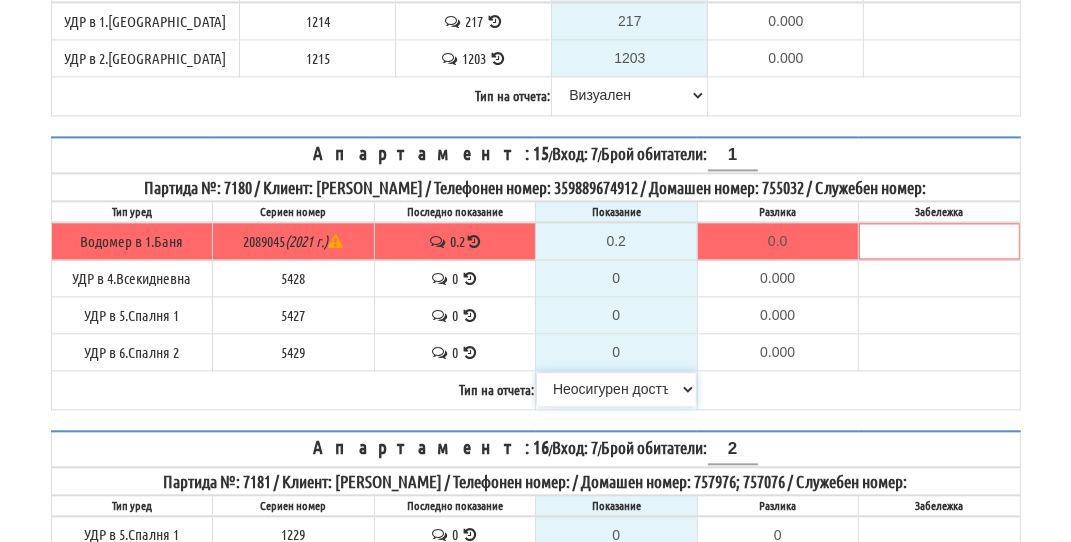 click on "[PERSON_NAME]
Телефон
Бележка
Неосигурен достъп
Самоотчет
Служебно
Дистанционен" at bounding box center (616, 389) 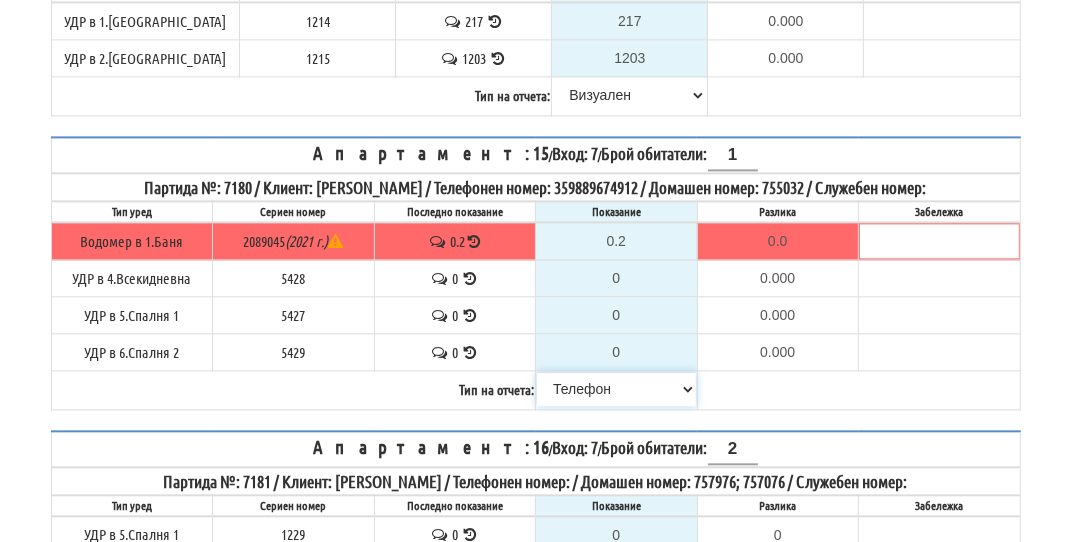 click on "[PERSON_NAME]
Телефон
Бележка
Неосигурен достъп
Самоотчет
Служебно
Дистанционен" at bounding box center (616, 389) 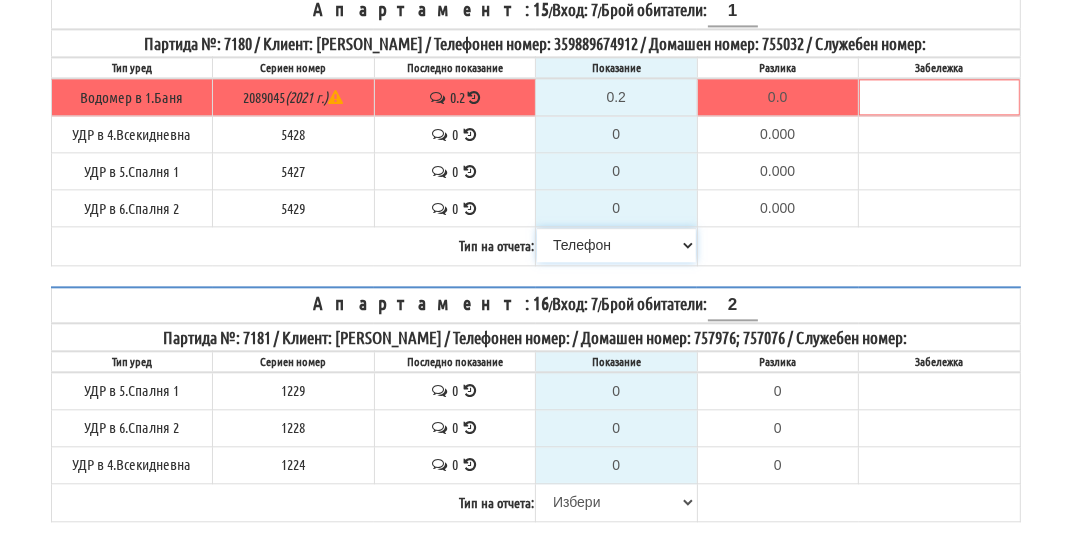 scroll, scrollTop: 3300, scrollLeft: 0, axis: vertical 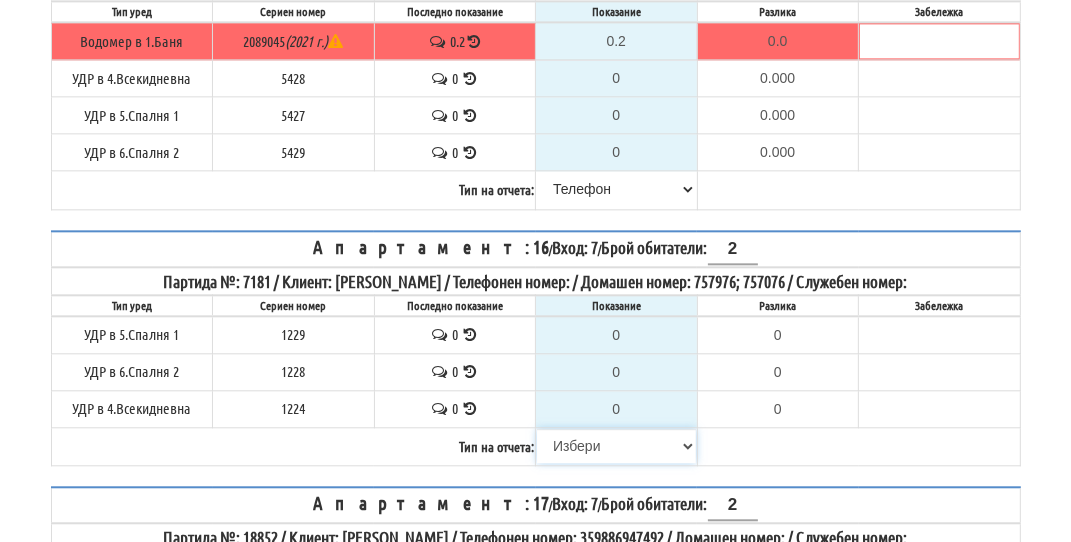 click on "[PERSON_NAME]
Телефон
Бележка
Неосигурен достъп
Самоотчет
Служебно
Дистанционен" at bounding box center (616, 446) 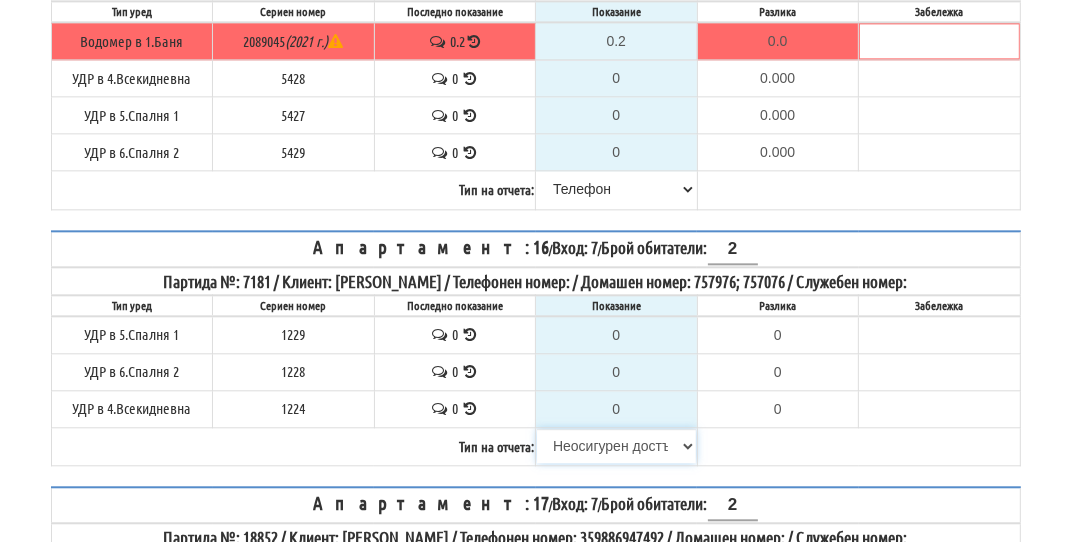 click on "[PERSON_NAME]
Телефон
Бележка
Неосигурен достъп
Самоотчет
Служебно
Дистанционен" at bounding box center [616, 446] 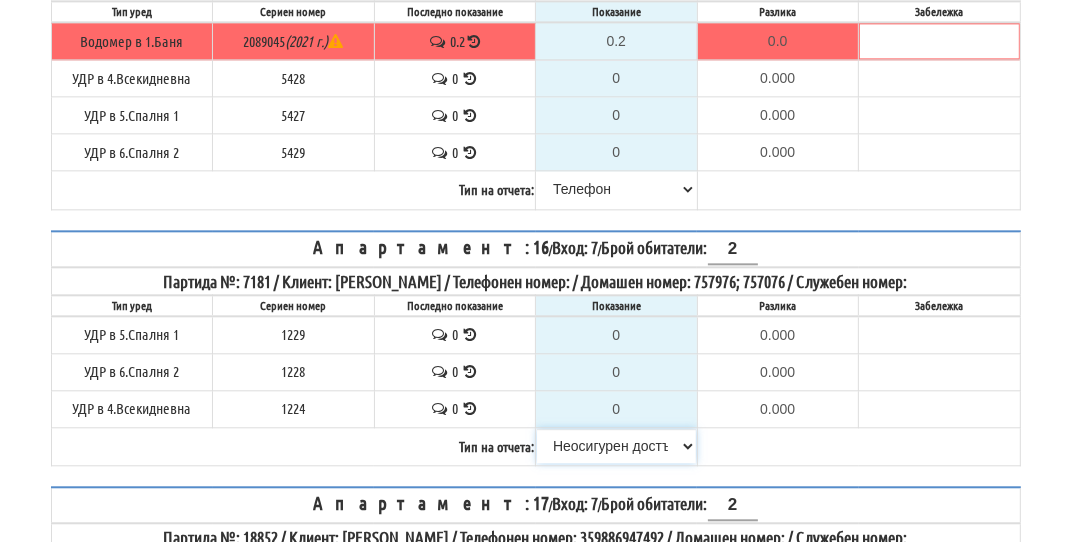 click on "[PERSON_NAME]
Телефон
Бележка
Неосигурен достъп
Самоотчет
Служебно
Дистанционен" at bounding box center [616, 446] 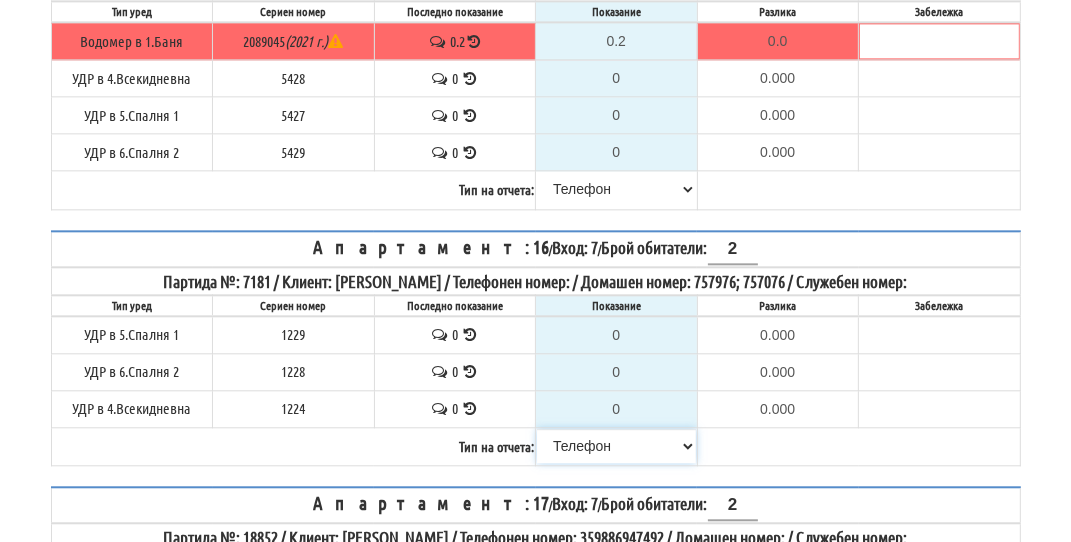 click on "[PERSON_NAME]
Телефон
Бележка
Неосигурен достъп
Самоотчет
Служебно
Дистанционен" at bounding box center (616, 446) 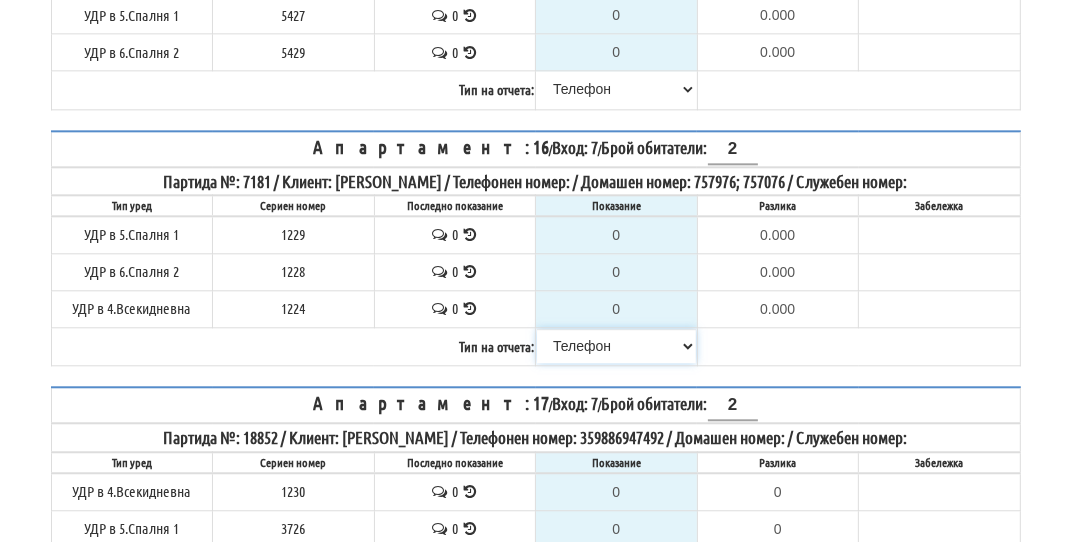 scroll, scrollTop: 3500, scrollLeft: 0, axis: vertical 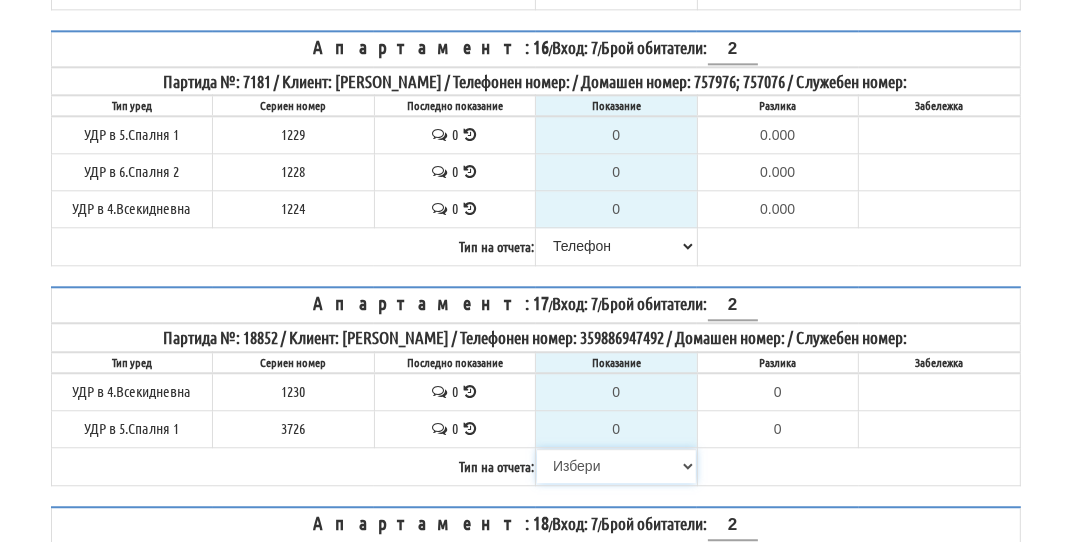 click on "[PERSON_NAME]
Телефон
Бележка
Неосигурен достъп
Самоотчет
Служебно
Дистанционен" at bounding box center [616, 466] 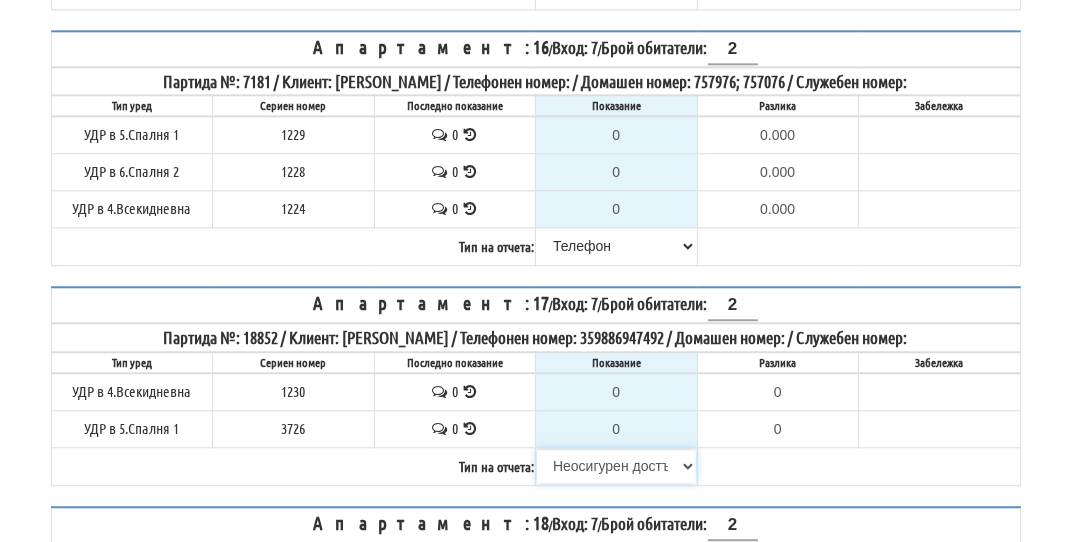 click on "[PERSON_NAME]
Телефон
Бележка
Неосигурен достъп
Самоотчет
Служебно
Дистанционен" at bounding box center (616, 466) 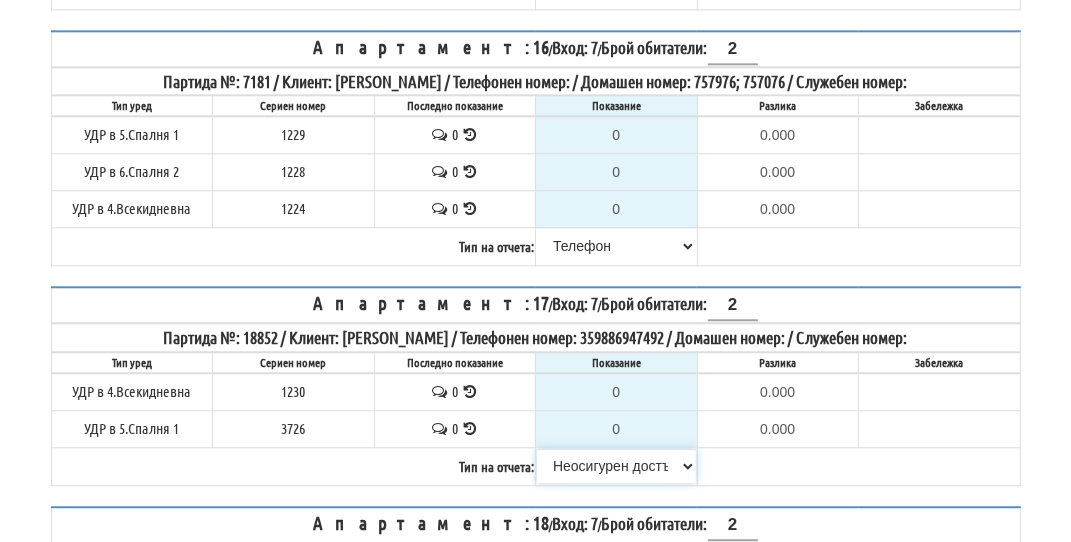 click on "[PERSON_NAME]
Телефон
Бележка
Неосигурен достъп
Самоотчет
Служебно
Дистанционен" at bounding box center [616, 466] 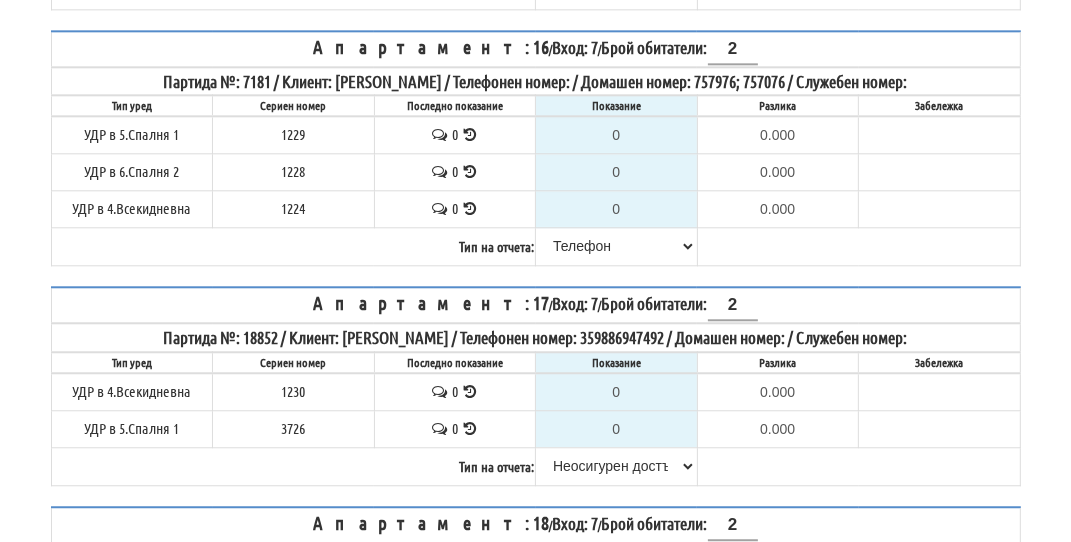 click at bounding box center [470, 391] 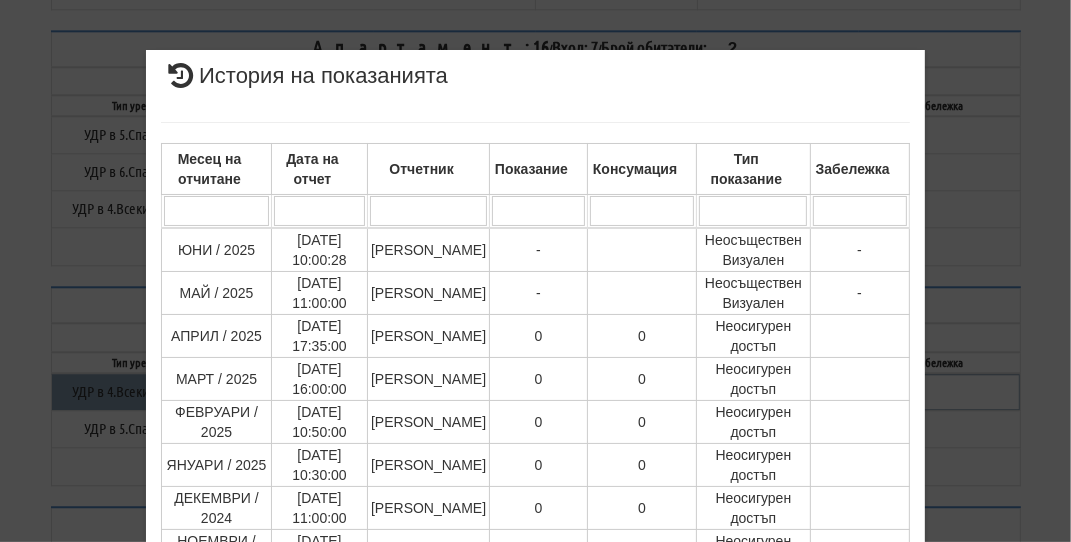 click on "×    История на показанията
Месец на отчитане
Дата на отчет
Отчетник
Показание
Консумация
Тип показание
Забележка
Дата и час на монтаж:  [PERSON_NAME] ,
Протокол №:  [GEOGRAPHIC_DATA]
Начално показание:  0.000
1 - 10 / 107 (107)
10
20
30
40
1 2 3 4 5 6 7 8 9 10 11
-" at bounding box center (535, 271) 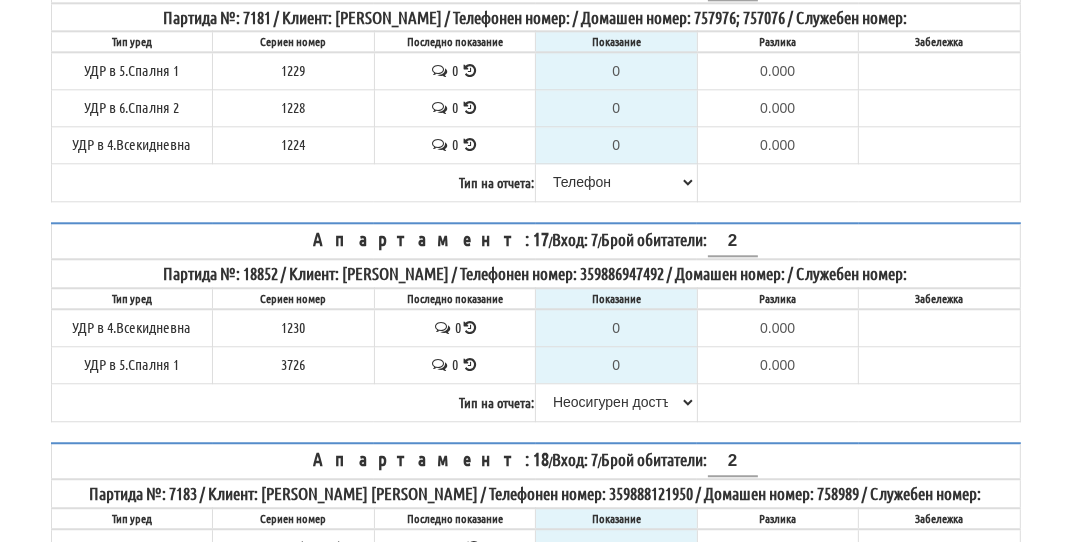 scroll, scrollTop: 3600, scrollLeft: 0, axis: vertical 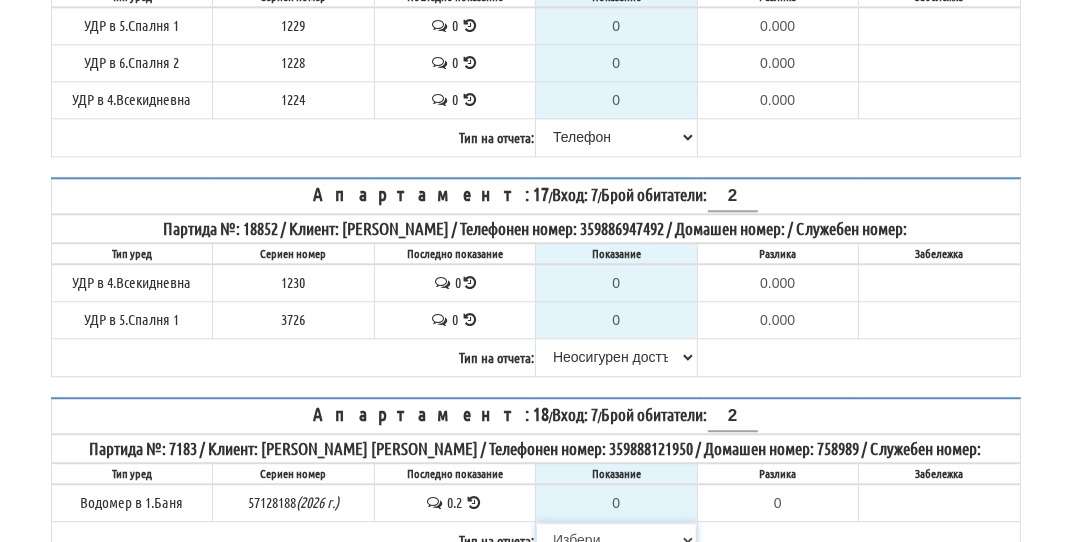 click on "[PERSON_NAME]
Телефон
Бележка
Неосигурен достъп
Самоотчет
Служебно
Дистанционен" at bounding box center (616, 540) 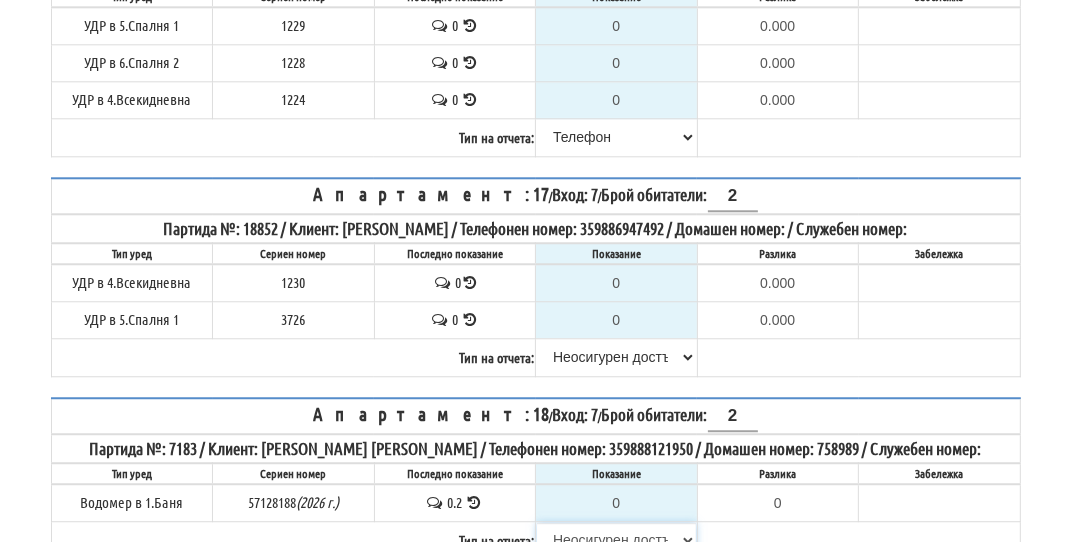 click on "[PERSON_NAME]
Телефон
Бележка
Неосигурен достъп
Самоотчет
Служебно
Дистанционен" at bounding box center [616, 540] 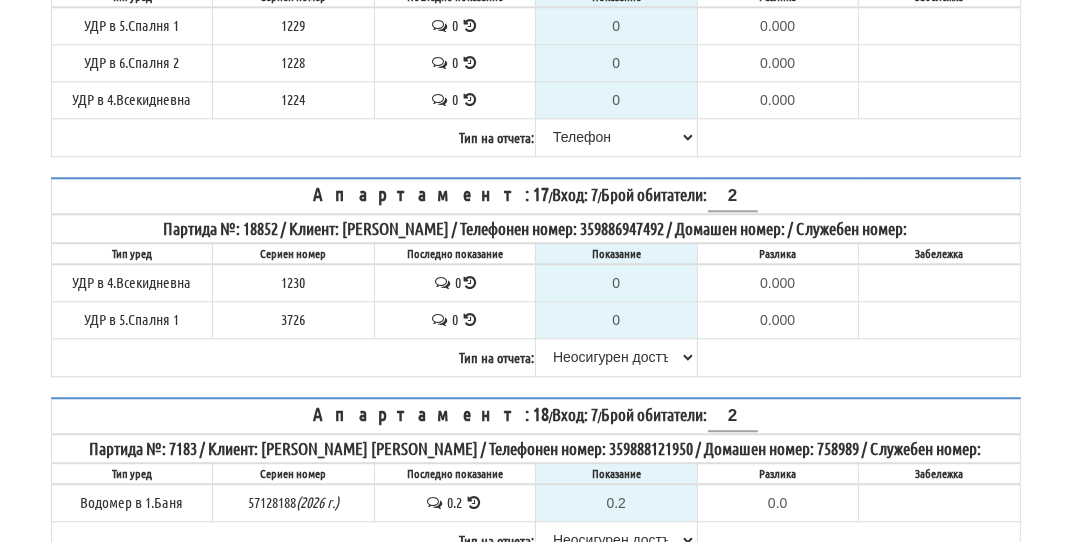 click at bounding box center [474, 502] 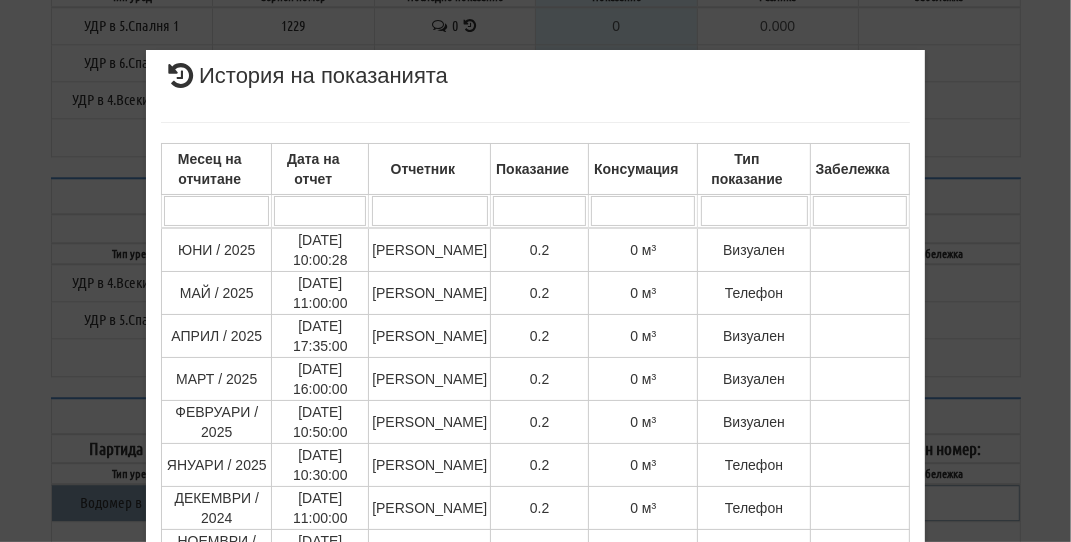 click on "×    История на показанията
Месец на отчитане
Дата на отчет
Отчетник
Показание
Консумация
Тип показание
Забележка
Дата и час на монтаж:  [DATE] 23:51:56 ,
Протокол №:  1536465
Начално показание:  0.000
1 - 10 / 110 (110)
10
20
30
40
1 2 3 4 5 6 7 8 9 10 11
0" at bounding box center [535, 271] 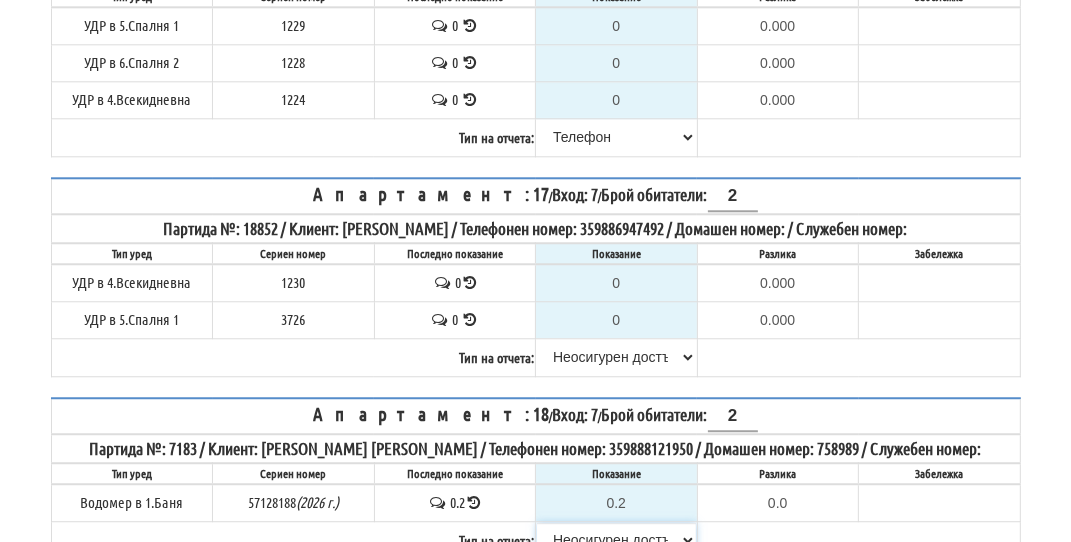 click on "[PERSON_NAME]
Телефон
Бележка
Неосигурен достъп
Самоотчет
Служебно
Дистанционен" at bounding box center (616, 540) 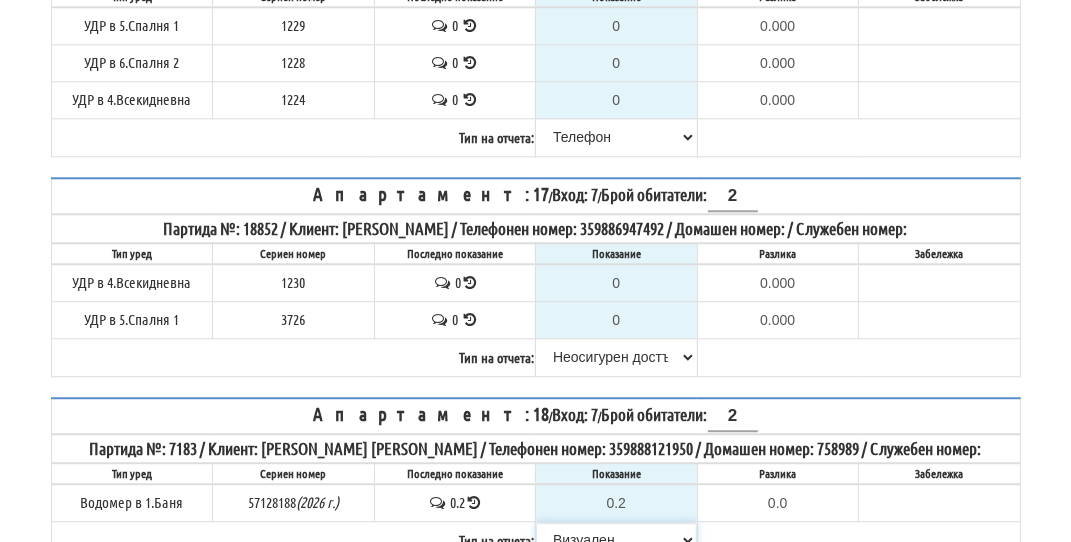 click on "[PERSON_NAME]
Телефон
Бележка
Неосигурен достъп
Самоотчет
Служебно
Дистанционен" at bounding box center [616, 540] 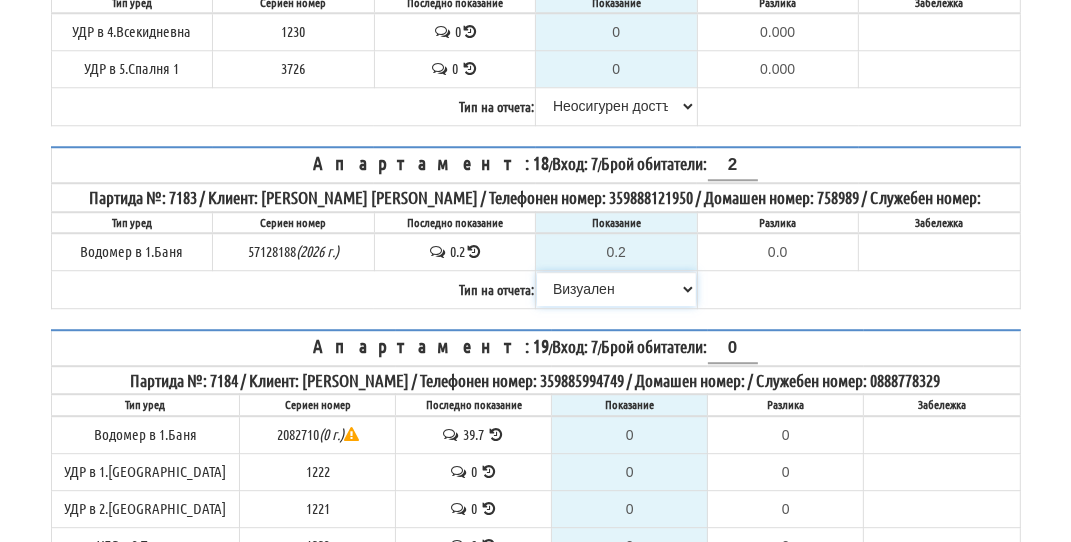 scroll, scrollTop: 3909, scrollLeft: 0, axis: vertical 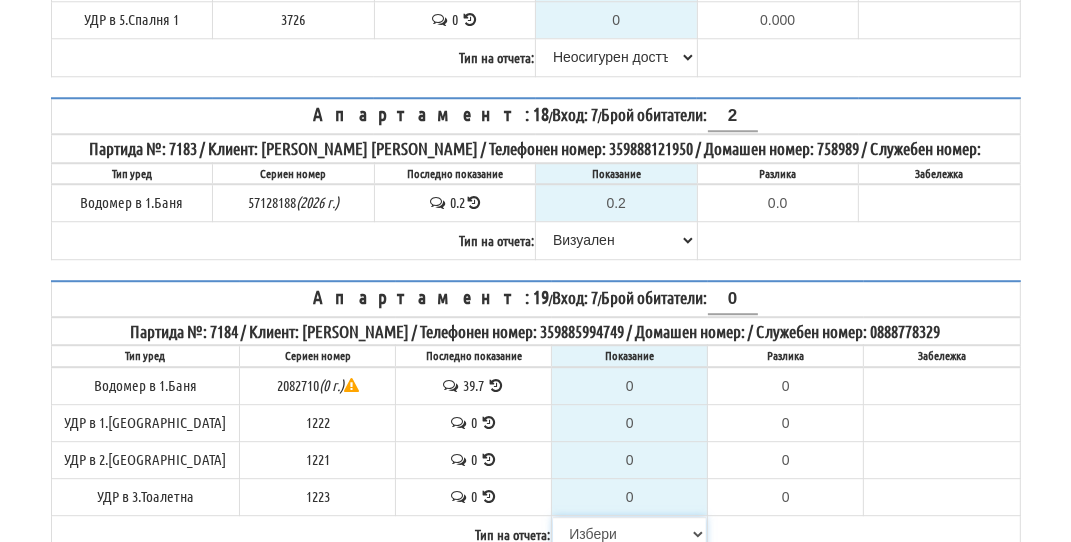 click on "[PERSON_NAME]
Телефон
Бележка
Неосигурен достъп
Самоотчет
Служебно
Дистанционен" at bounding box center (629, 534) 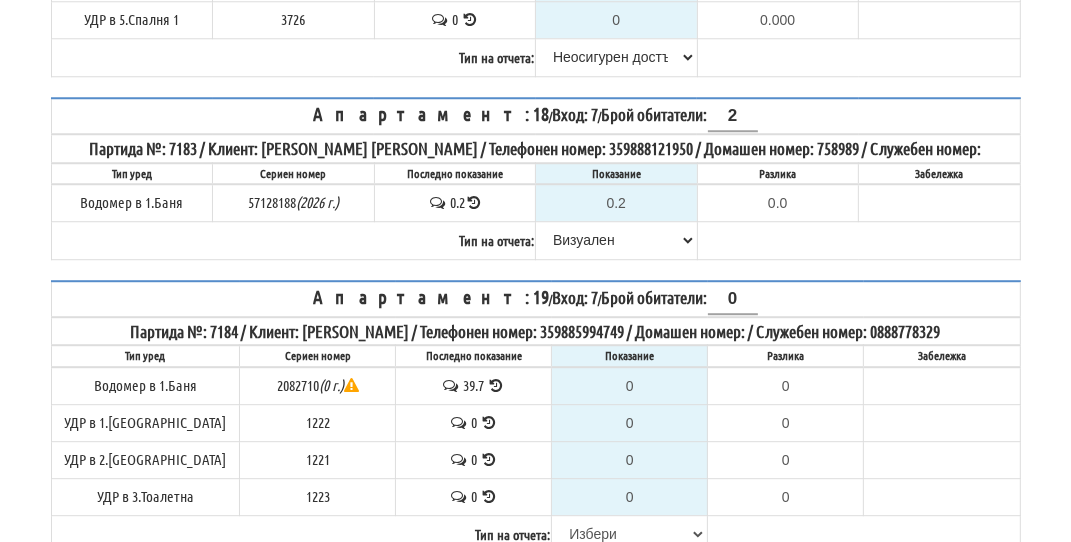 click at bounding box center [496, 385] 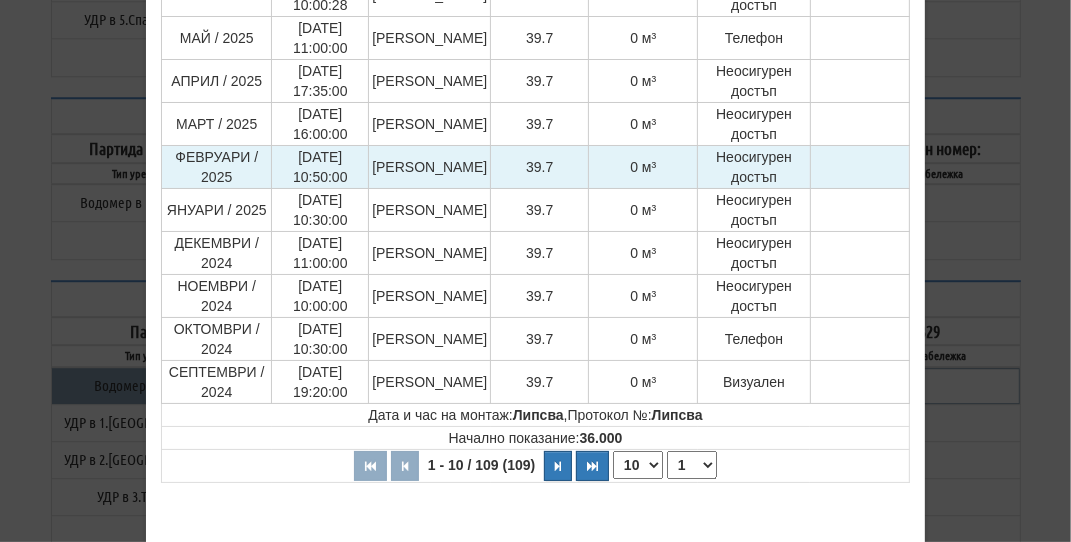 scroll, scrollTop: 300, scrollLeft: 0, axis: vertical 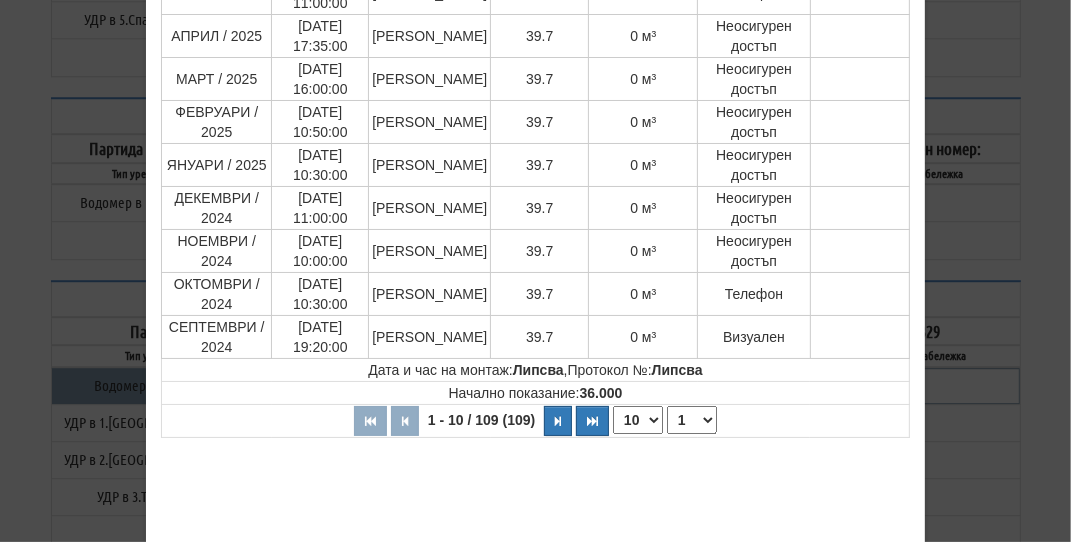 click on "×    История на показанията
Месец на отчитане
Дата на отчет
Отчетник
Показание
Консумация
Тип показание
Забележка
Дата и час на монтаж:  [PERSON_NAME] ,
Протокол №:  [GEOGRAPHIC_DATA]
Начално показание:  36.000
1 - 10 / 109 (109)
10
20
30
40
1 2 3 4 5 6 7 8 9 10 11
39" at bounding box center [536, 193] 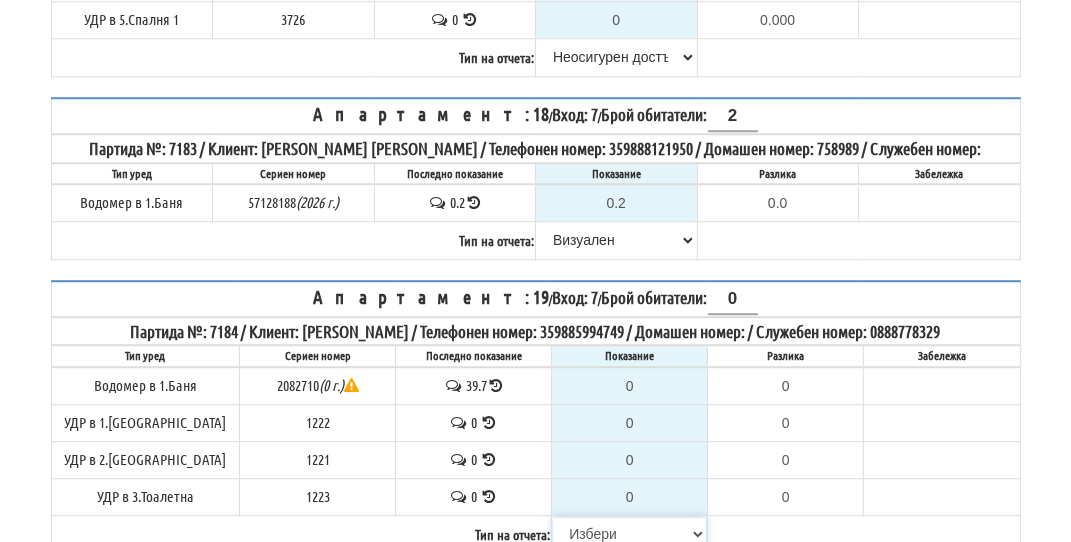 click on "[PERSON_NAME]
Телефон
Бележка
Неосигурен достъп
Самоотчет
Служебно
Дистанционен" at bounding box center (629, 534) 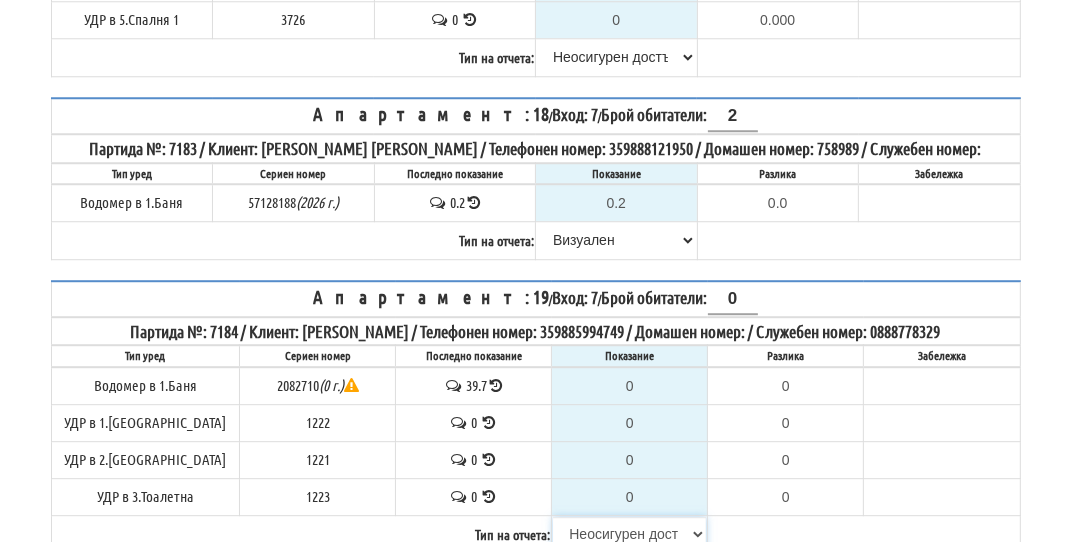 click on "[PERSON_NAME]
Телефон
Бележка
Неосигурен достъп
Самоотчет
Служебно
Дистанционен" at bounding box center [629, 534] 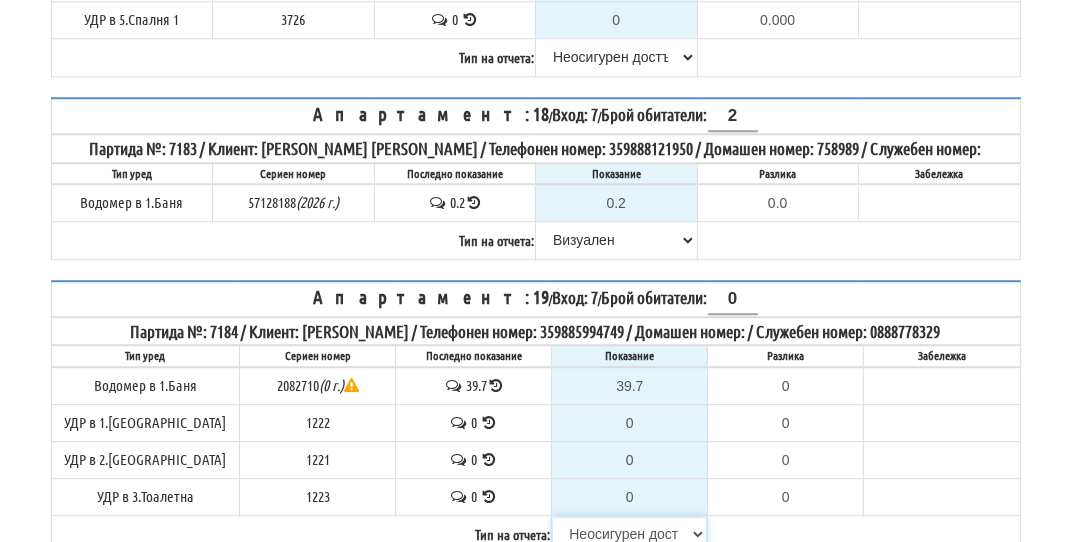 type on "0.0" 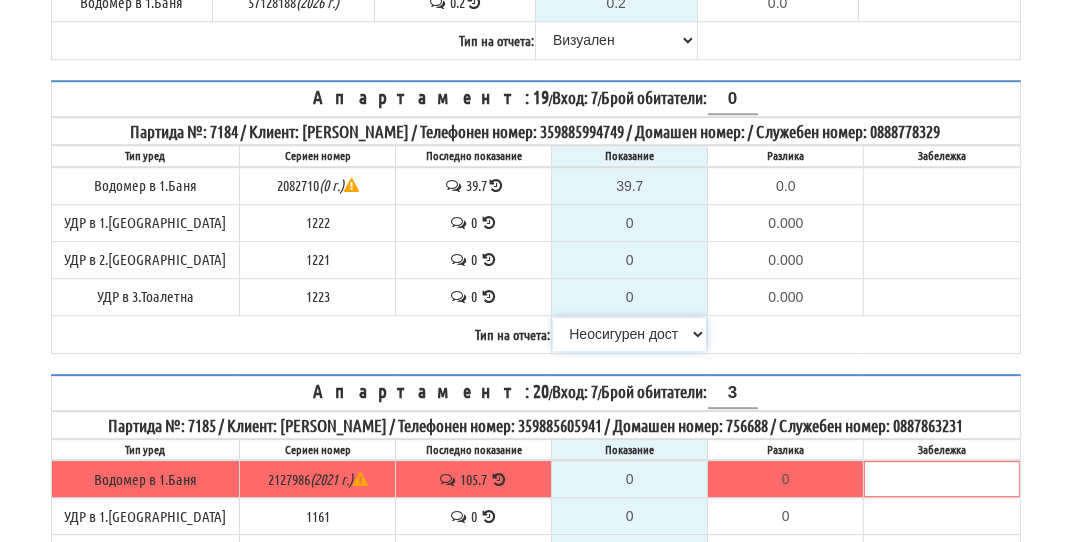 scroll, scrollTop: 4209, scrollLeft: 0, axis: vertical 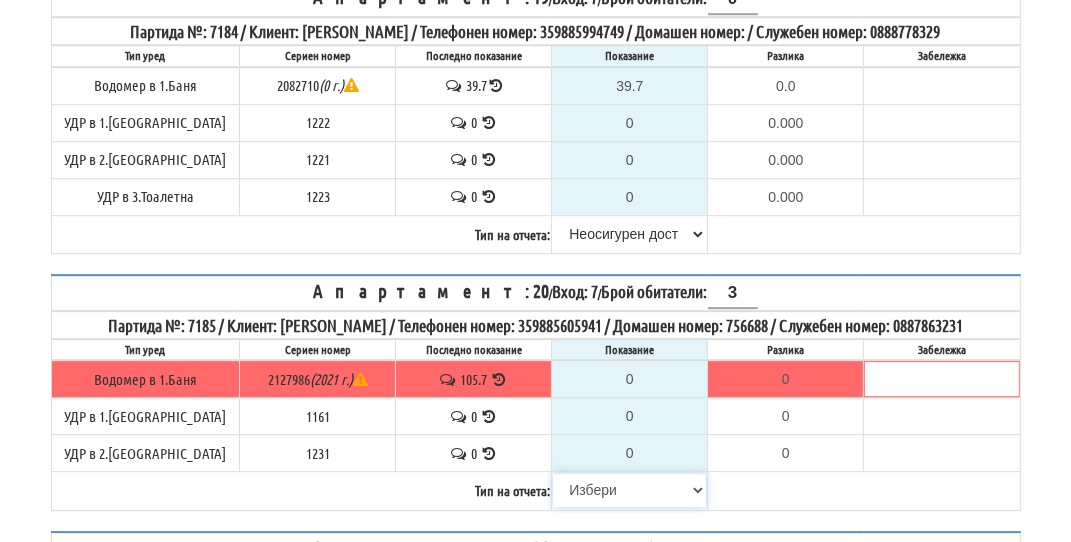 click on "[PERSON_NAME]
Телефон
Бележка
Неосигурен достъп
Самоотчет
Служебно
Дистанционен" at bounding box center [629, 490] 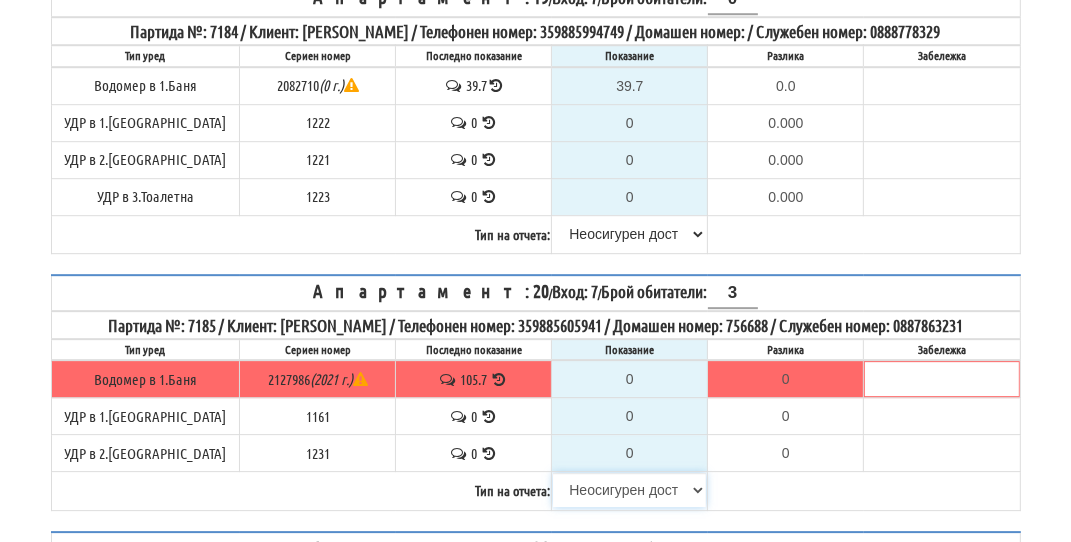 click on "[PERSON_NAME]
Телефон
Бележка
Неосигурен достъп
Самоотчет
Служебно
Дистанционен" at bounding box center (629, 490) 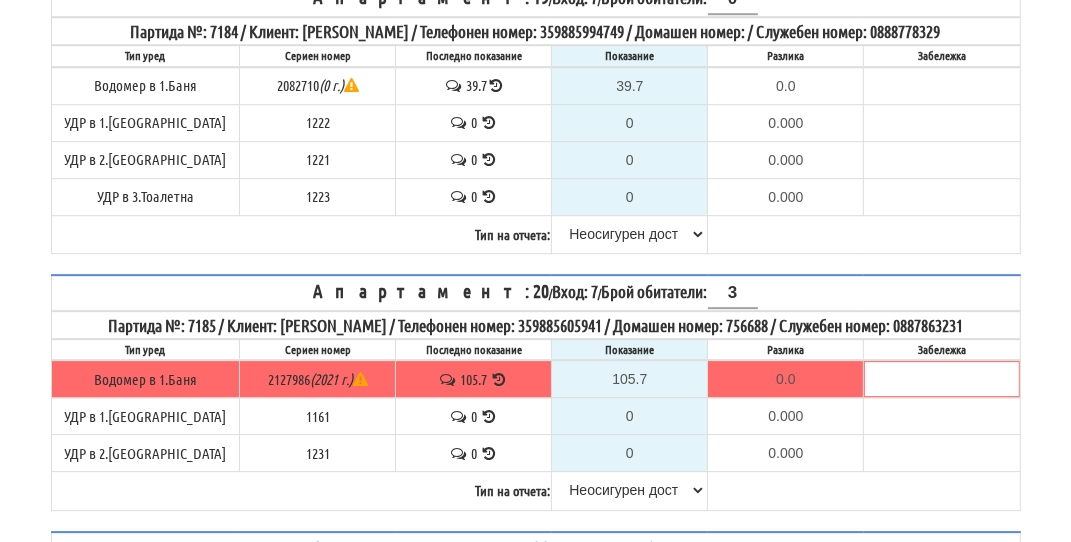 click at bounding box center (499, 379) 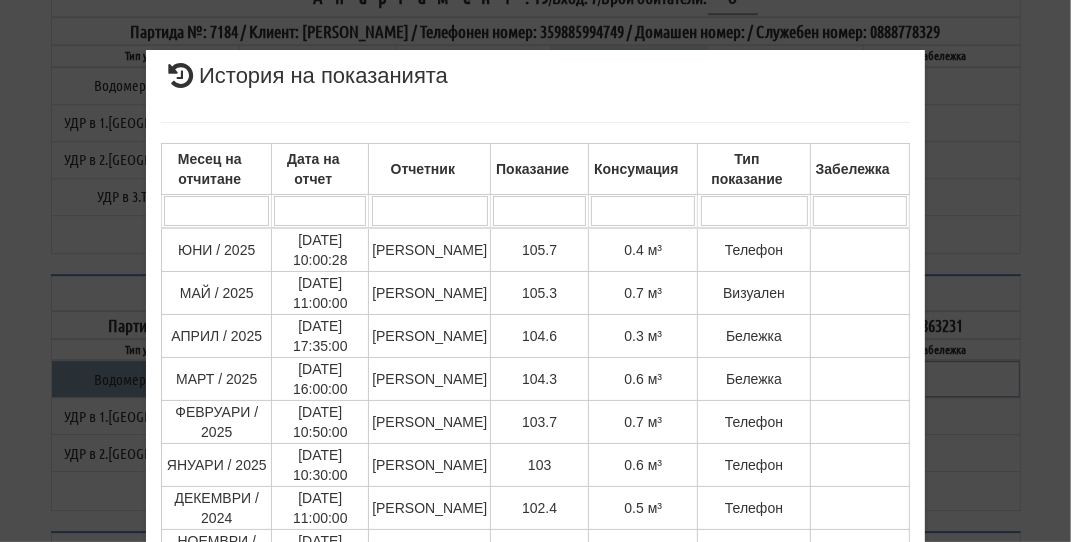 click on "×    История на показанията
Месец на отчитане
Дата на отчет
Отчетник
Показание
Консумация
Тип показание
Забележка
Дата и час на монтаж:  [PERSON_NAME] ,
Протокол №:  [GEOGRAPHIC_DATA]
Начално показание:  33.000
1 - 10 / 112 (112)
10
20
30
40
1 2 3 4 5 6 7 8 9 10 11 12" at bounding box center (536, 428) 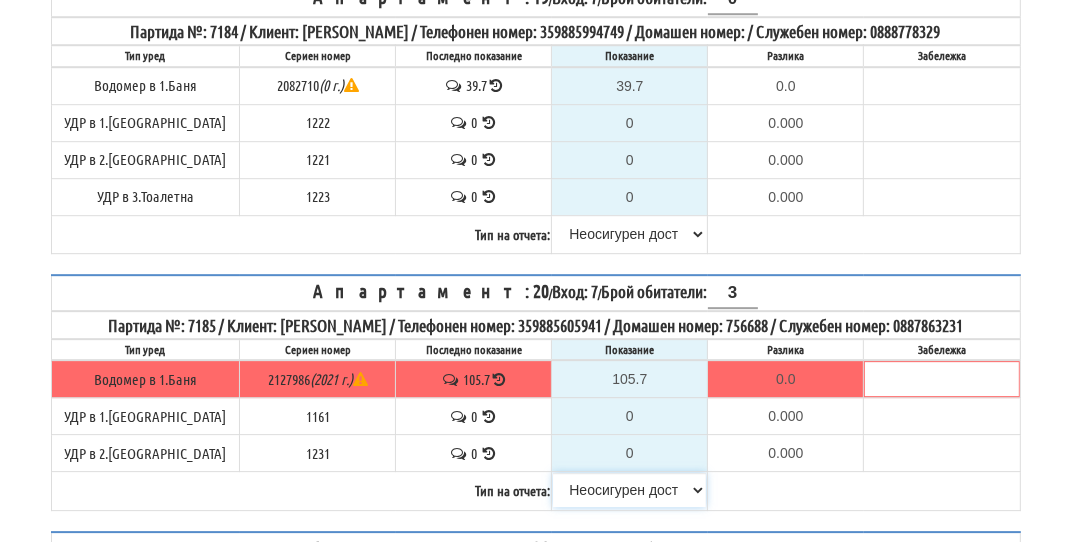 click on "[PERSON_NAME]
Телефон
Бележка
Неосигурен достъп
Самоотчет
Служебно
Дистанционен" at bounding box center (629, 490) 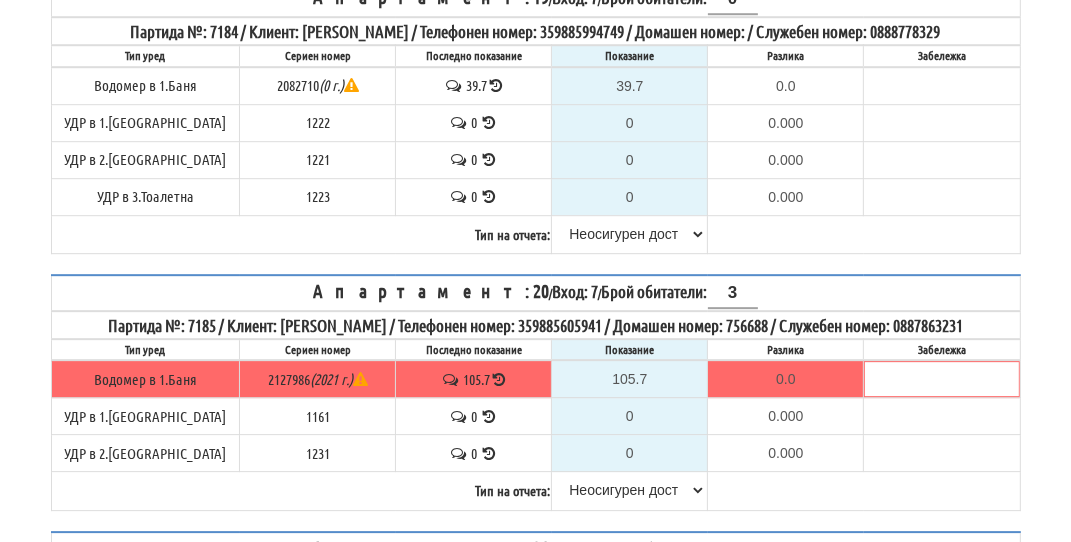 click at bounding box center (499, 379) 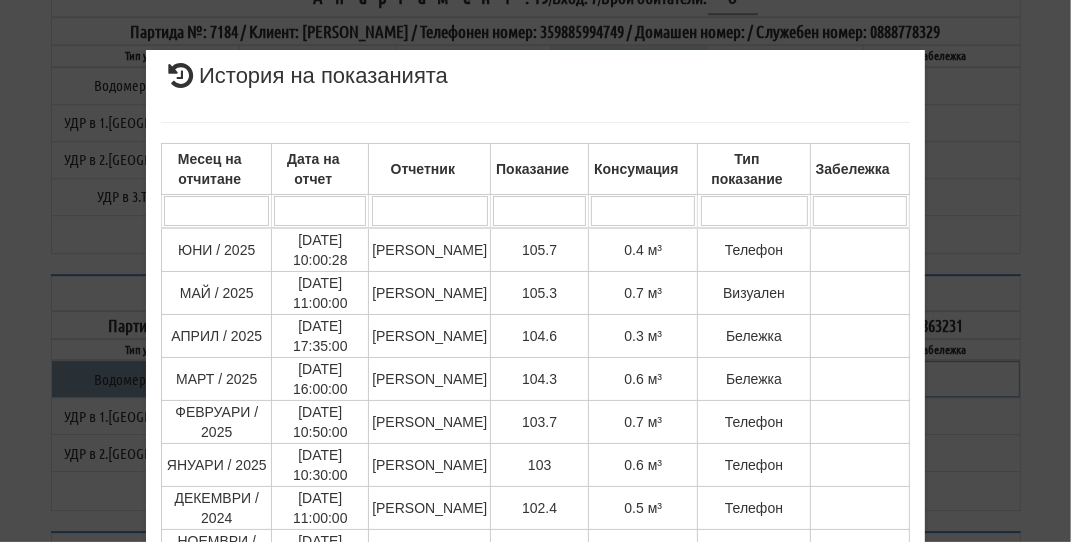click on "×    История на показанията
Месец на отчитане
Дата на отчет
Отчетник
Показание
Консумация
Тип показание
Забележка
Дата и час на монтаж:  [PERSON_NAME] ,
Протокол №:  [GEOGRAPHIC_DATA]
Начално показание:  33.000
1 - 10 / 112 (112)
10
20
30
40
1 2 3 4 5 6 7 8 9 10 11 12" at bounding box center [536, 493] 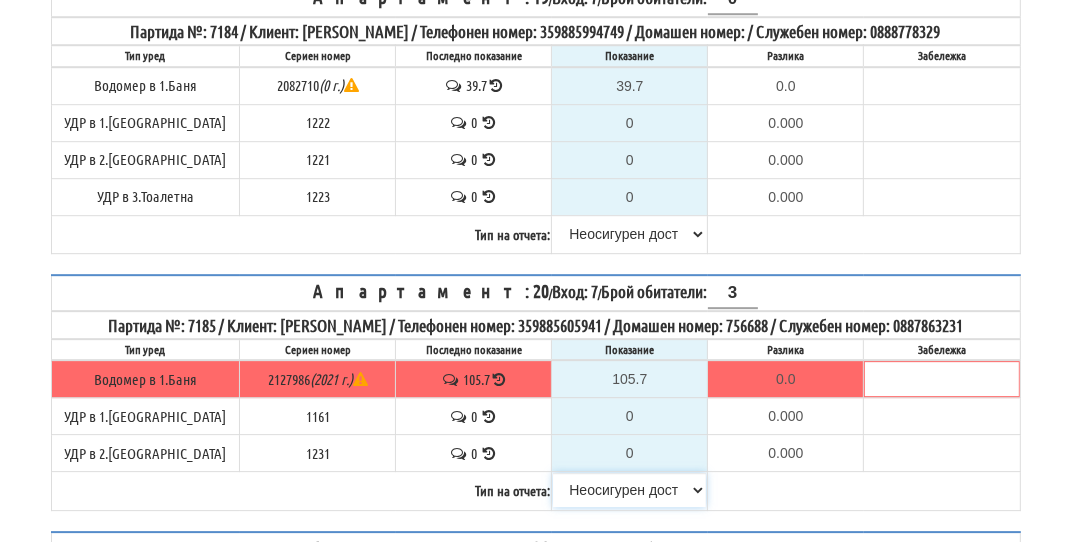 click on "[PERSON_NAME]
Телефон
Бележка
Неосигурен достъп
Самоотчет
Служебно
Дистанционен" at bounding box center (629, 490) 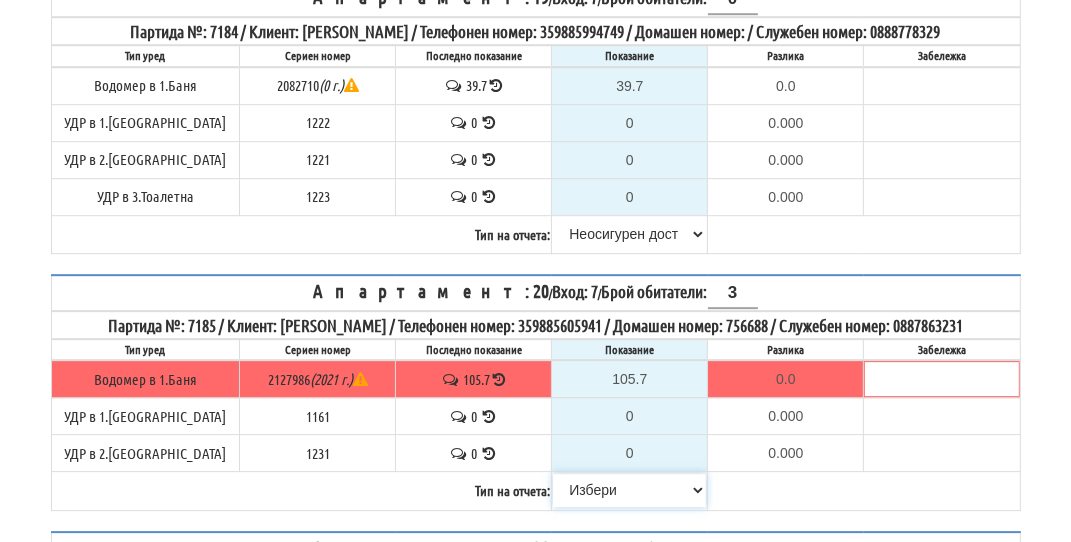 click on "[PERSON_NAME]
Телефон
Бележка
Неосигурен достъп
Самоотчет
Служебно
Дистанционен" at bounding box center [629, 490] 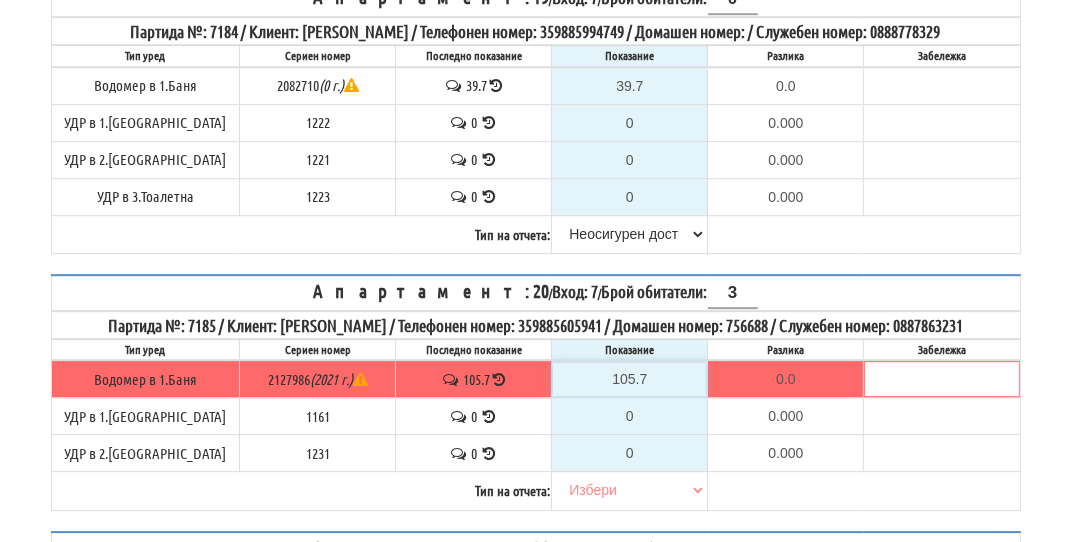 click on "105.7" at bounding box center [629, 379] 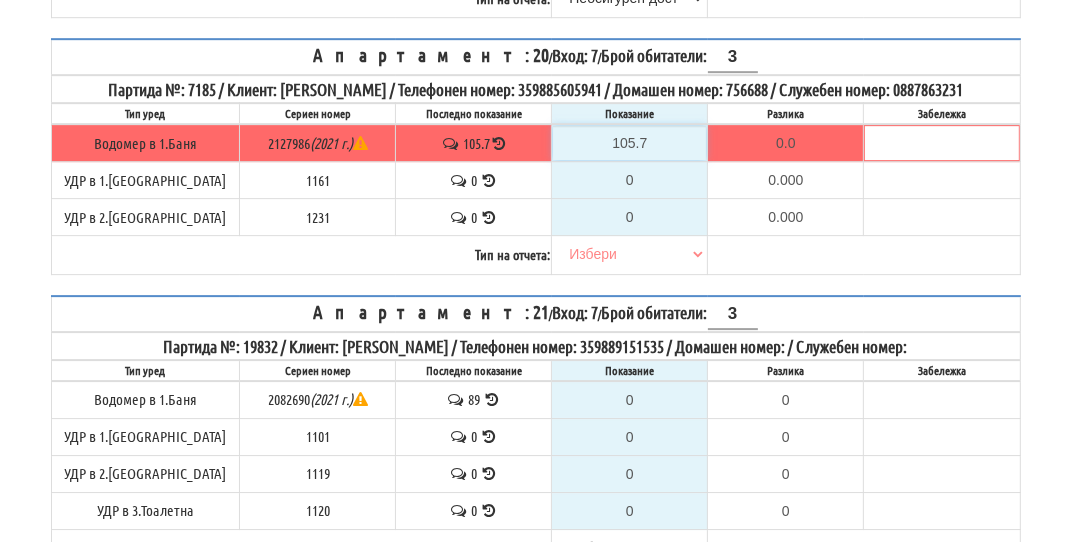 scroll, scrollTop: 4509, scrollLeft: 0, axis: vertical 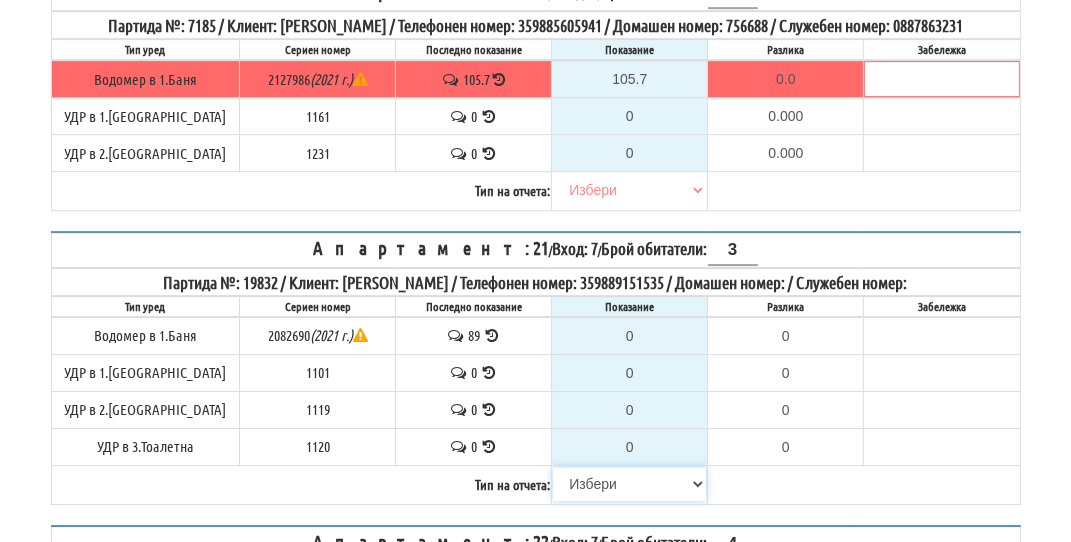click on "[PERSON_NAME]
Телефон
Бележка
Неосигурен достъп
Самоотчет
Служебно
Дистанционен" at bounding box center (629, 484) 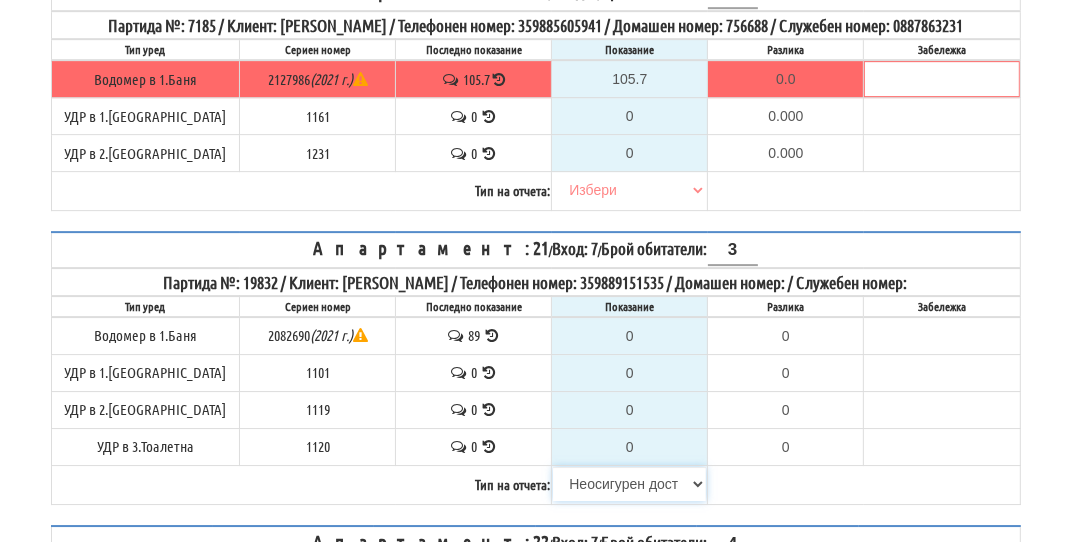 click on "[PERSON_NAME]
Телефон
Бележка
Неосигурен достъп
Самоотчет
Служебно
Дистанционен" at bounding box center [629, 484] 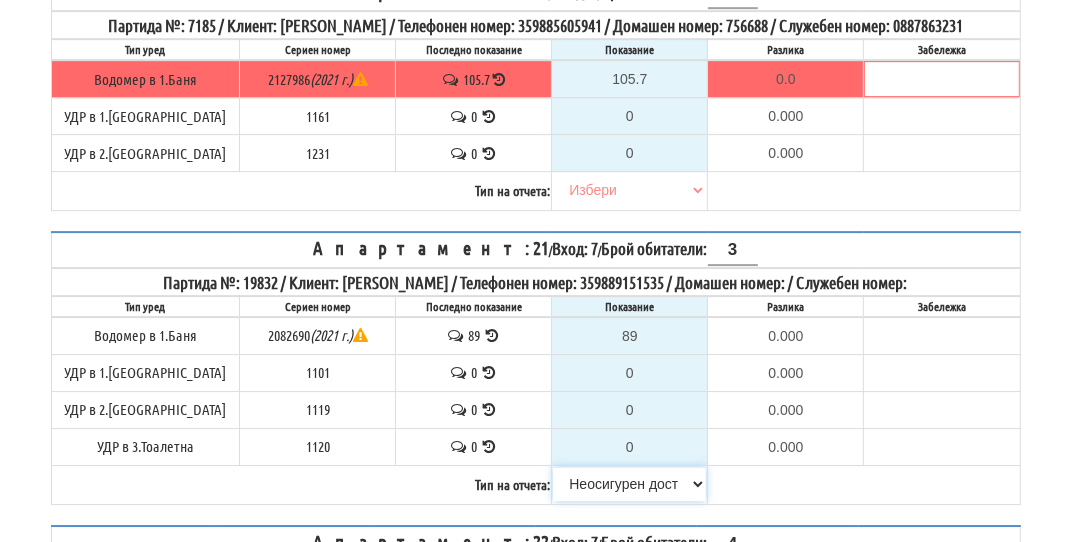 click on "[PERSON_NAME]
Телефон
Бележка
Неосигурен достъп
Самоотчет
Служебно
Дистанционен" at bounding box center (629, 484) 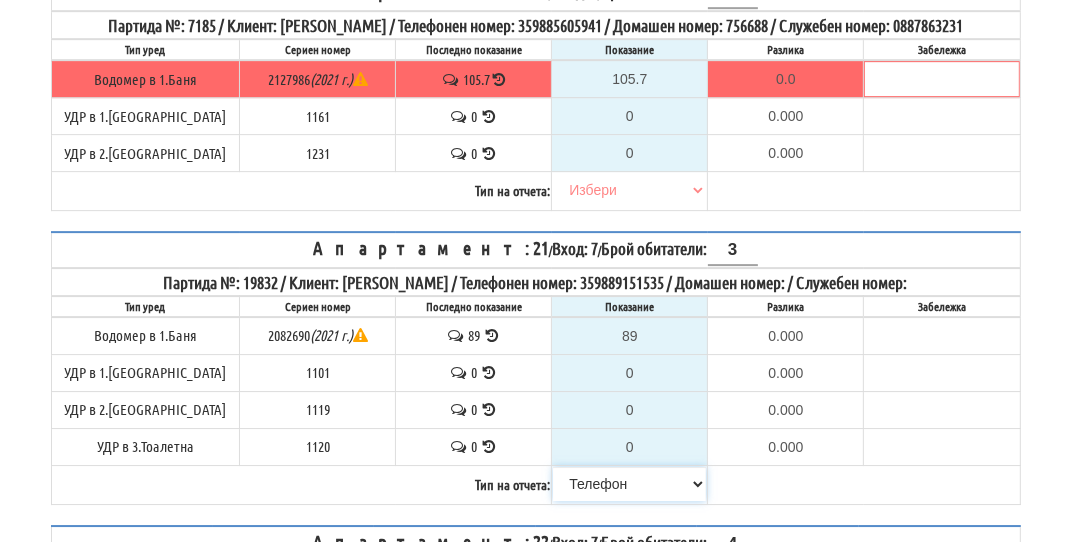 click on "[PERSON_NAME]
Телефон
Бележка
Неосигурен достъп
Самоотчет
Служебно
Дистанционен" at bounding box center [629, 484] 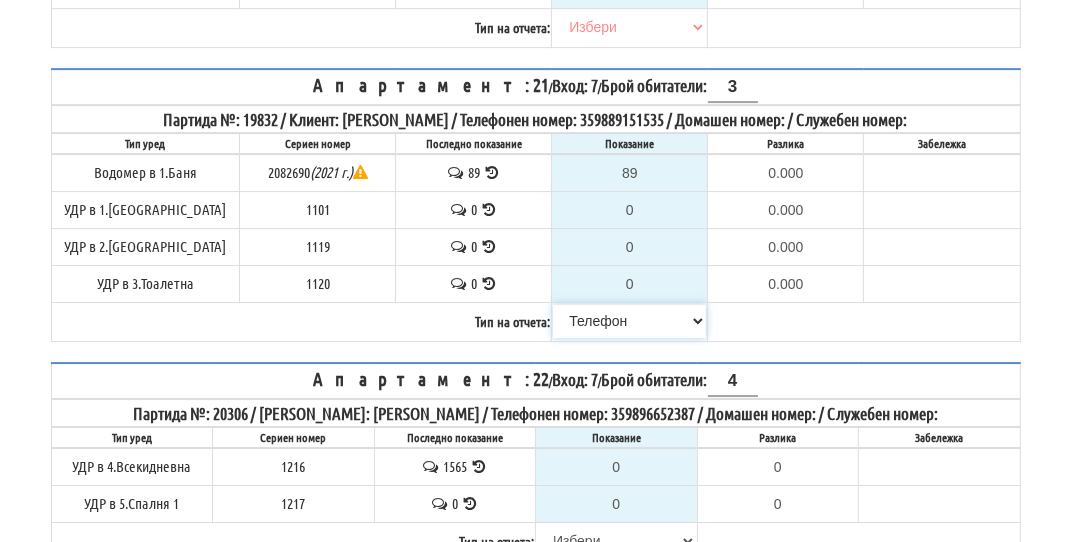 scroll, scrollTop: 4709, scrollLeft: 0, axis: vertical 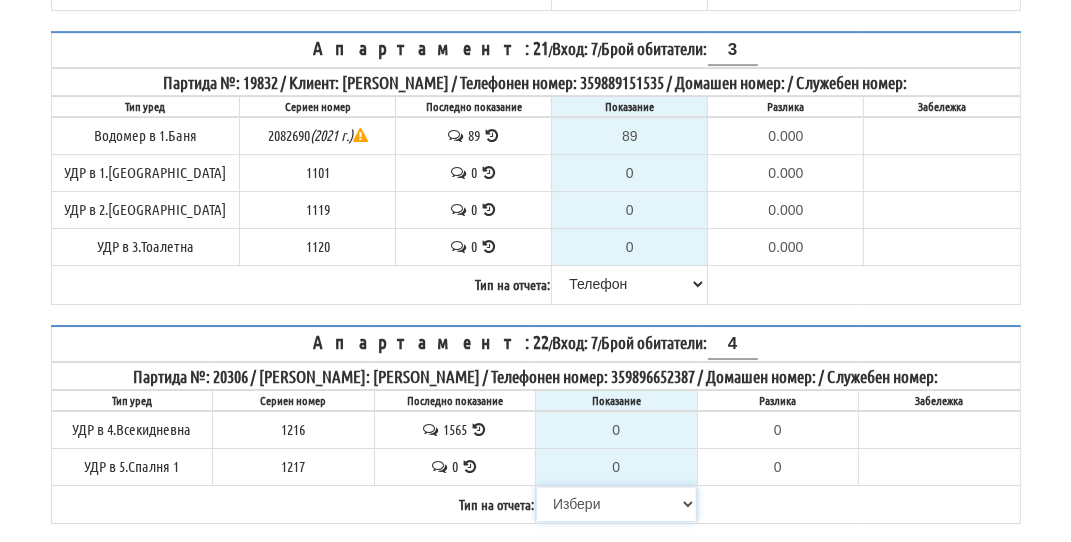 click on "[PERSON_NAME]
Телефон
Бележка
Неосигурен достъп
Самоотчет
Служебно
Дистанционен" at bounding box center [616, 504] 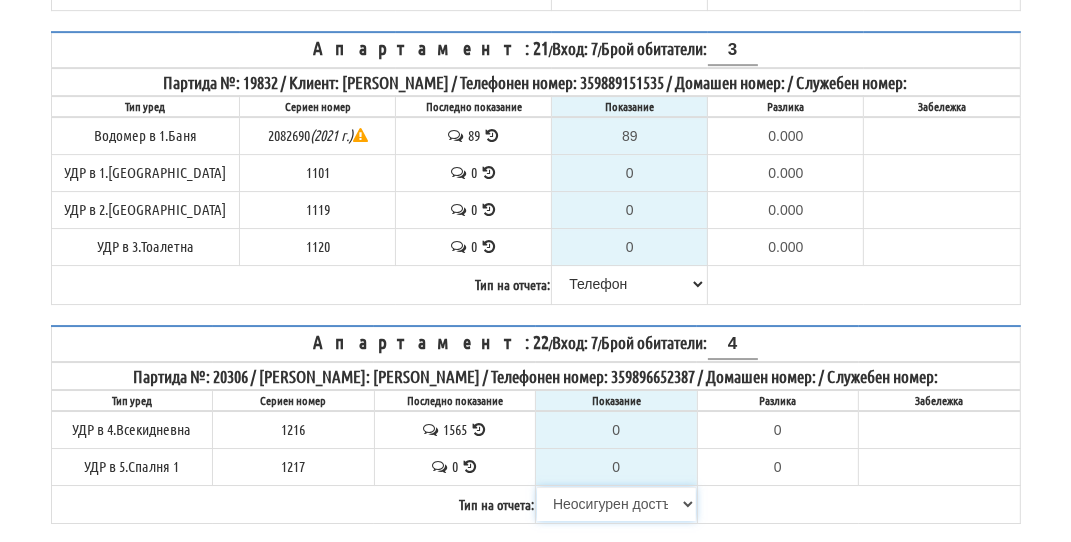 click on "[PERSON_NAME]
Телефон
Бележка
Неосигурен достъп
Самоотчет
Служебно
Дистанционен" at bounding box center [616, 504] 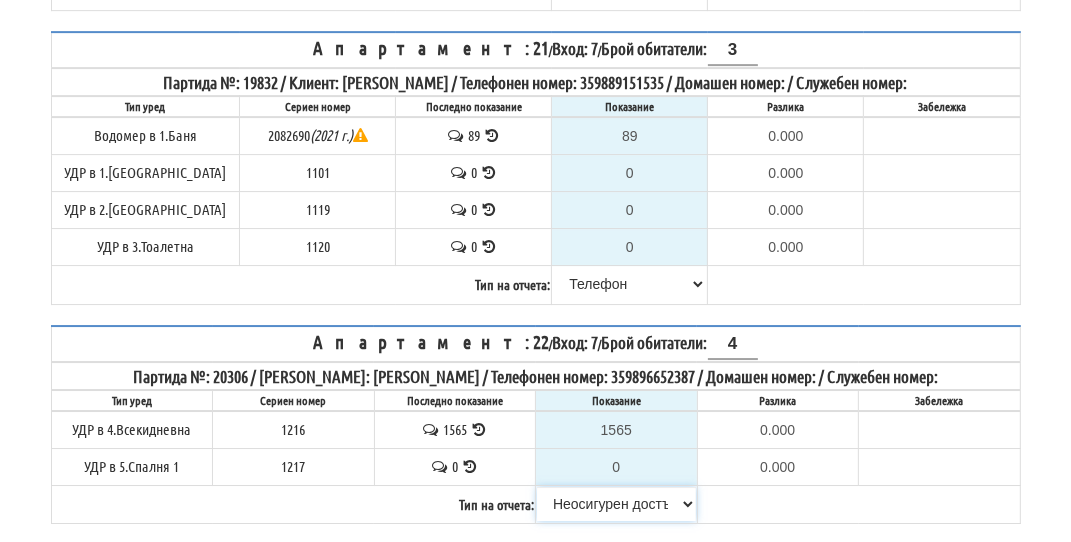 click on "[PERSON_NAME]
Телефон
Бележка
Неосигурен достъп
Самоотчет
Служебно
Дистанционен" at bounding box center (616, 504) 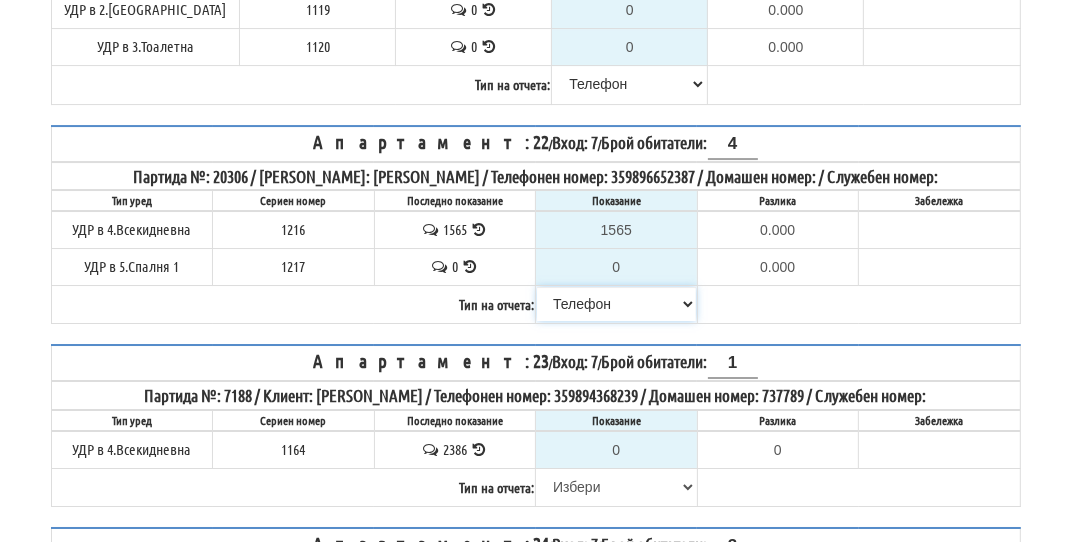 scroll, scrollTop: 5009, scrollLeft: 0, axis: vertical 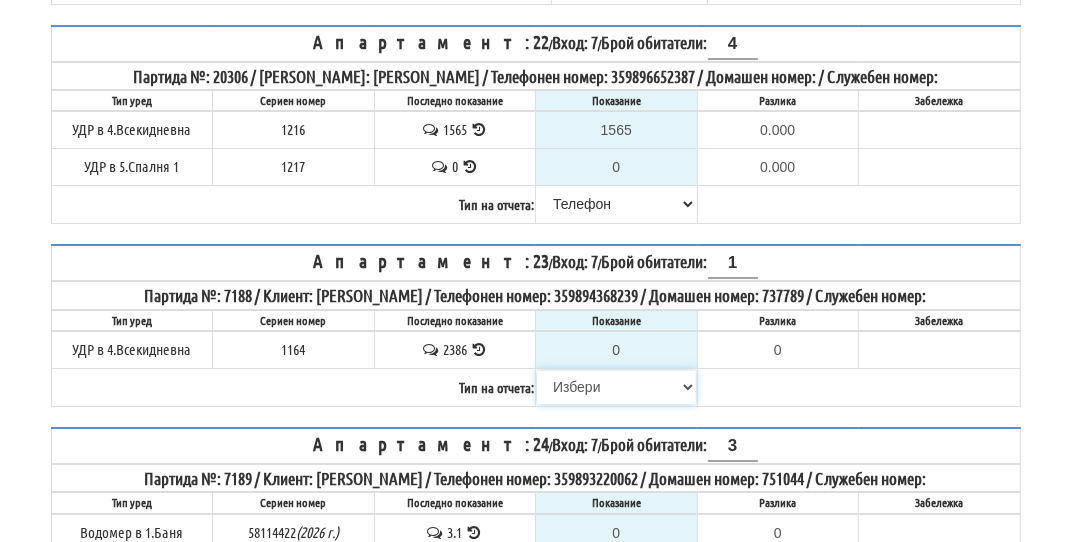 click on "[PERSON_NAME]
Телефон
Бележка
Неосигурен достъп
Самоотчет
Служебно
Дистанционен" at bounding box center [616, 387] 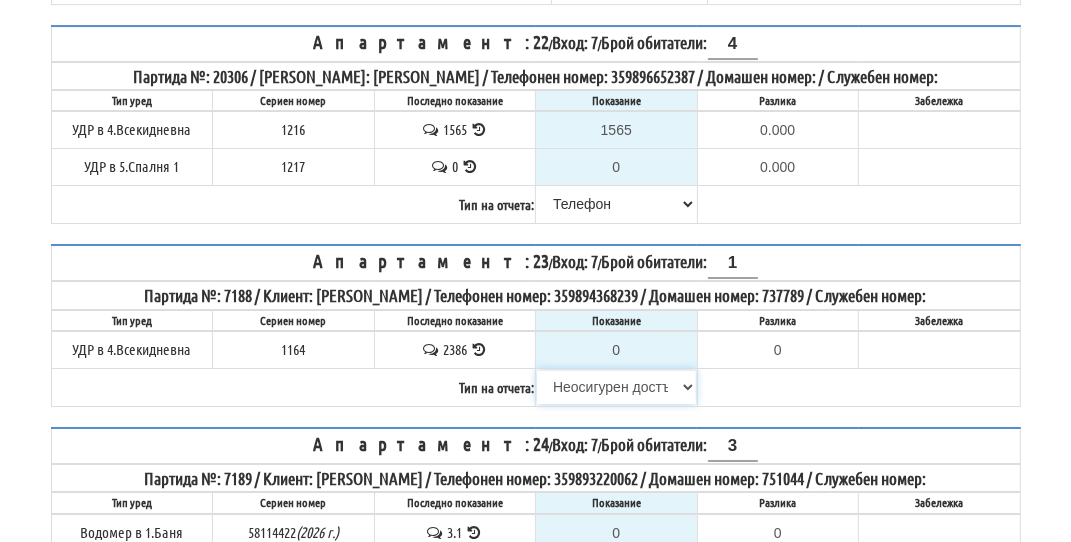 click on "[PERSON_NAME]
Телефон
Бележка
Неосигурен достъп
Самоотчет
Служебно
Дистанционен" at bounding box center [616, 387] 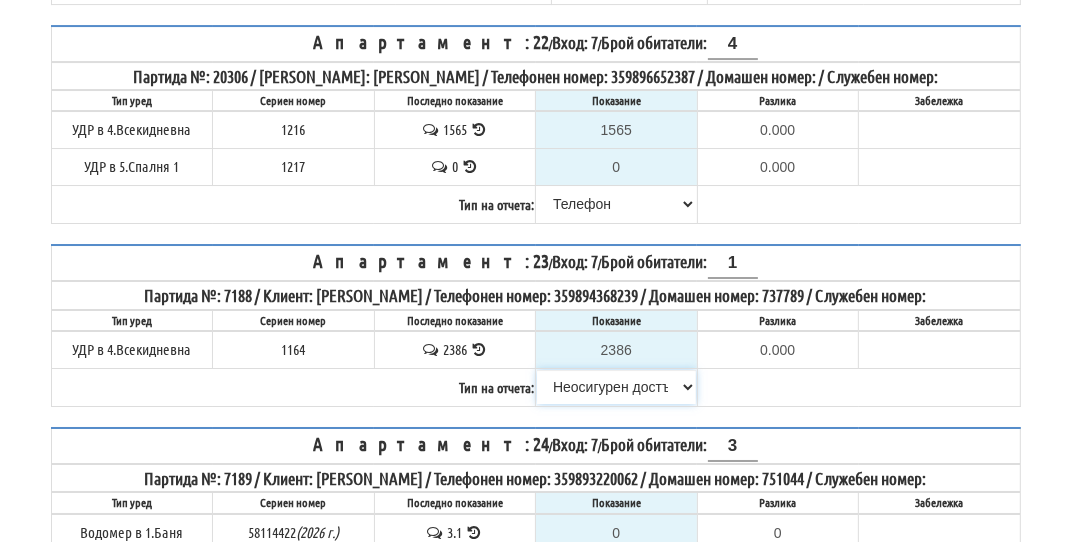 click on "[PERSON_NAME]
Телефон
Бележка
Неосигурен достъп
Самоотчет
Служебно
Дистанционен" at bounding box center (616, 387) 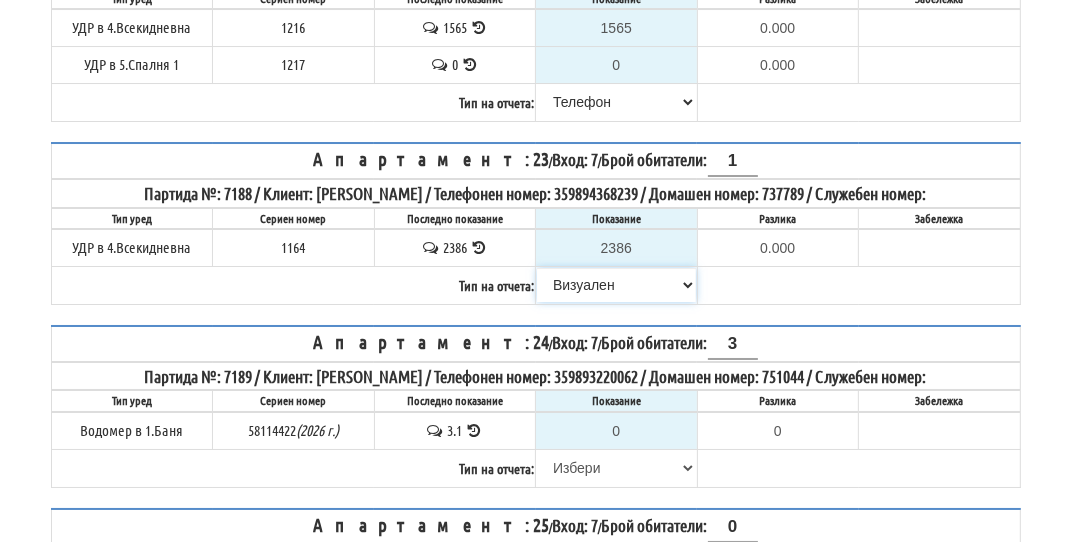 scroll, scrollTop: 5209, scrollLeft: 0, axis: vertical 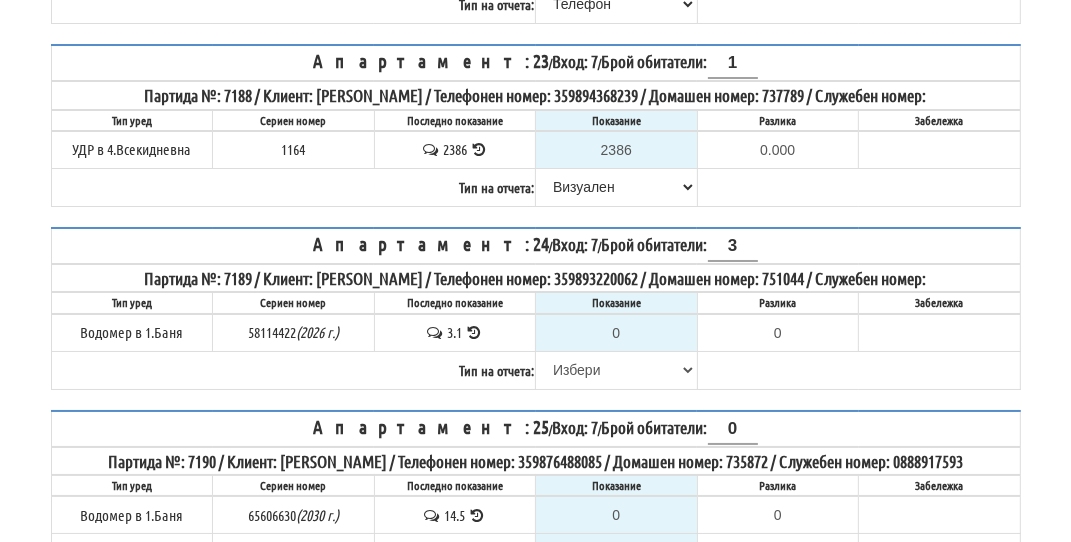 click at bounding box center [474, 332] 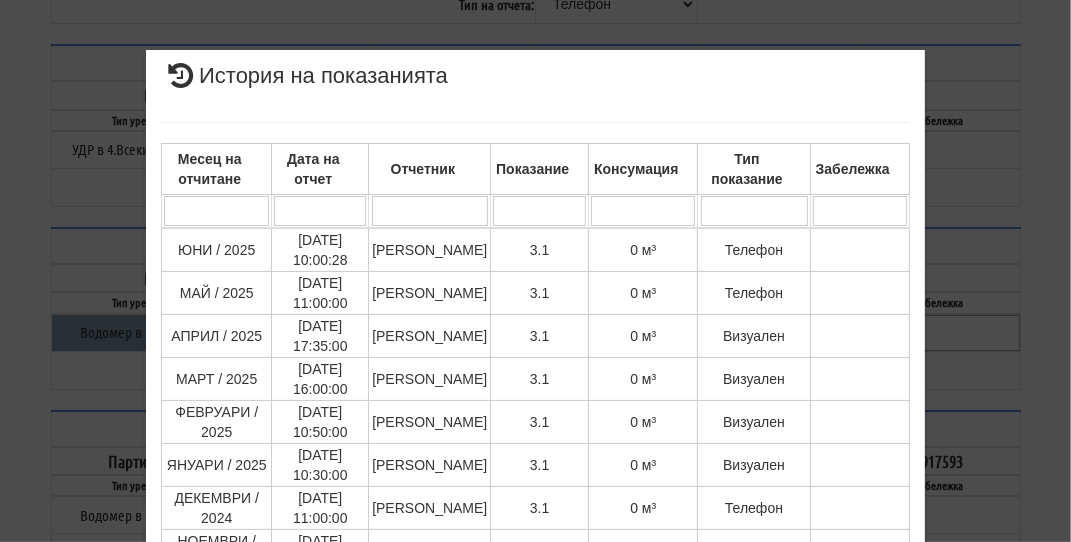 click on "×    История на показанията
Месец на отчитане
Дата на отчет
Отчетник
Показание
Консумация
Тип показание
Забележка
Дата и час на монтаж:  [DATE] 00:00:00 ,
Протокол №:
Начално показание:  0.108
1 - 10 / 105 (105)
10
20
30
40
1 2 3 4 5 6 7 8 9 10 11
3.1 0 м³" at bounding box center [536, 493] 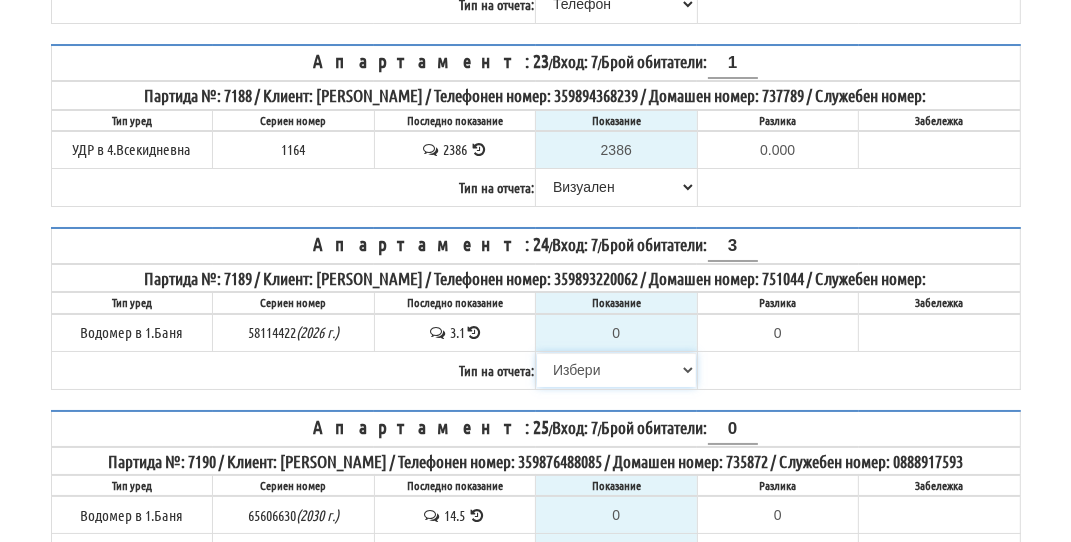 click on "[PERSON_NAME]
Телефон
Бележка
Неосигурен достъп
Самоотчет
Служебно
Дистанционен" at bounding box center [616, 370] 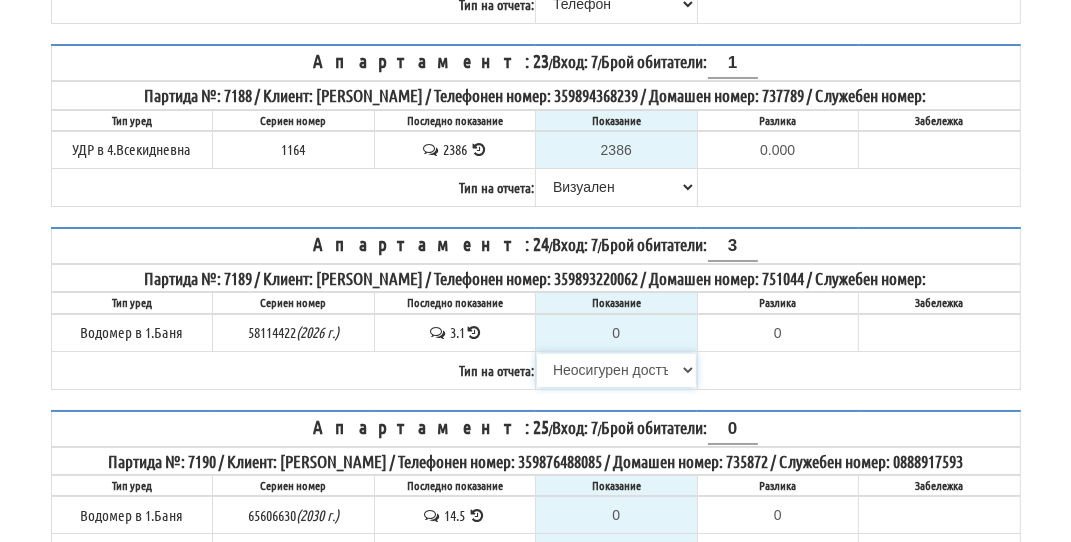 click on "[PERSON_NAME]
Телефон
Бележка
Неосигурен достъп
Самоотчет
Служебно
Дистанционен" at bounding box center [616, 370] 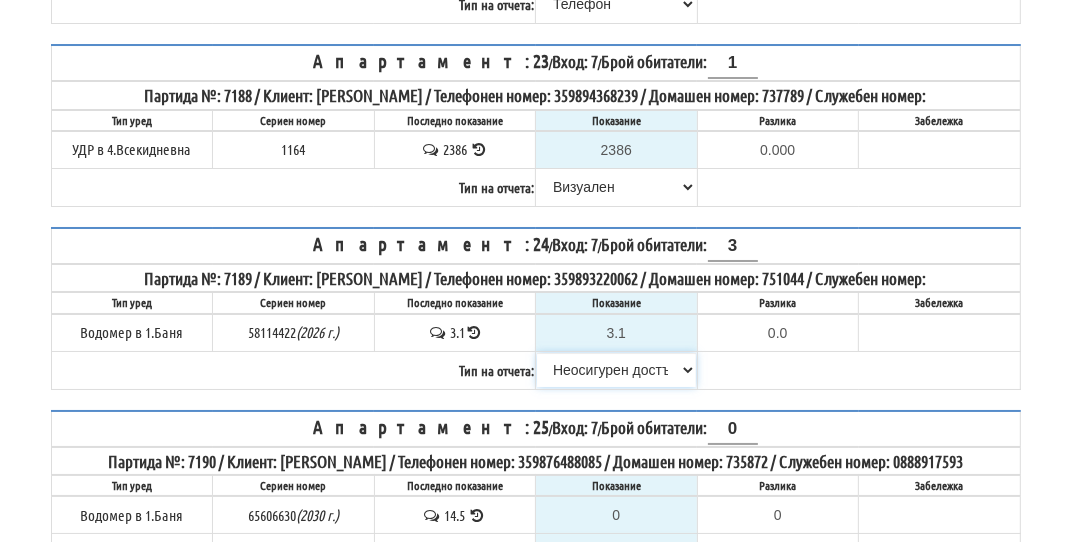 click on "[PERSON_NAME]
Телефон
Бележка
Неосигурен достъп
Самоотчет
Служебно
Дистанционен" at bounding box center (616, 370) 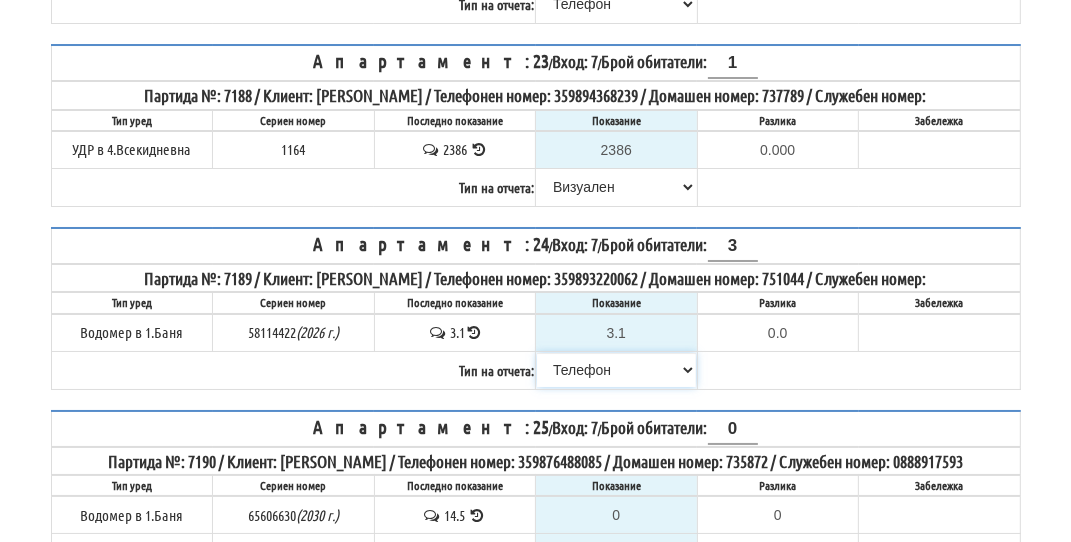 click on "[PERSON_NAME]
Телефон
Бележка
Неосигурен достъп
Самоотчет
Служебно
Дистанционен" at bounding box center [616, 370] 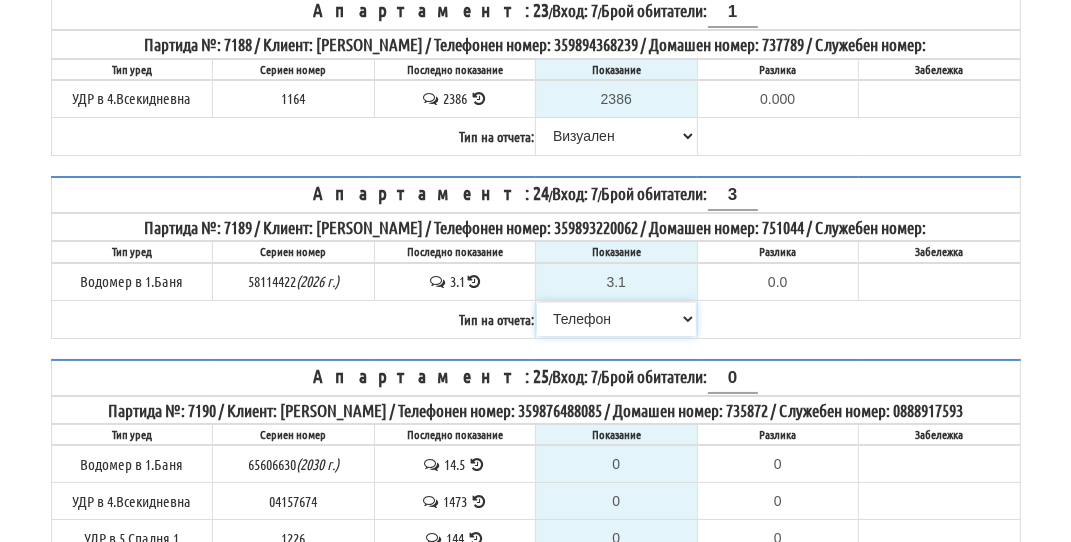 scroll, scrollTop: 5409, scrollLeft: 0, axis: vertical 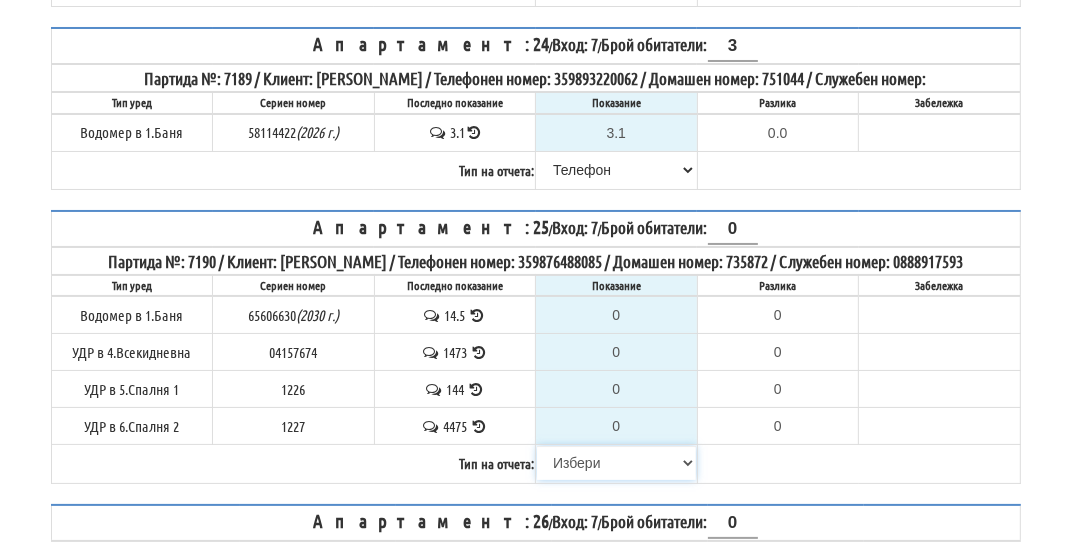 click on "[PERSON_NAME]
Телефон
Бележка
Неосигурен достъп
Самоотчет
Служебно
Дистанционен" at bounding box center (616, 463) 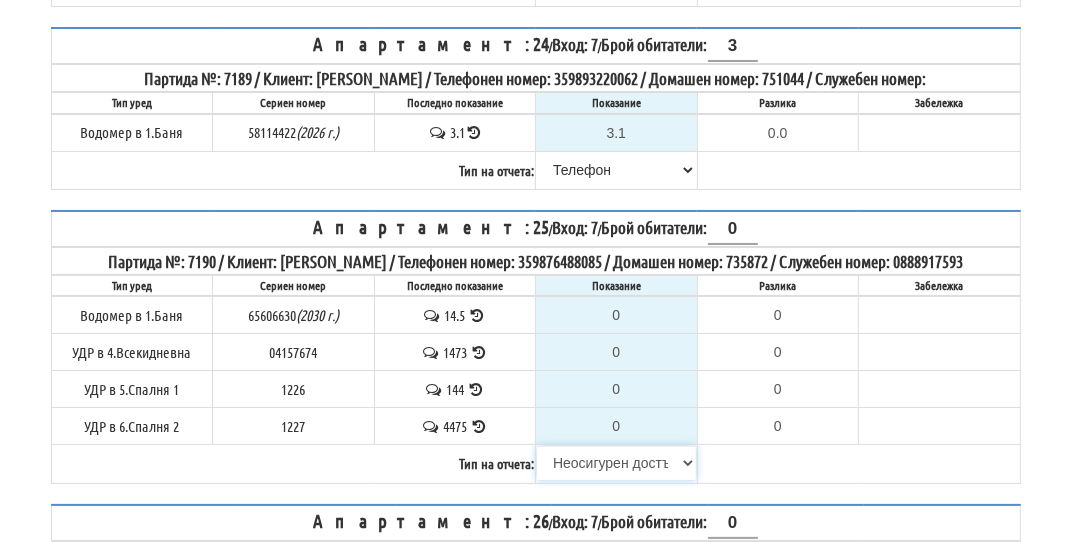 click on "[PERSON_NAME]
Телефон
Бележка
Неосигурен достъп
Самоотчет
Служебно
Дистанционен" at bounding box center (616, 463) 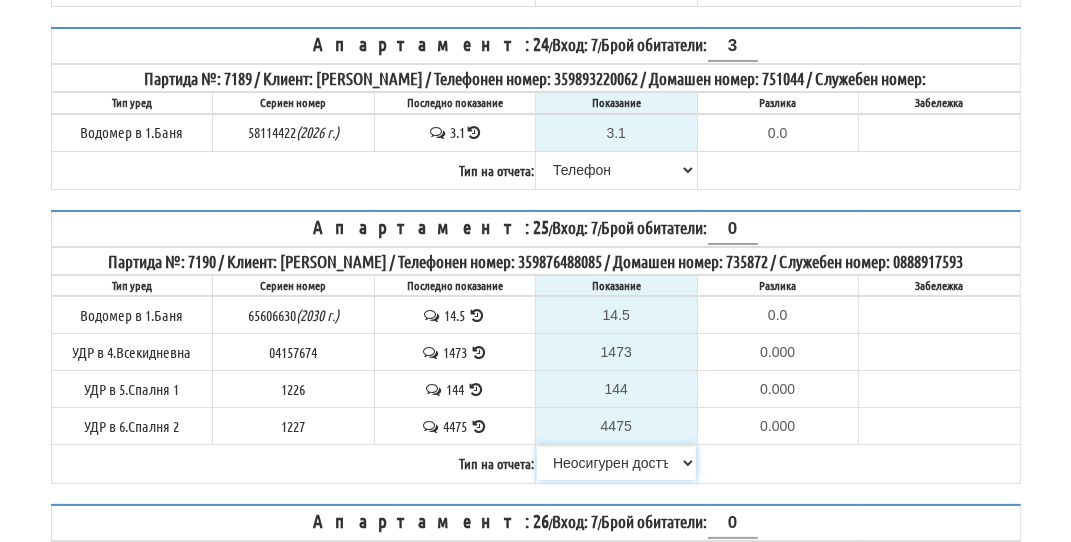 click on "[PERSON_NAME]
Телефон
Бележка
Неосигурен достъп
Самоотчет
Служебно
Дистанционен" at bounding box center [616, 463] 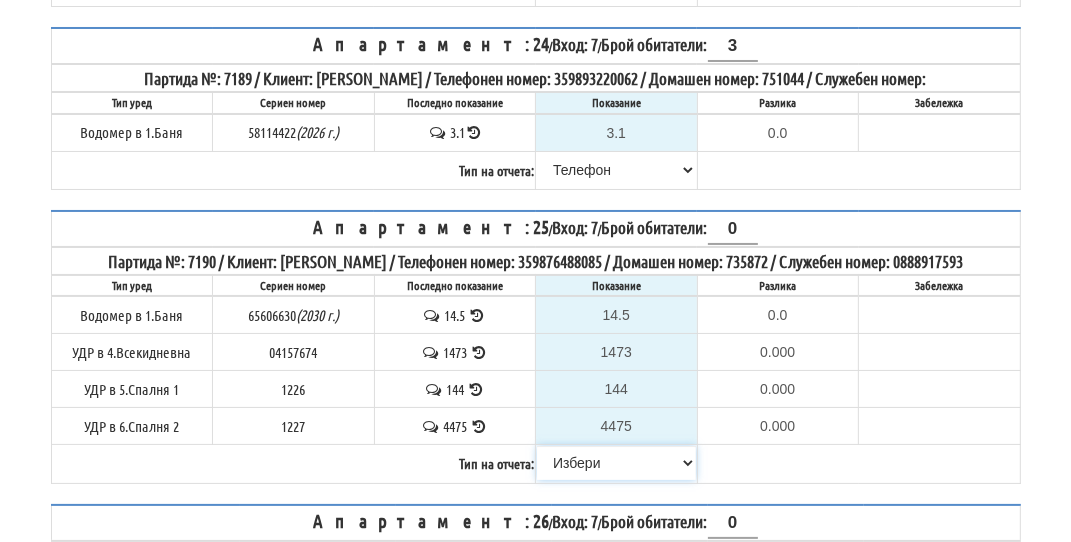 click on "[PERSON_NAME]
Телефон
Бележка
Неосигурен достъп
Самоотчет
Служебно
Дистанционен" at bounding box center (616, 463) 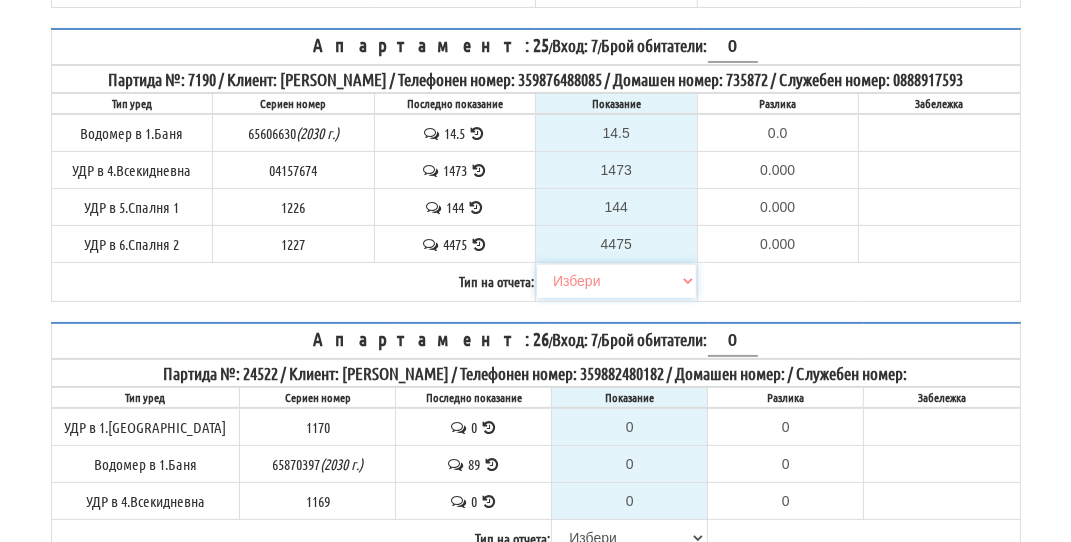 scroll, scrollTop: 5609, scrollLeft: 0, axis: vertical 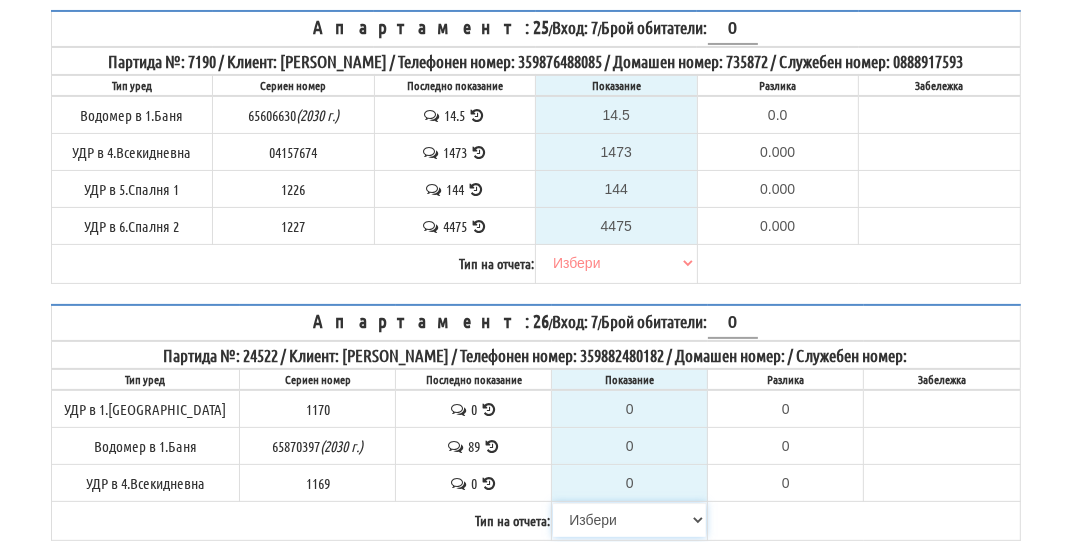 click on "[PERSON_NAME]
Телефон
Бележка
Неосигурен достъп
Самоотчет
Служебно
Дистанционен" at bounding box center [629, 520] 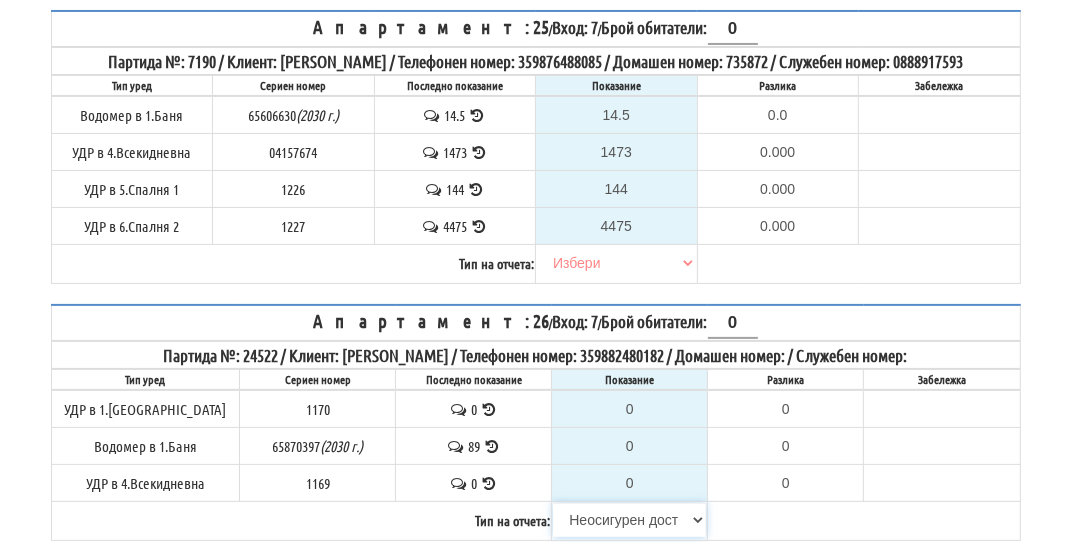 click on "[PERSON_NAME]
Телефон
Бележка
Неосигурен достъп
Самоотчет
Служебно
Дистанционен" at bounding box center [629, 520] 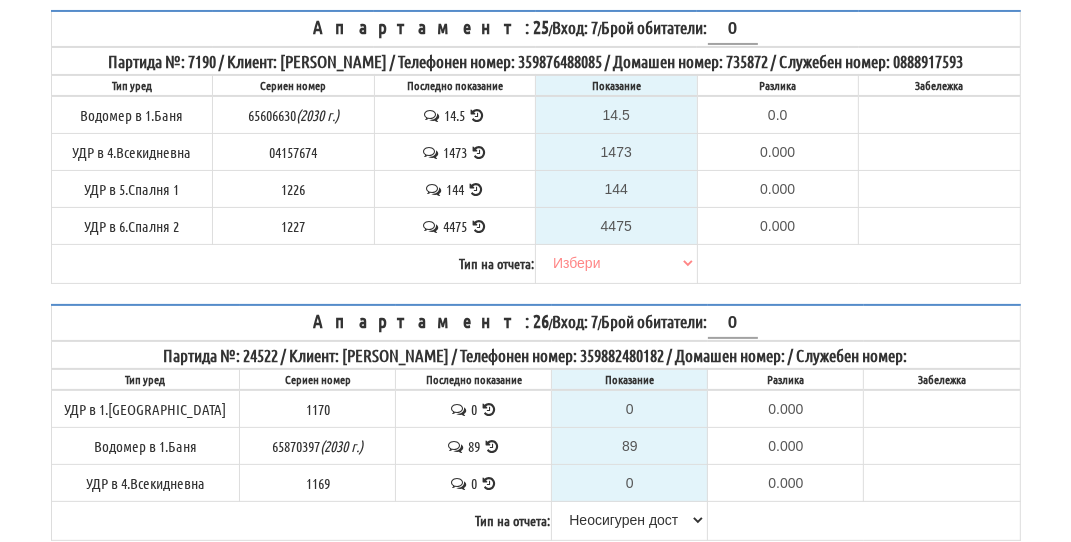 click at bounding box center [492, 446] 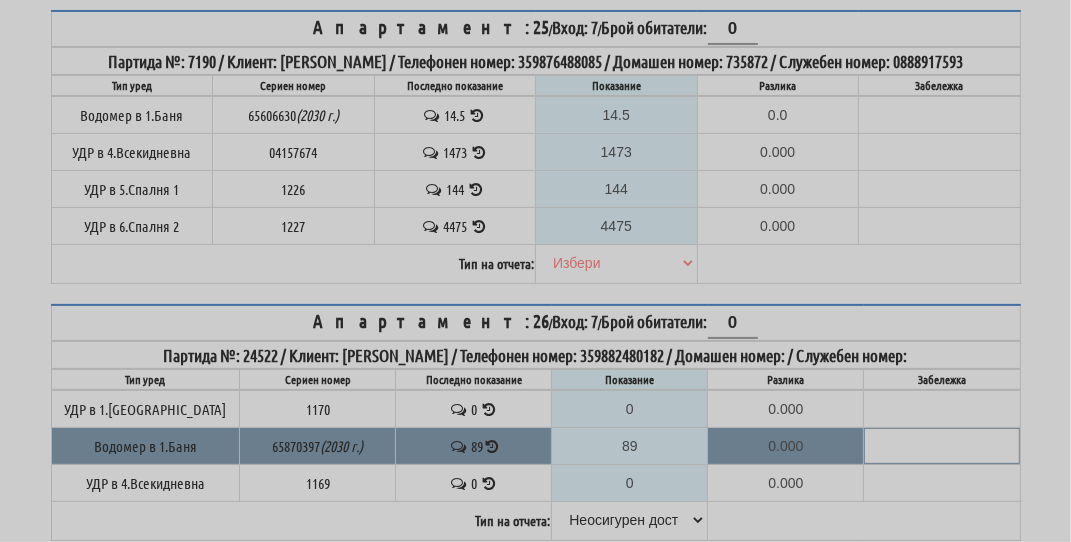 select on "1" 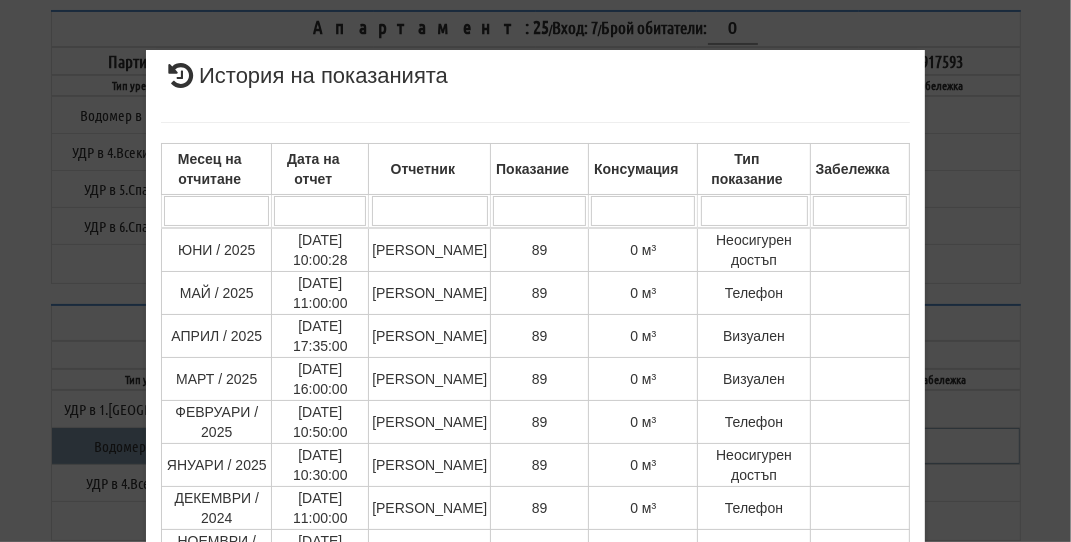 click on "×    История на показанията
Месец на отчитане
Дата на отчет
Отчетник
Показание
Консумация
Тип показание
Забележка
Дата и час на монтаж:  [DATE] 10:02:33 ,
Протокол №:  39256
Начално показание:  0.066
1 - 10 / 58 (58)
10
20
30
40
1 2 3 4 5 6" at bounding box center (536, 422) 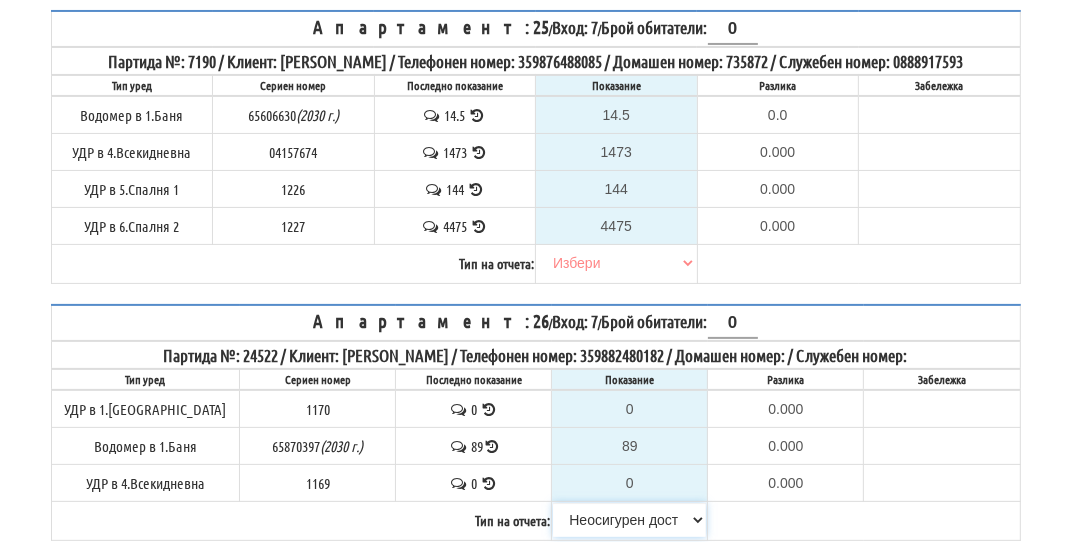drag, startPoint x: 964, startPoint y: 336, endPoint x: 610, endPoint y: 503, distance: 391.4141 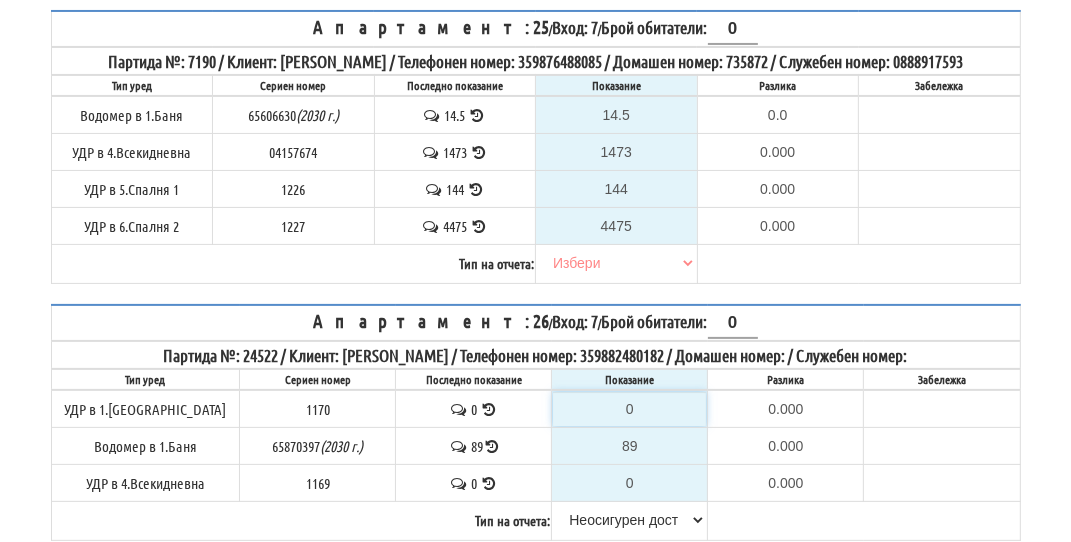 drag, startPoint x: 610, startPoint y: 503, endPoint x: 573, endPoint y: 388, distance: 120.805626 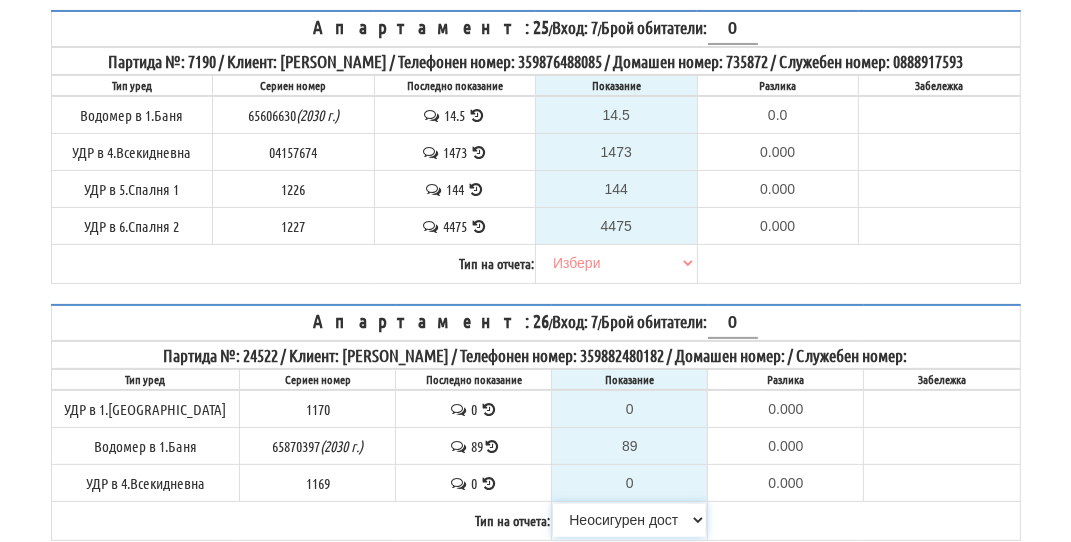 click on "[PERSON_NAME]
Телефон
Бележка
Неосигурен достъп
Самоотчет
Служебно
Дистанционен" at bounding box center (629, 520) 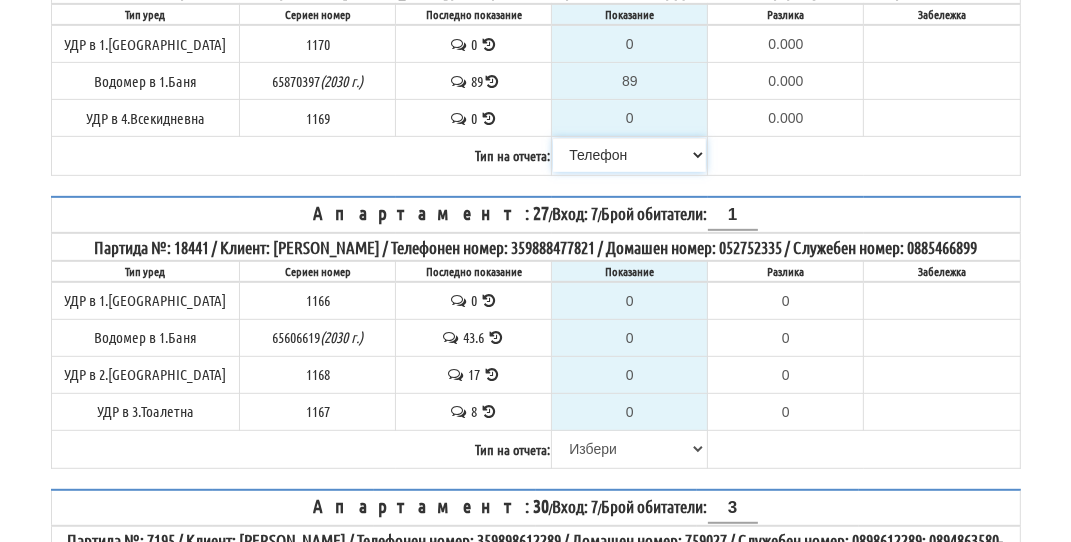 scroll, scrollTop: 6009, scrollLeft: 0, axis: vertical 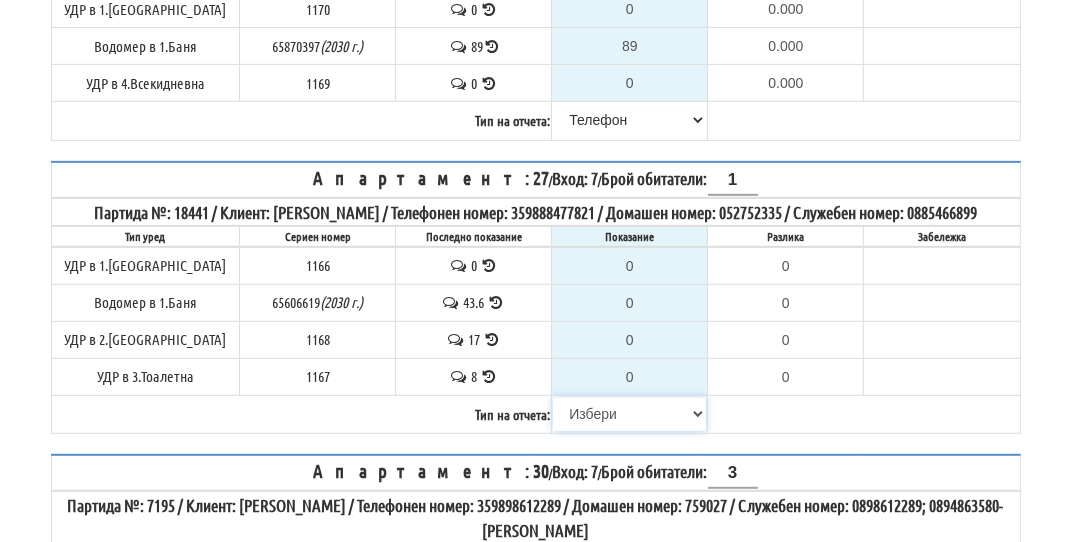 click on "[PERSON_NAME]
Телефон
Бележка
Неосигурен достъп
Самоотчет
Служебно
Дистанционен" at bounding box center (629, 414) 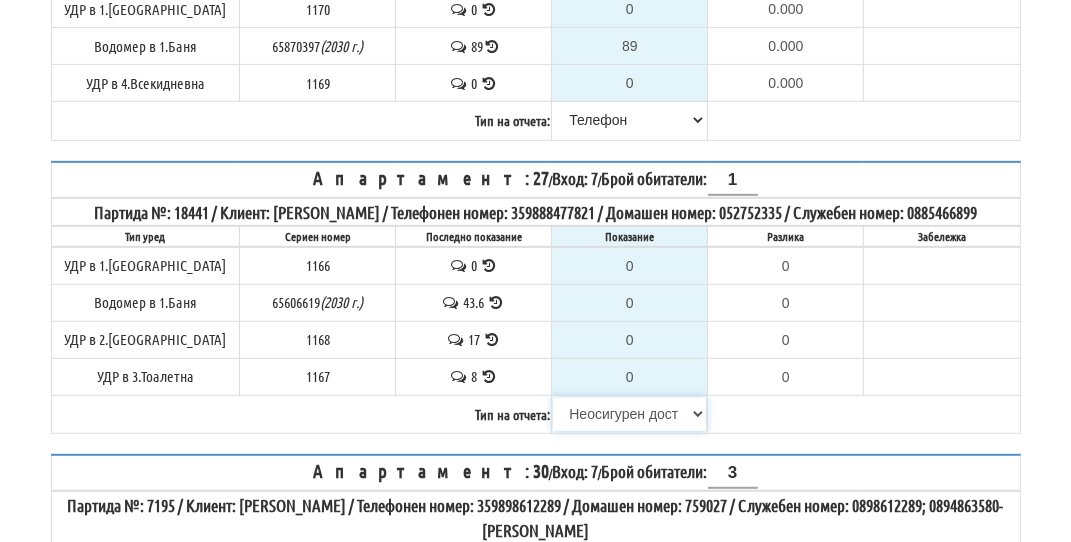 click on "[PERSON_NAME]
Телефон
Бележка
Неосигурен достъп
Самоотчет
Служебно
Дистанционен" at bounding box center [629, 414] 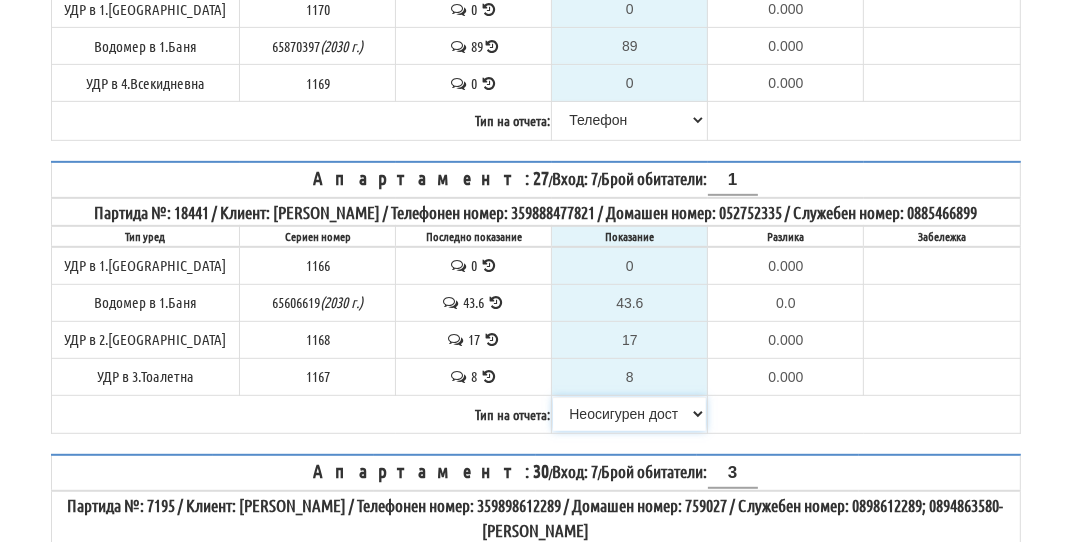 click on "[PERSON_NAME]
Телефон
Бележка
Неосигурен достъп
Самоотчет
Служебно
Дистанционен" at bounding box center [629, 414] 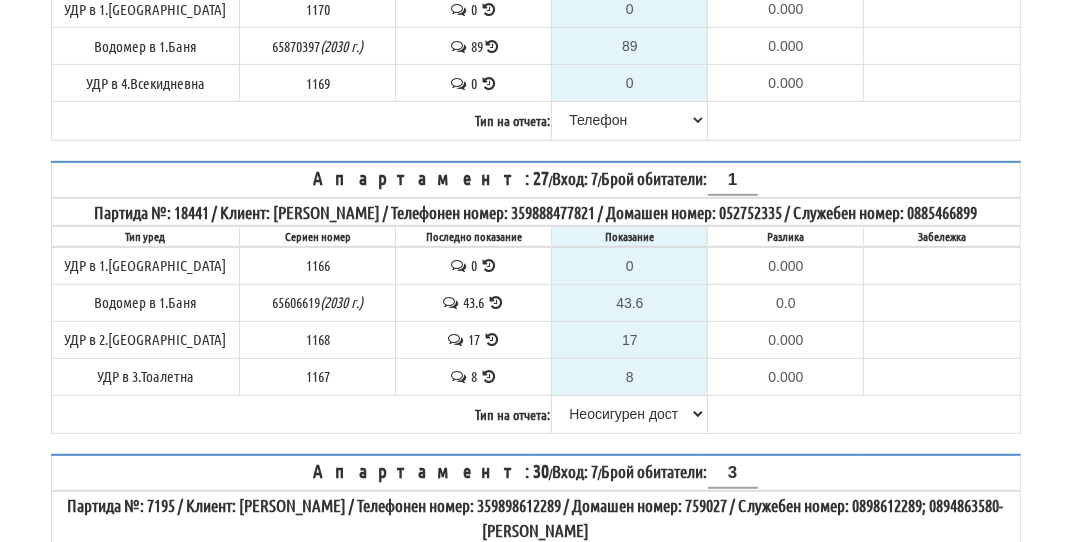 click on "Показание" at bounding box center [630, 236] 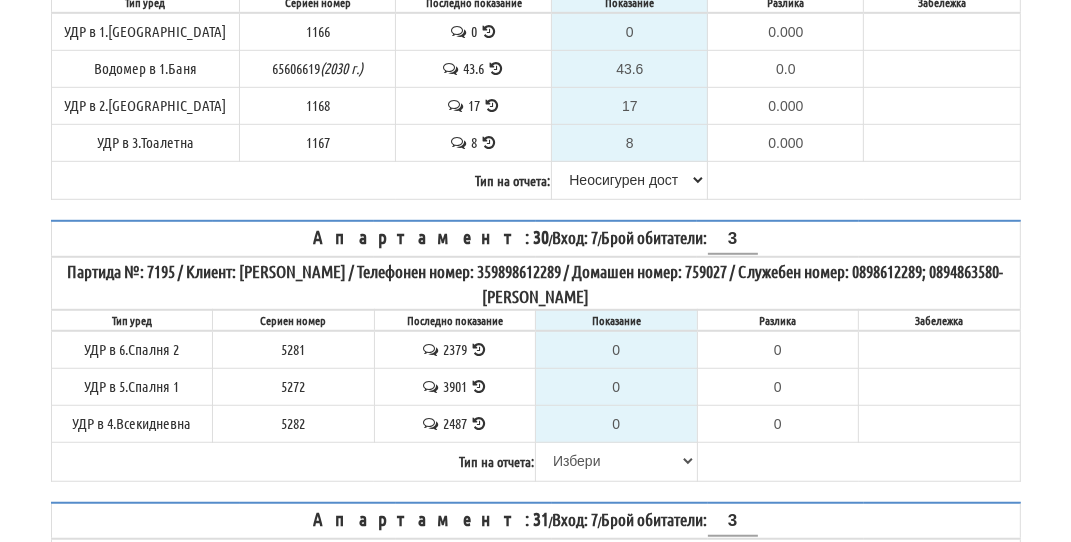 scroll, scrollTop: 6309, scrollLeft: 0, axis: vertical 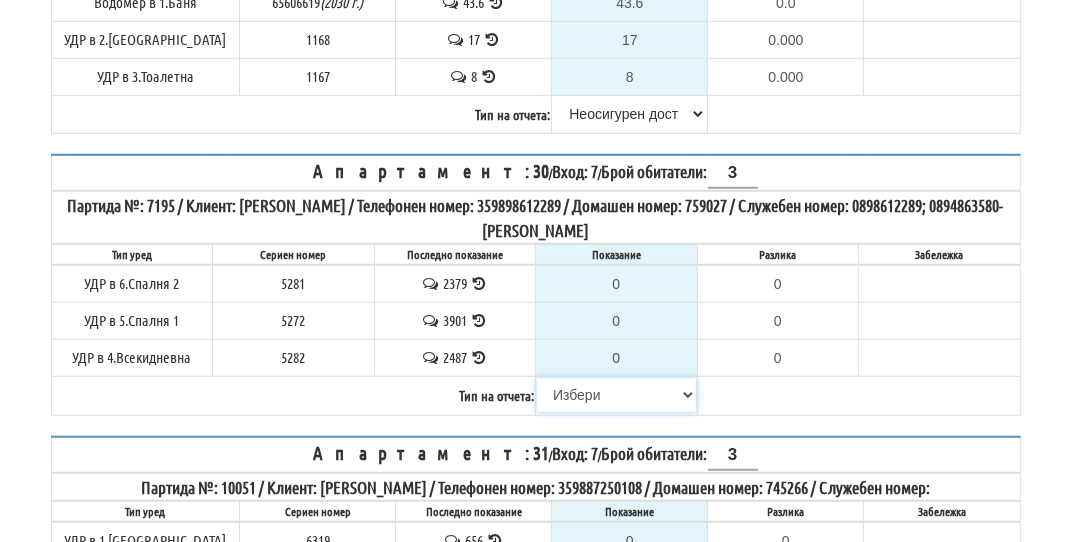 click on "[PERSON_NAME]
Телефон
Бележка
Неосигурен достъп
Самоотчет
Служебно
Дистанционен" at bounding box center [616, 395] 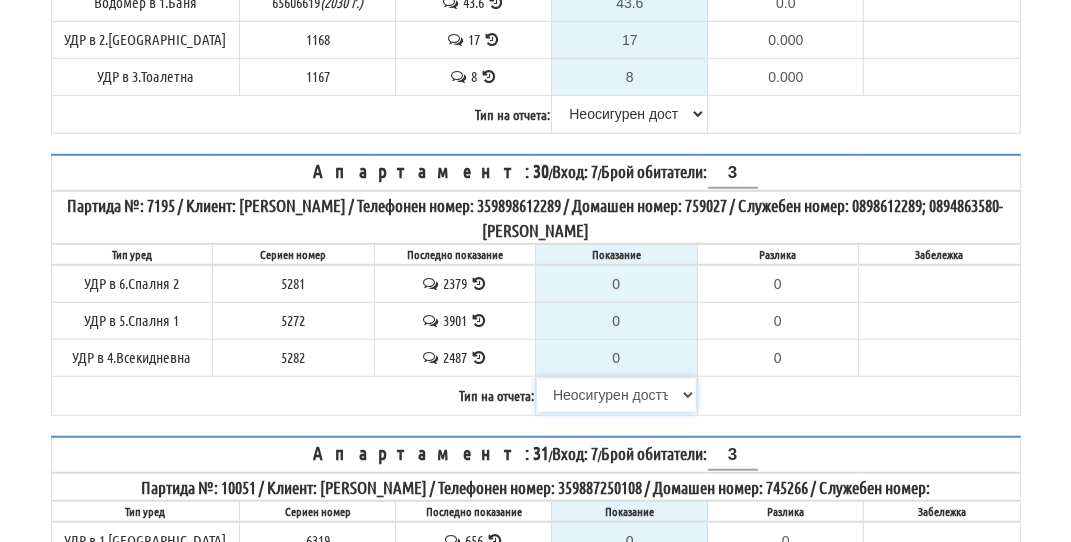click on "[PERSON_NAME]
Телефон
Бележка
Неосигурен достъп
Самоотчет
Служебно
Дистанционен" at bounding box center (616, 395) 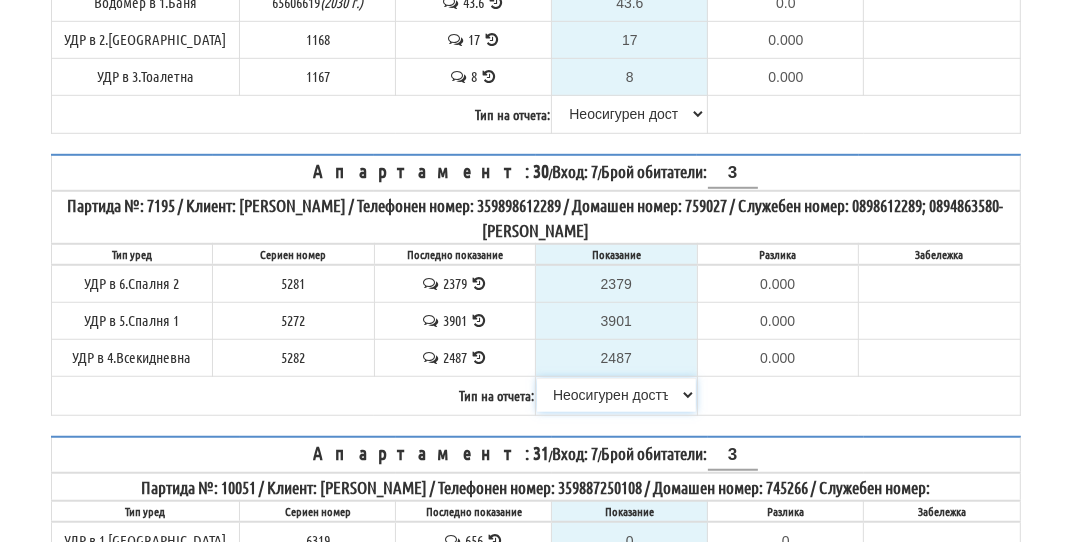 click on "[PERSON_NAME]
Телефон
Бележка
Неосигурен достъп
Самоотчет
Служебно
Дистанционен" at bounding box center [616, 395] 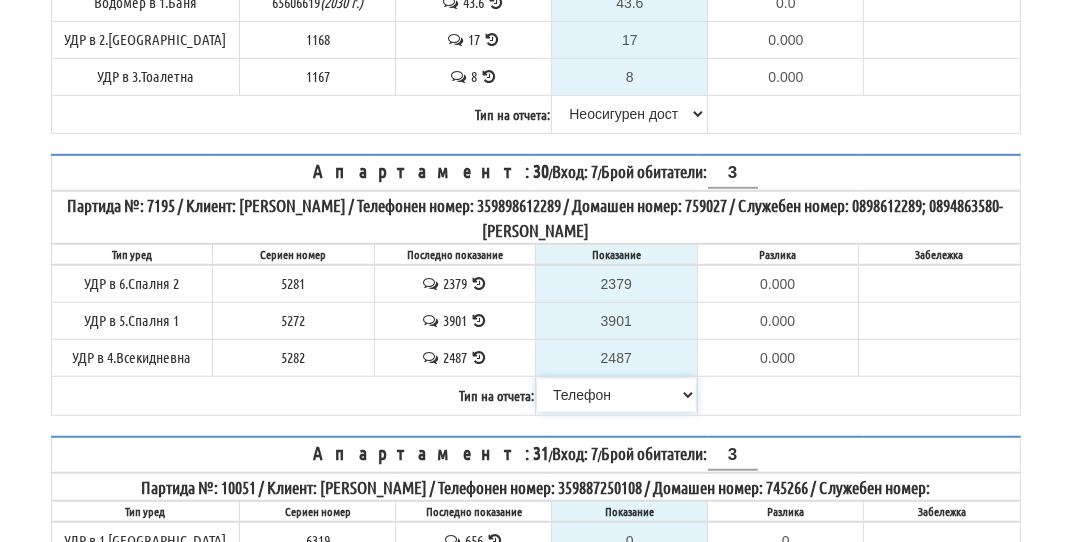 click on "[PERSON_NAME]
Телефон
Бележка
Неосигурен достъп
Самоотчет
Служебно
Дистанционен" at bounding box center (616, 395) 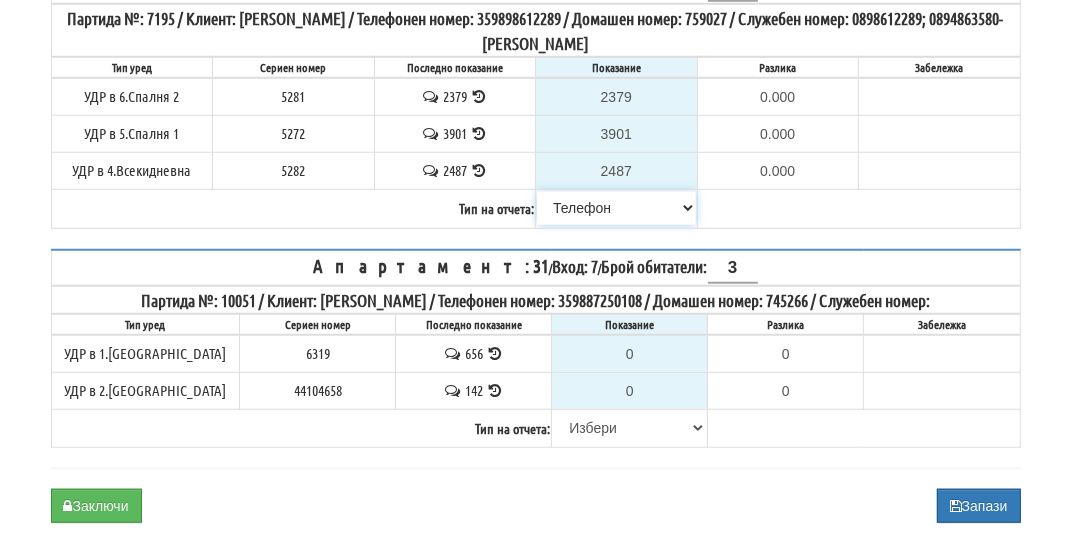 scroll, scrollTop: 6509, scrollLeft: 0, axis: vertical 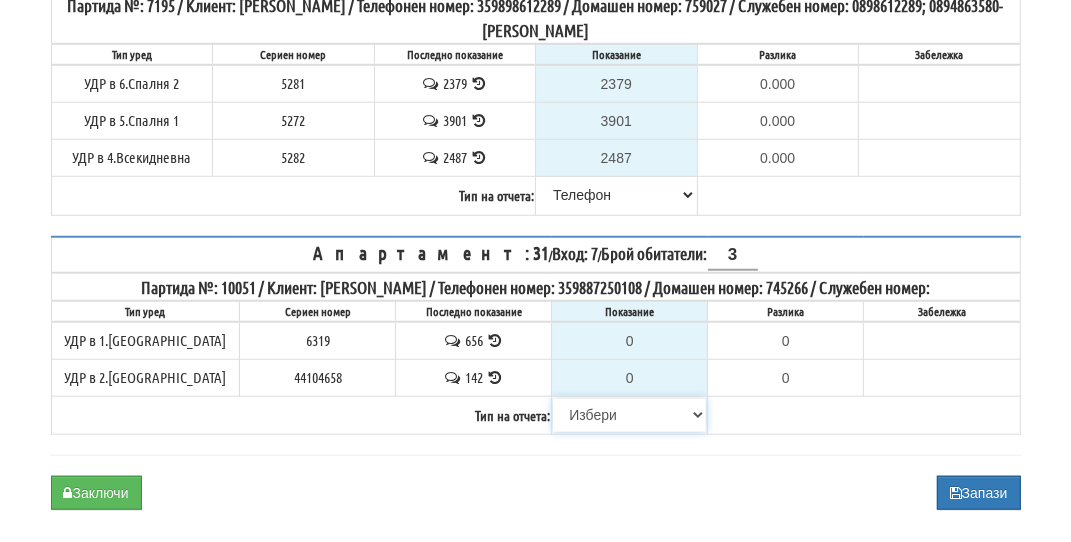 click on "[PERSON_NAME]
Телефон
Бележка
Неосигурен достъп
Самоотчет
Служебно
Дистанционен" at bounding box center (629, 415) 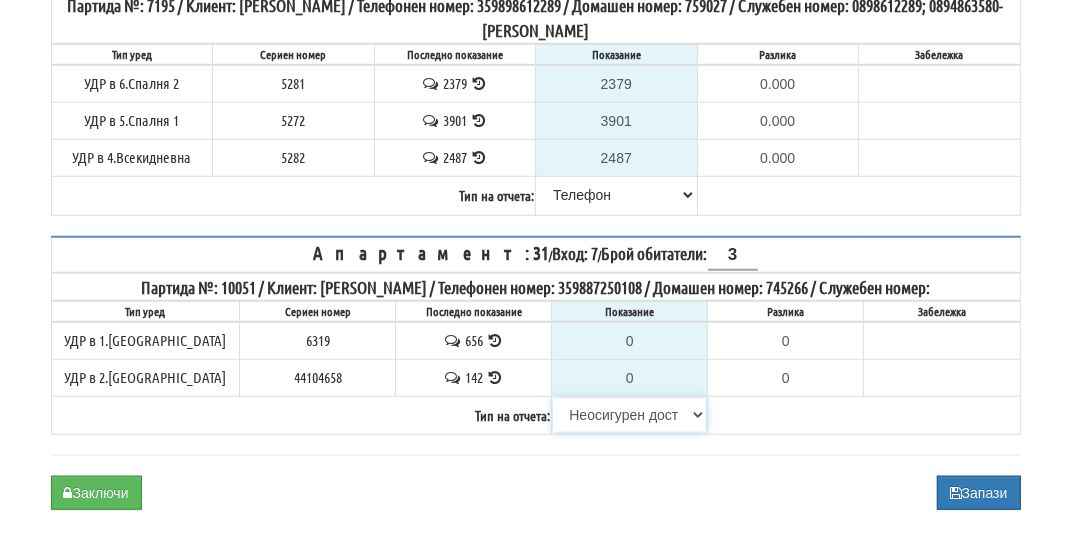 click on "[PERSON_NAME]
Телефон
Бележка
Неосигурен достъп
Самоотчет
Служебно
Дистанционен" at bounding box center [629, 415] 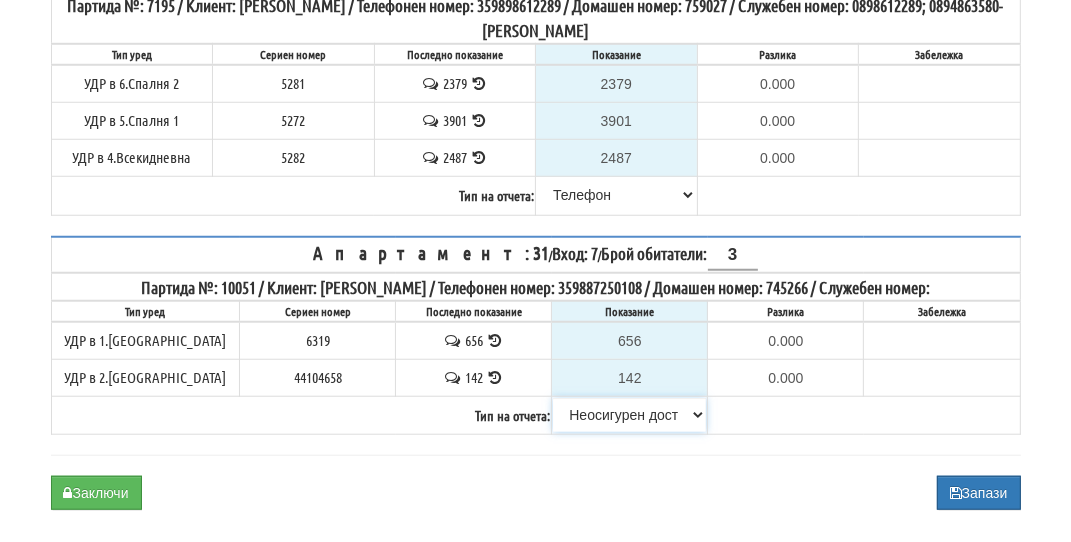 click on "[PERSON_NAME]
Телефон
Бележка
Неосигурен достъп
Самоотчет
Служебно
Дистанционен" at bounding box center [629, 415] 